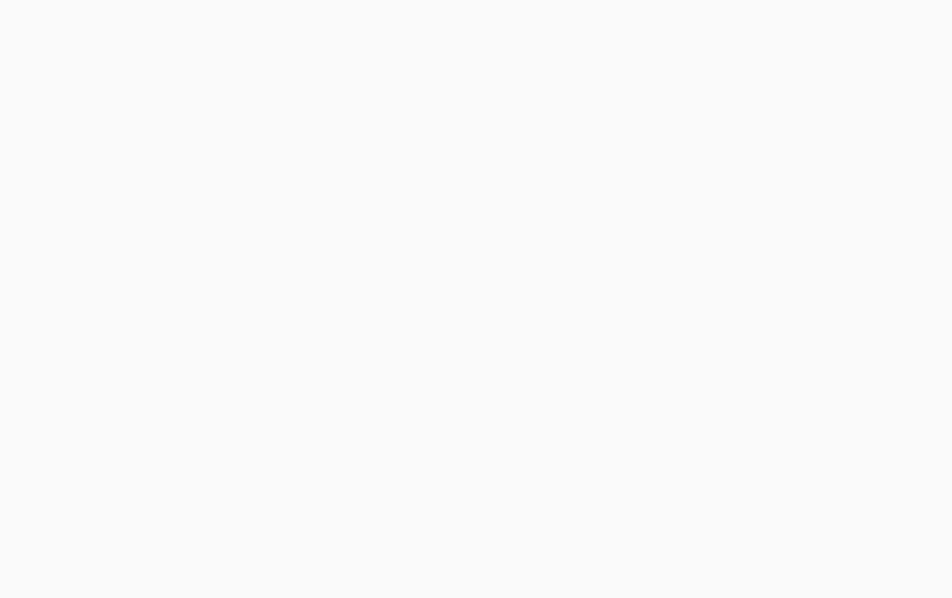 scroll, scrollTop: 0, scrollLeft: 0, axis: both 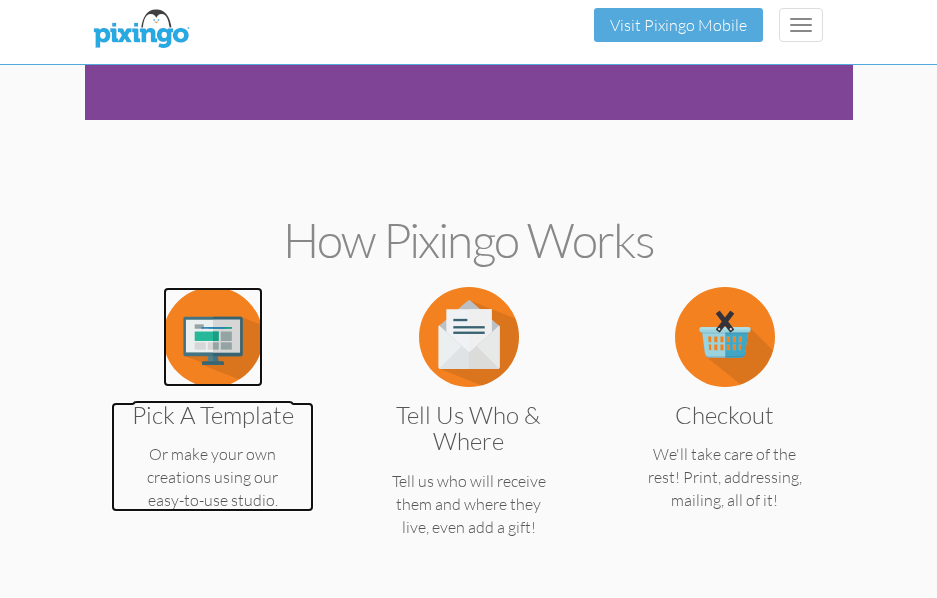 click at bounding box center (213, 337) 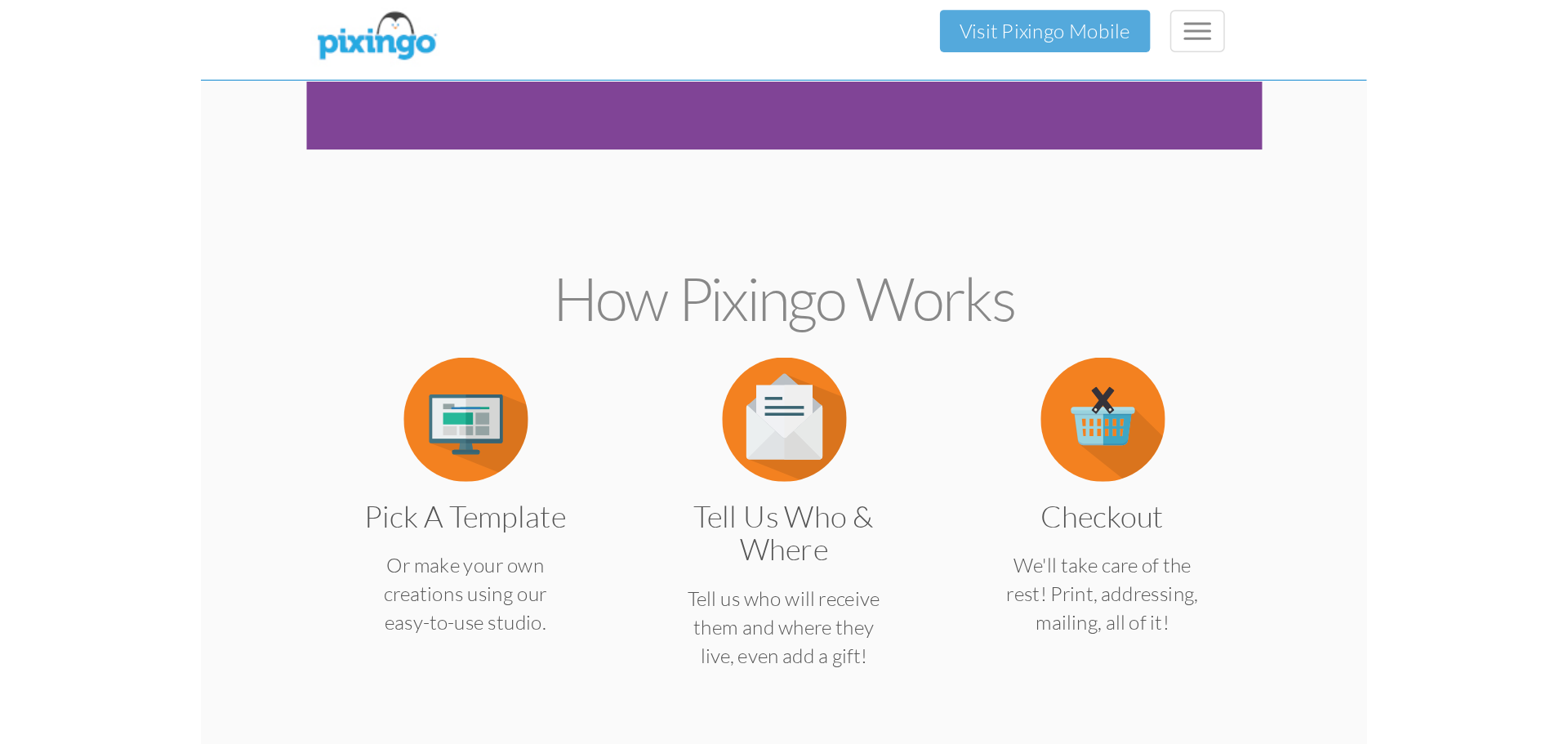 scroll, scrollTop: 0, scrollLeft: 0, axis: both 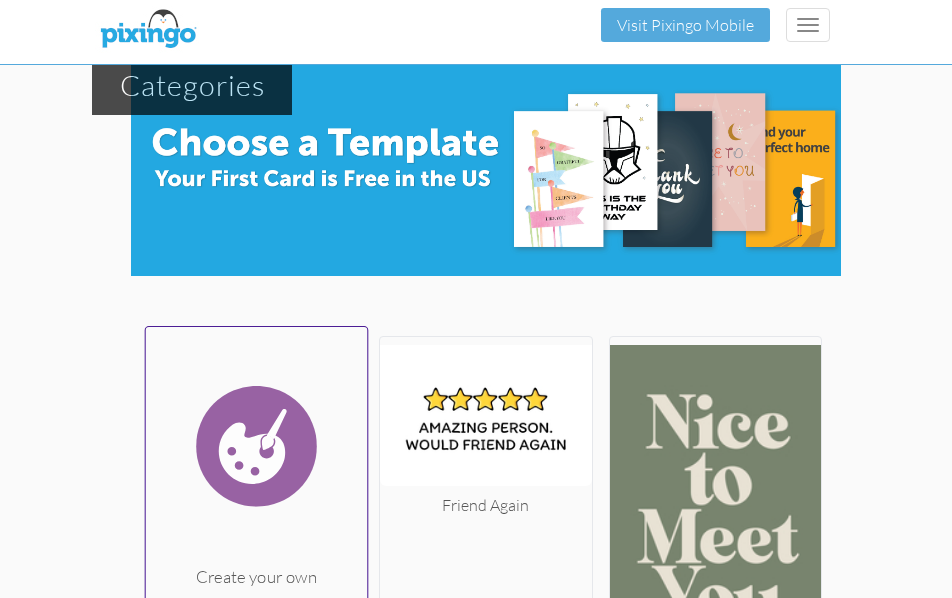 click at bounding box center [257, 447] 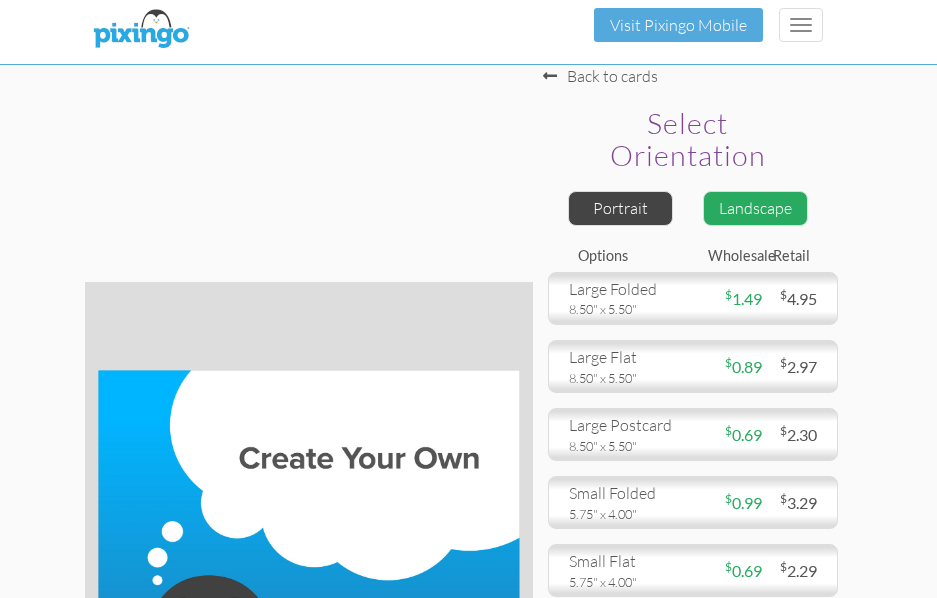 click on "large postcard
8.50" x 5.50"" at bounding box center (623, 434) 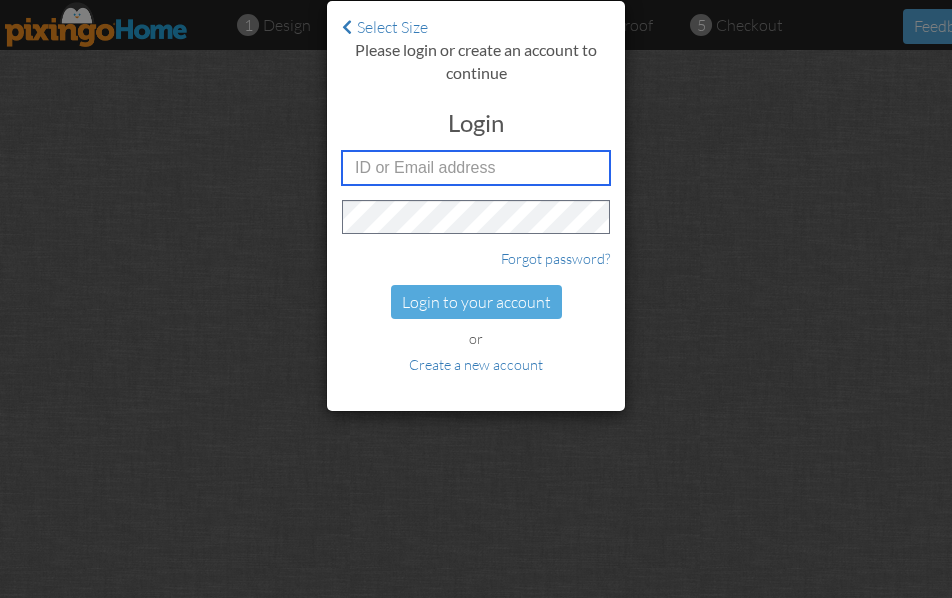 type on "[EMAIL_ADDRESS][DOMAIN_NAME]" 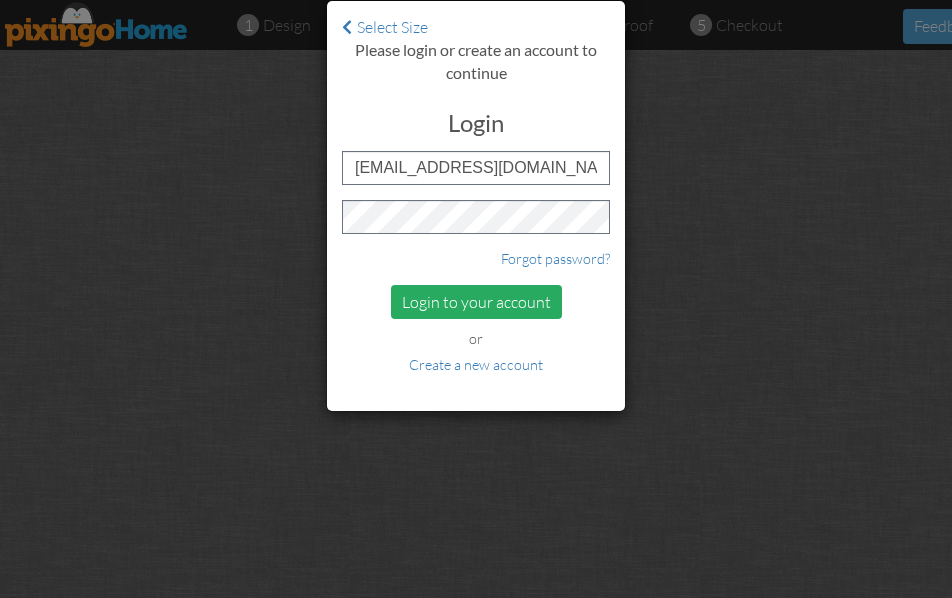 click on "Login to your account" at bounding box center [476, 302] 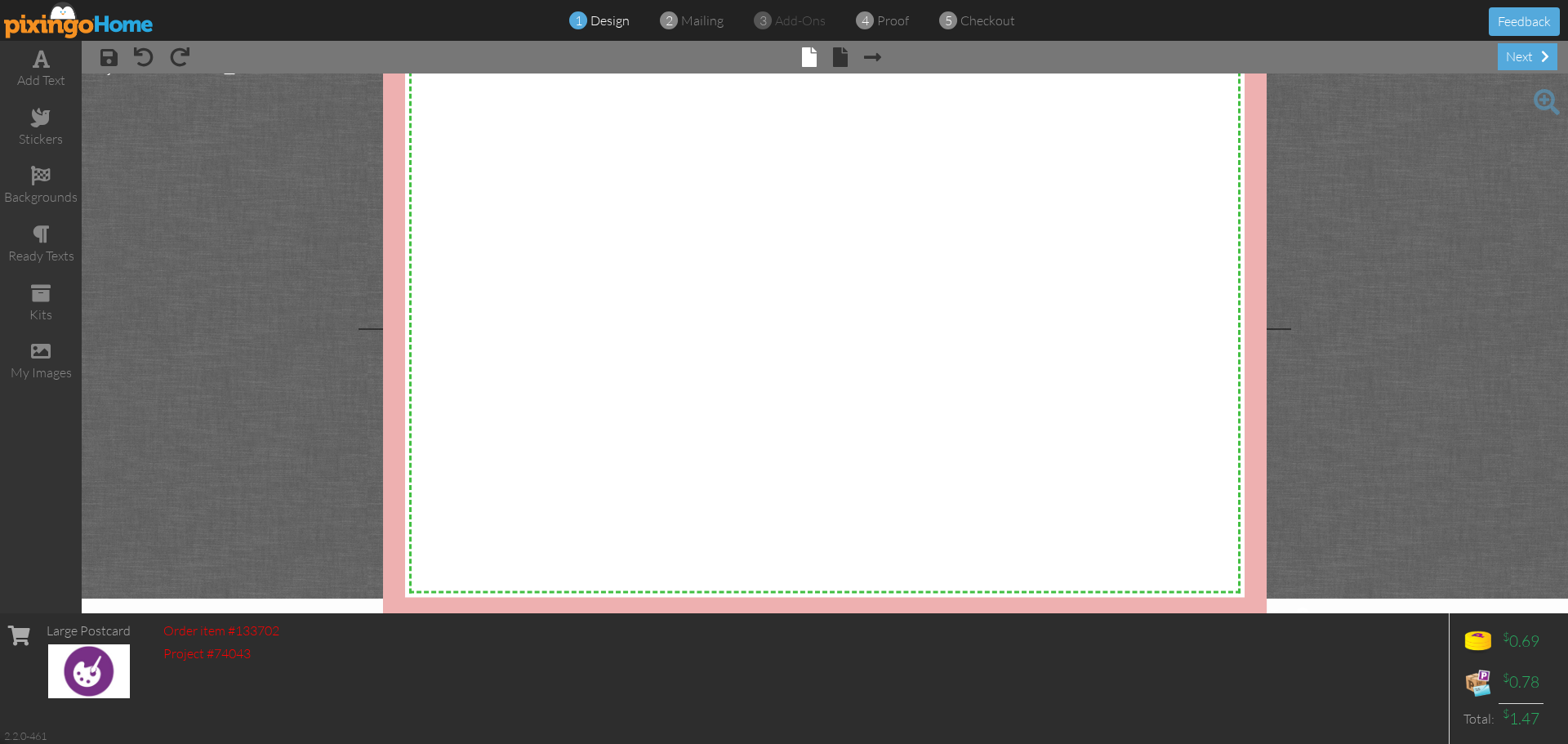 scroll, scrollTop: 0, scrollLeft: 0, axis: both 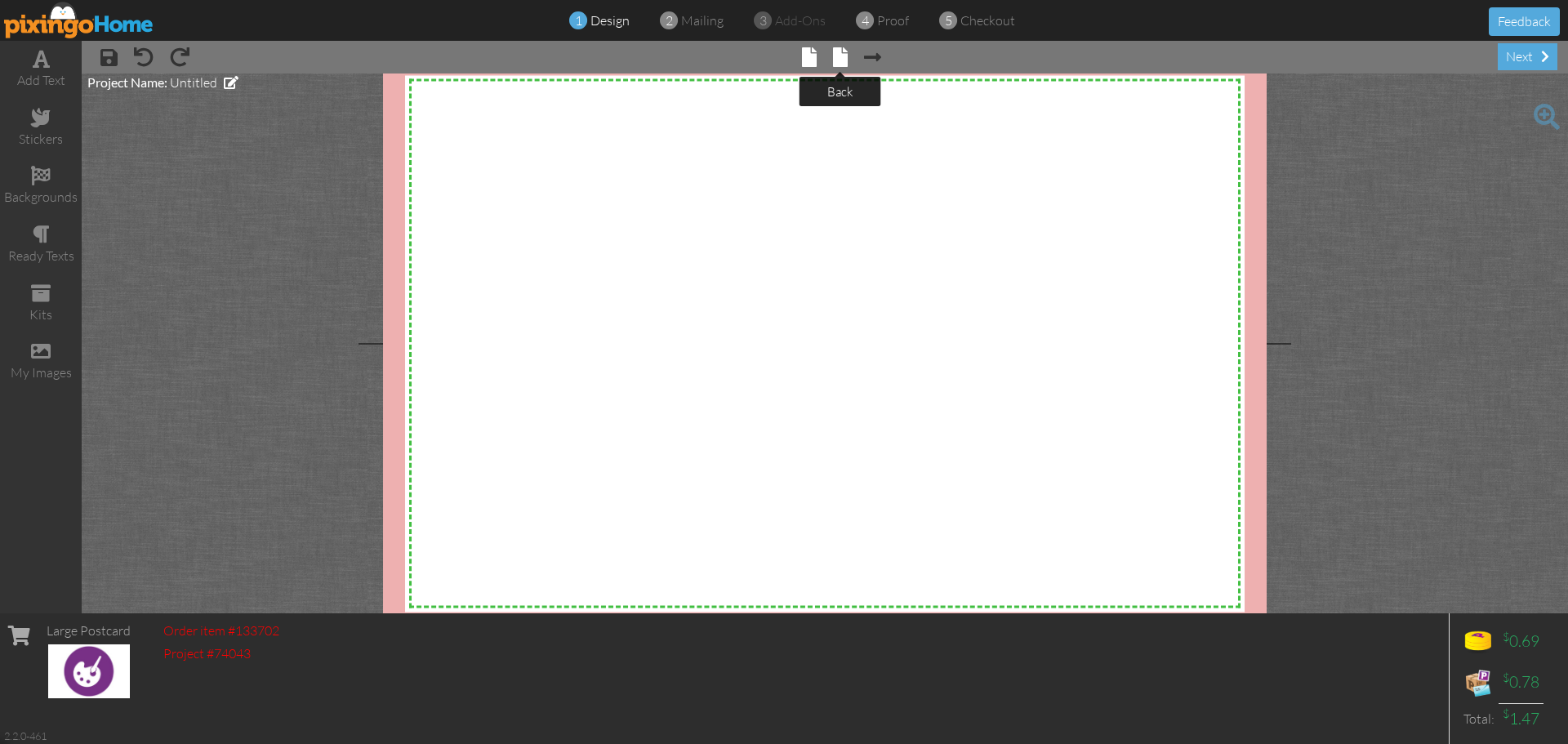 click at bounding box center (840, 57) 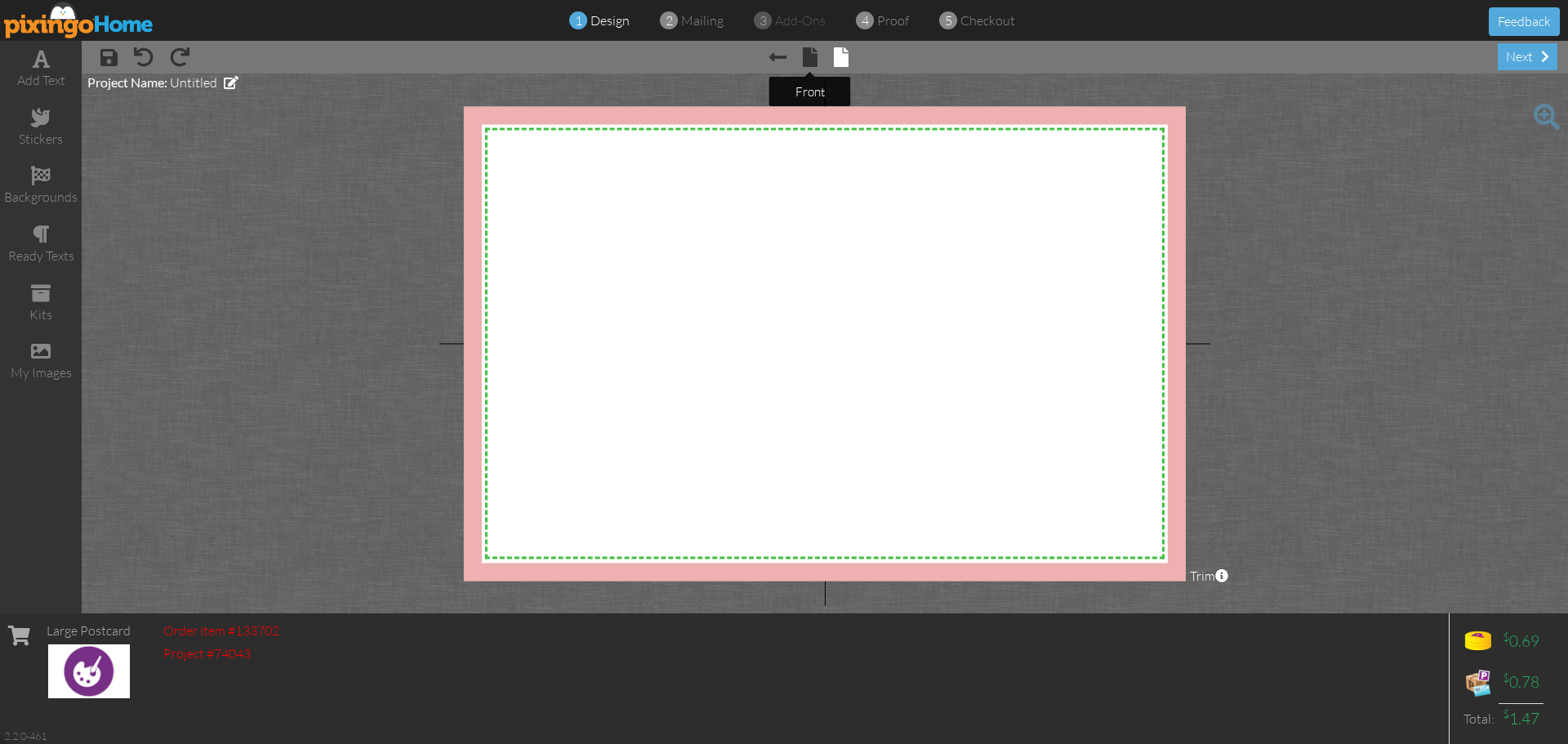drag, startPoint x: 804, startPoint y: 59, endPoint x: 689, endPoint y: 64, distance: 115.10864 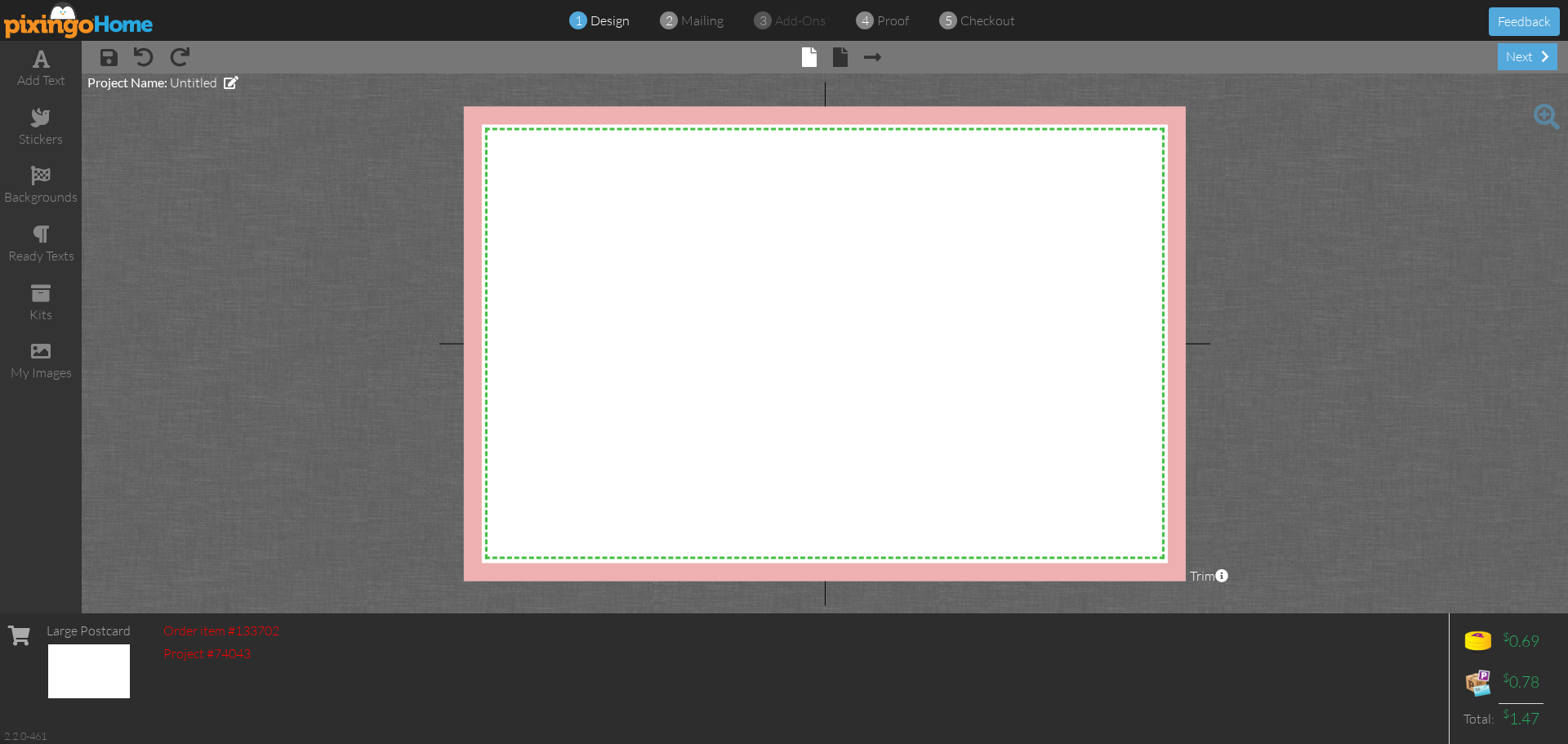 click at bounding box center [79, 20] 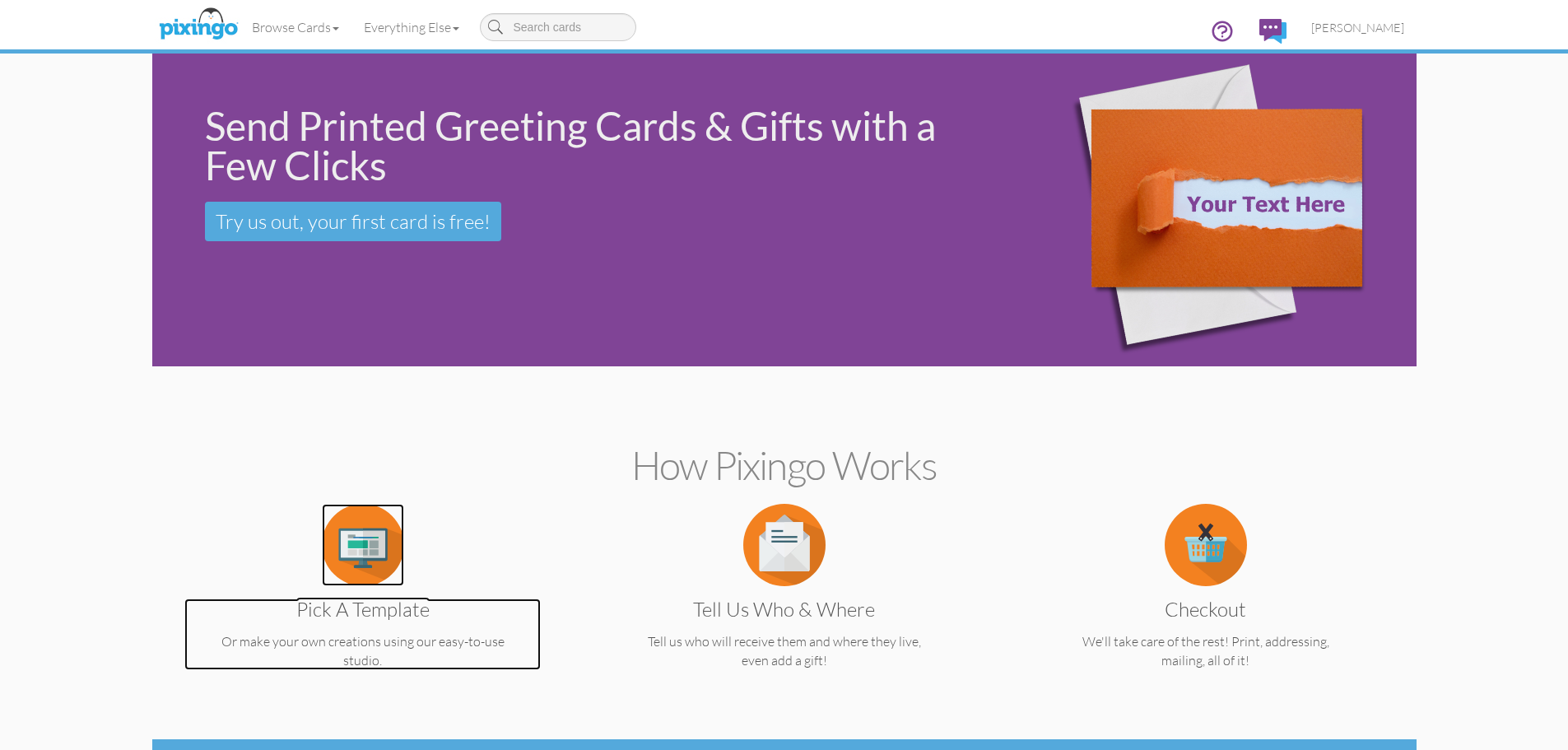 click at bounding box center (363, 545) 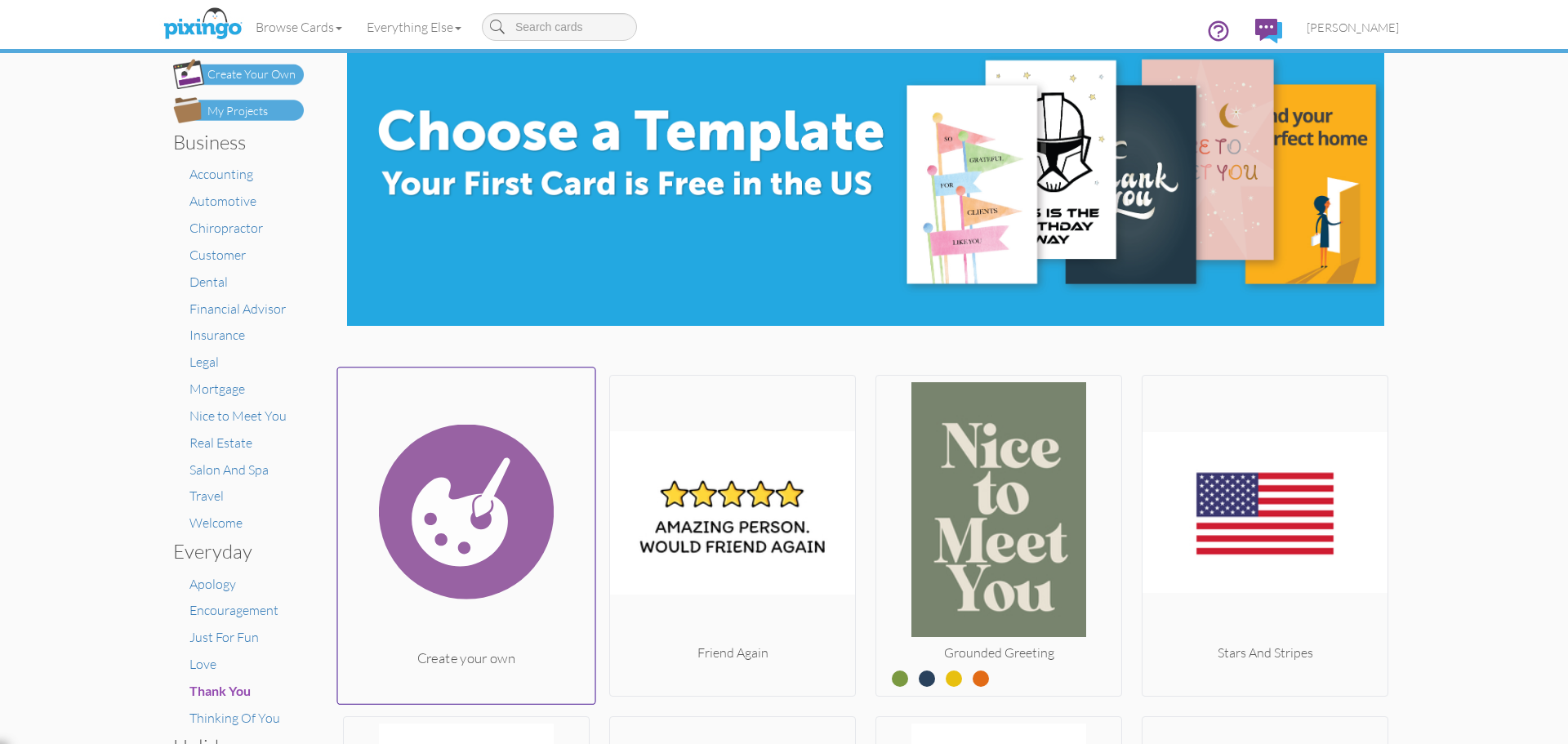 scroll, scrollTop: 55, scrollLeft: 0, axis: vertical 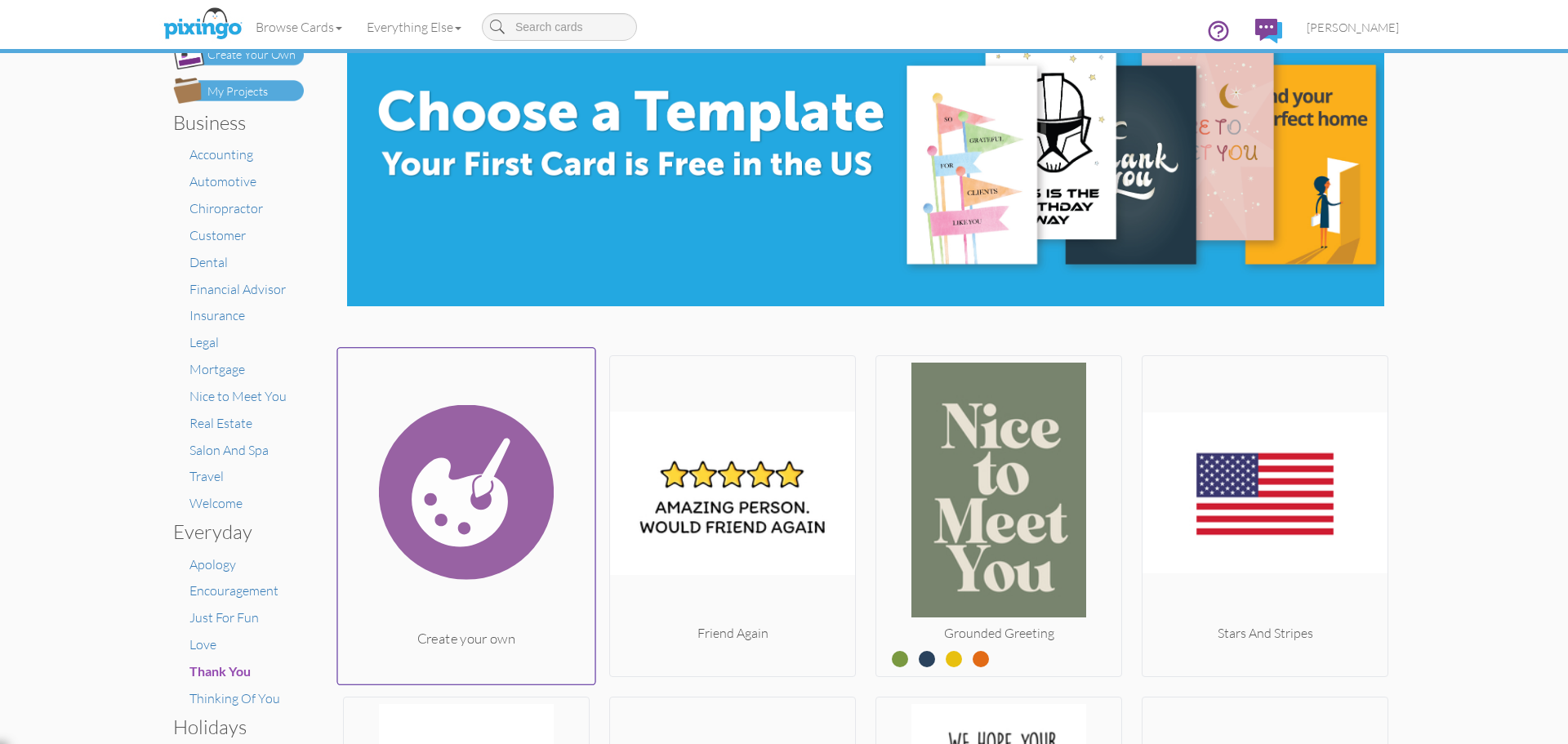 click at bounding box center (466, 492) 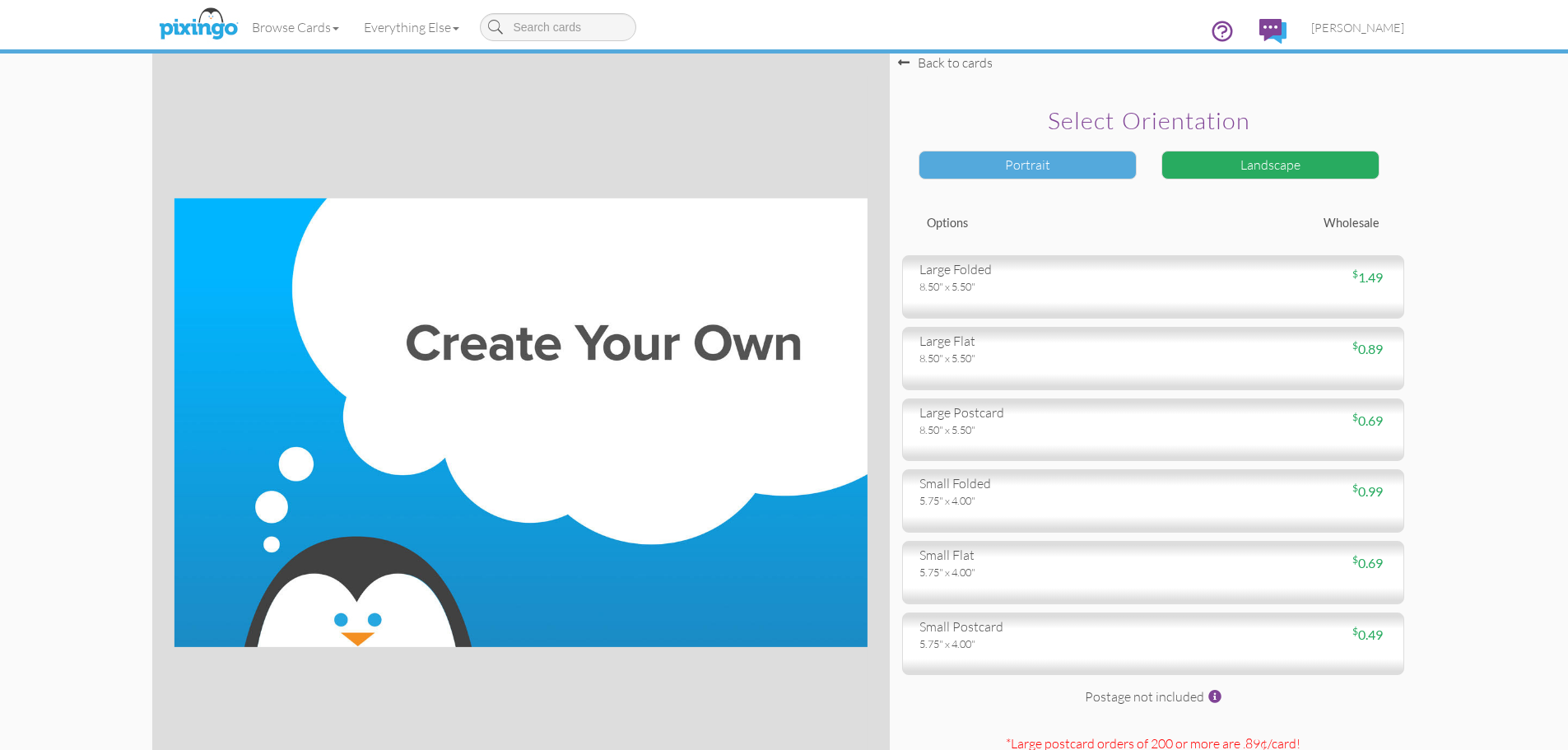 click on "Portrait" at bounding box center [1027, 165] 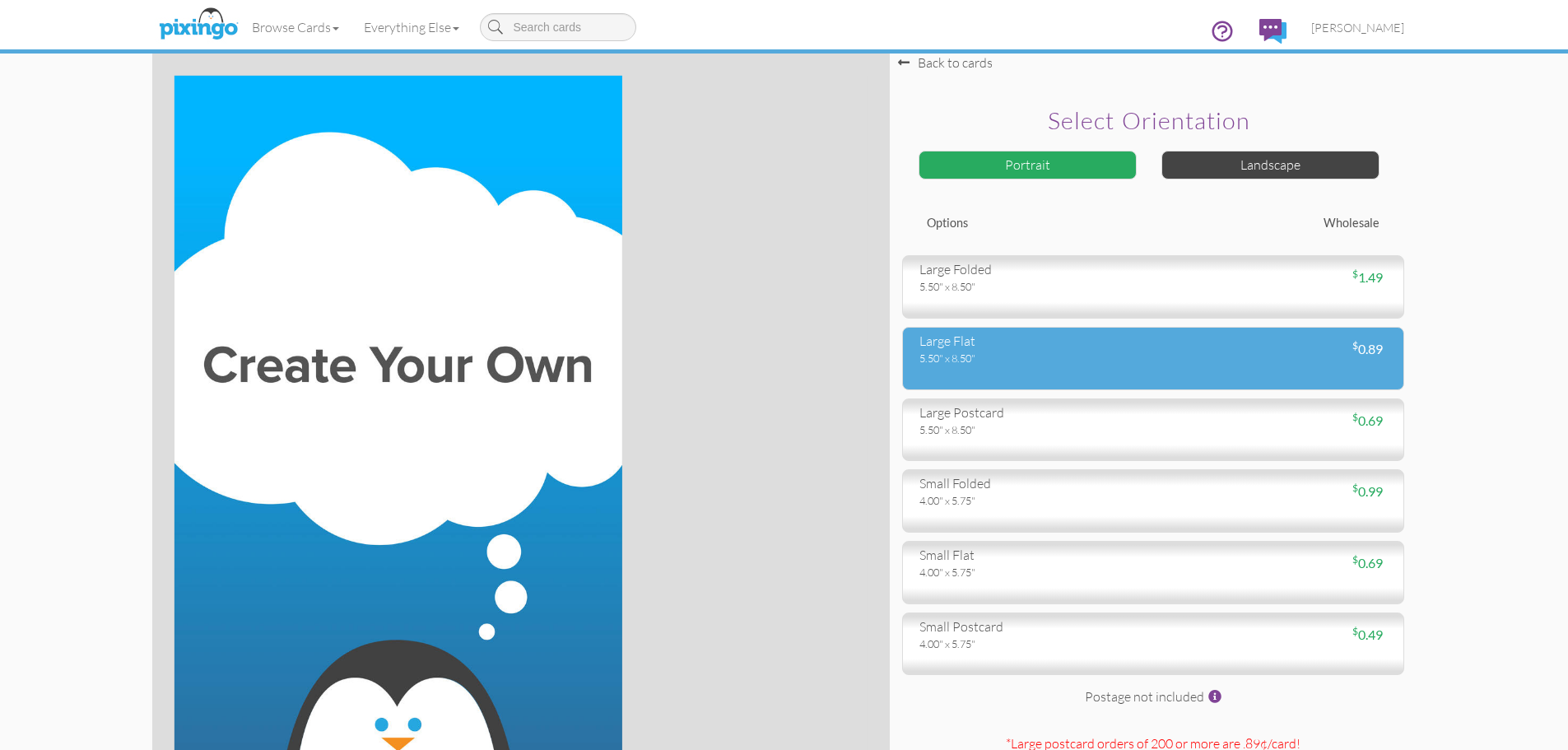 click on "large flat
5.50" x 8.50"
$ 0.89" at bounding box center (1153, 358) 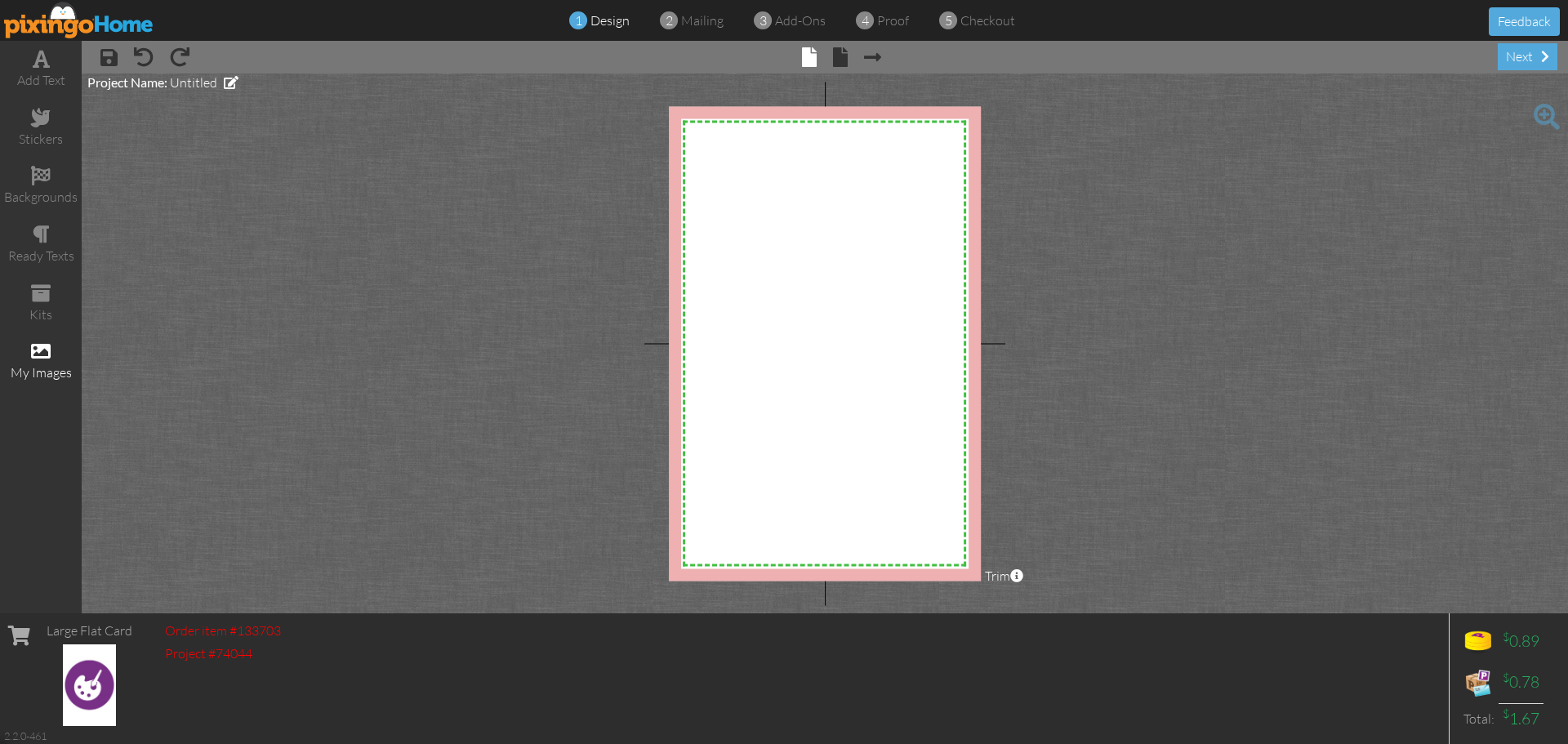 click at bounding box center [41, 351] 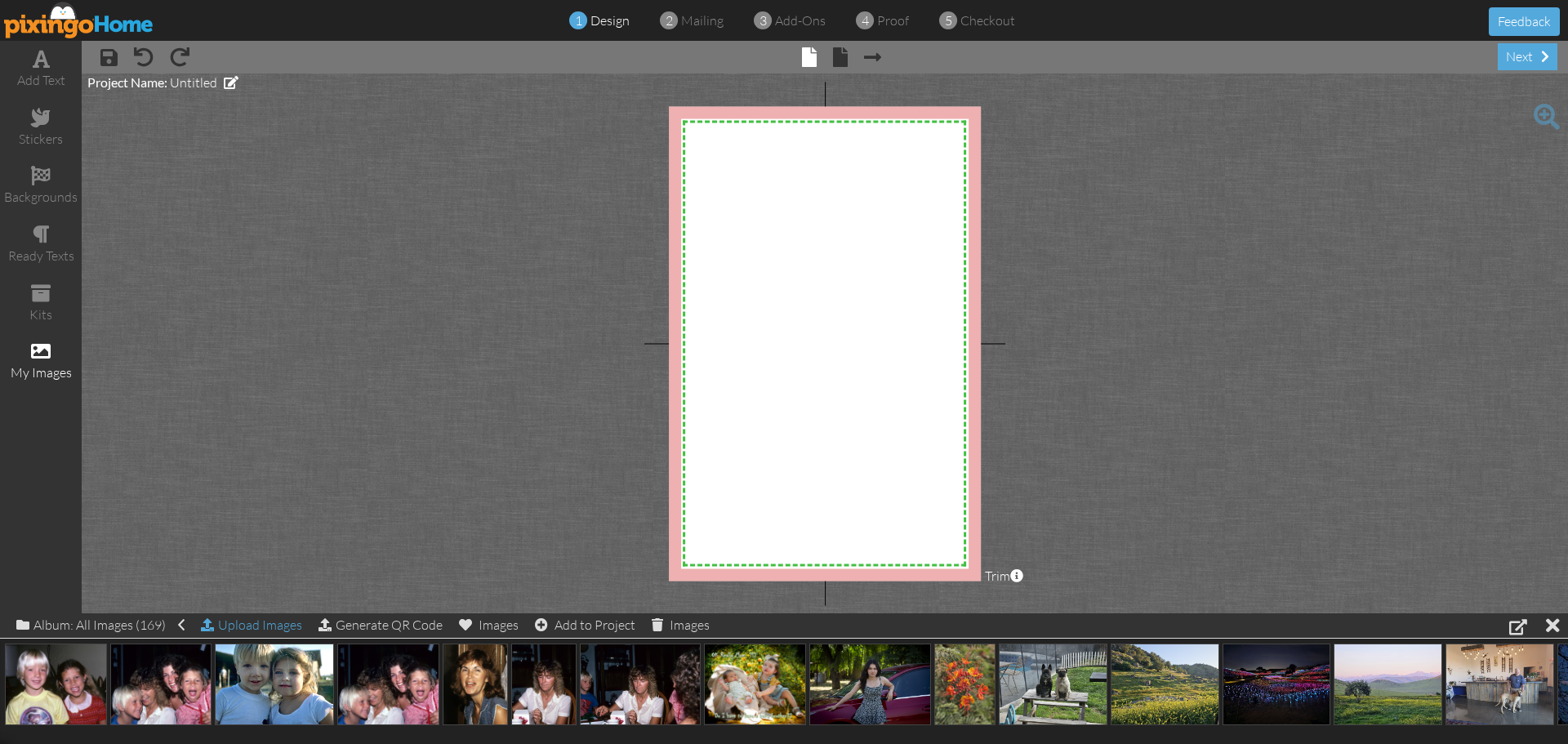 click on "Upload Images" 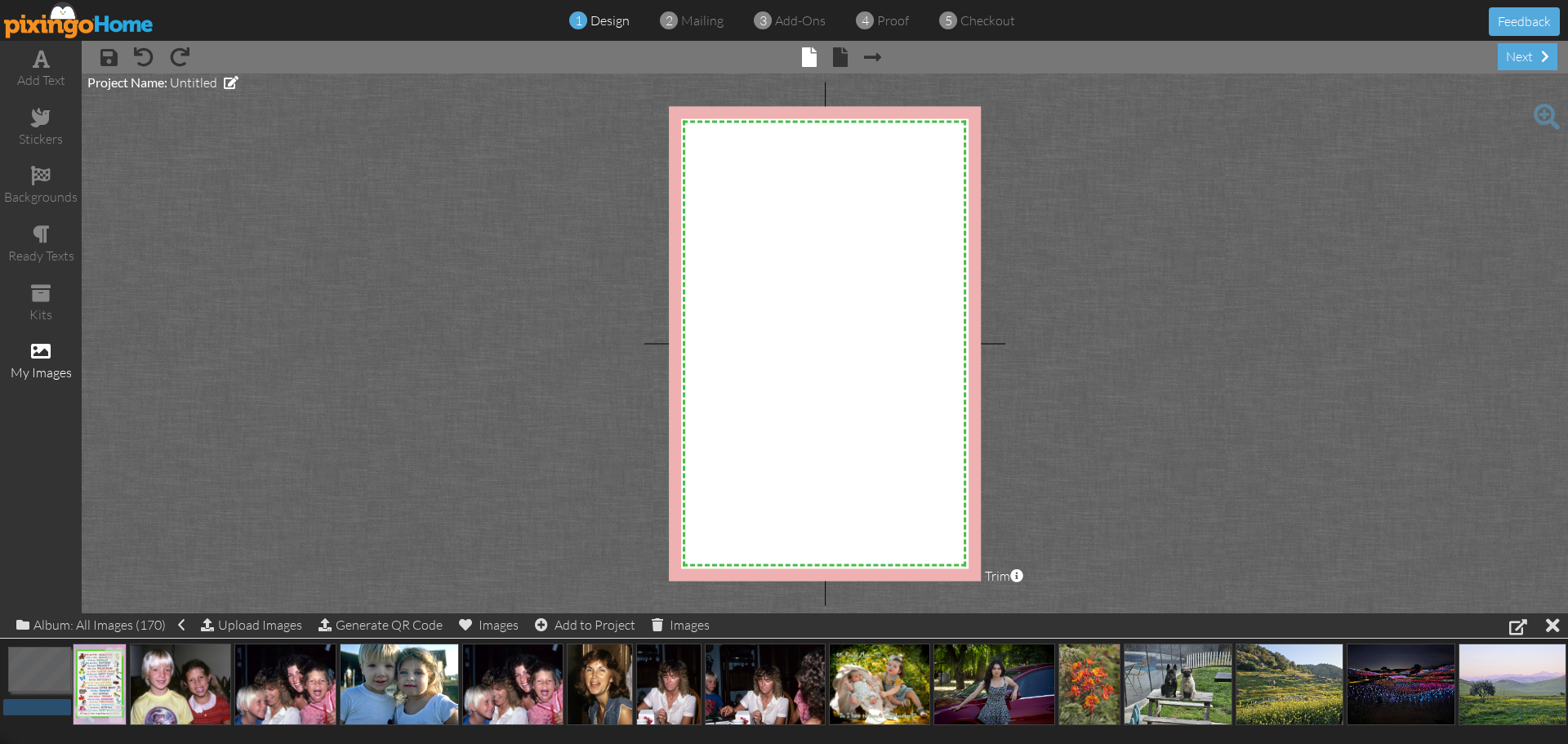 click 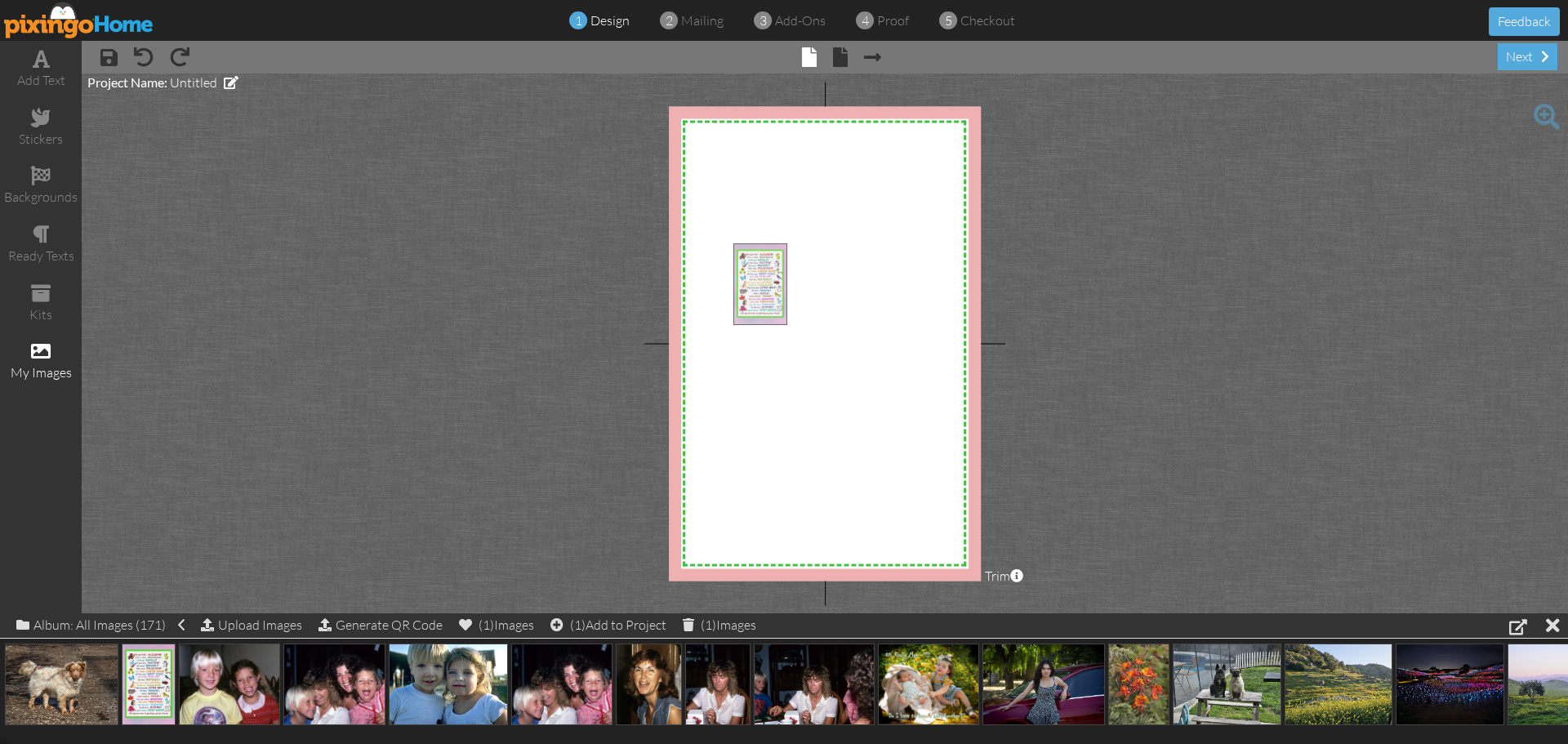 drag, startPoint x: 133, startPoint y: 688, endPoint x: 745, endPoint y: 288, distance: 731.1252 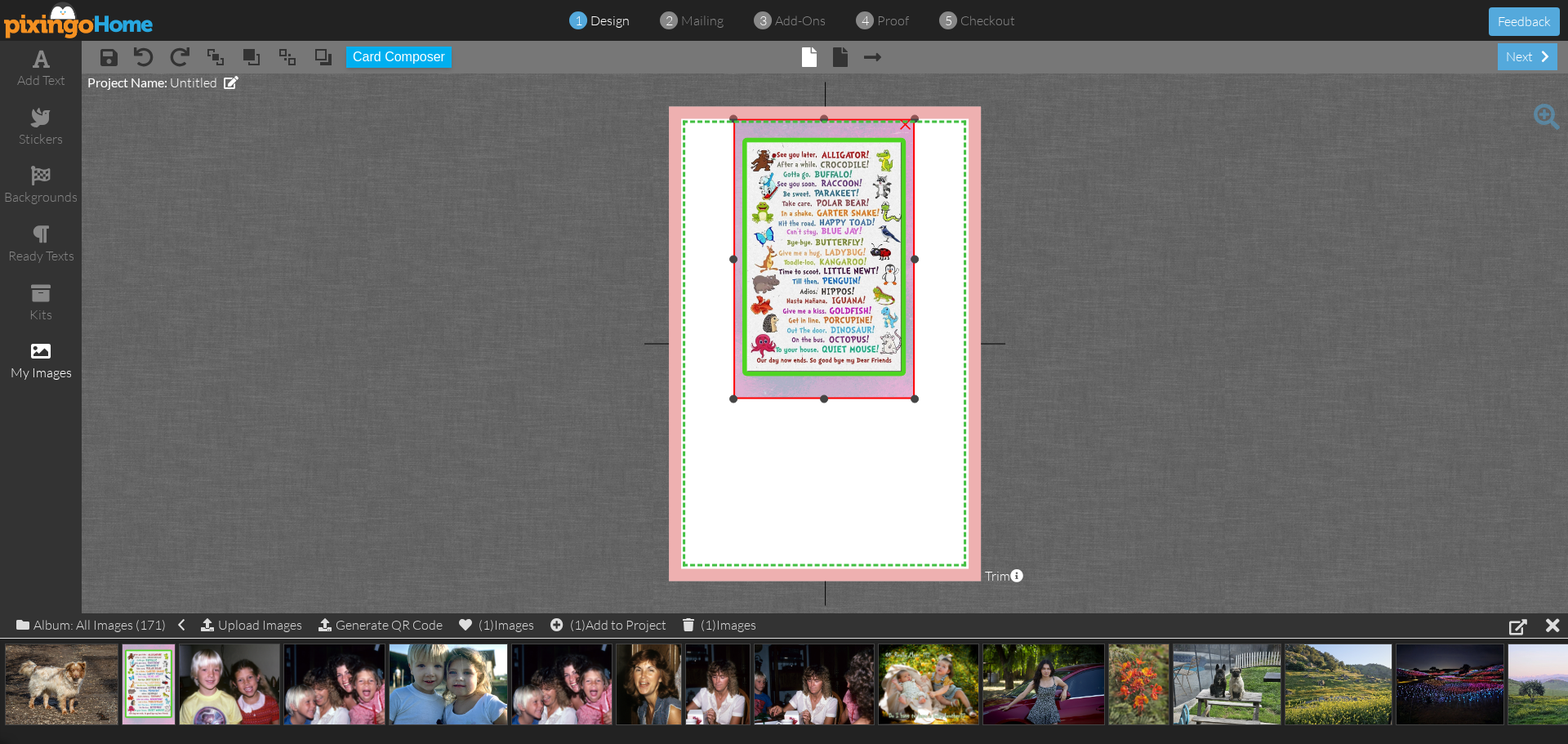 drag, startPoint x: 833, startPoint y: 243, endPoint x: 971, endPoint y: 119, distance: 185.52628 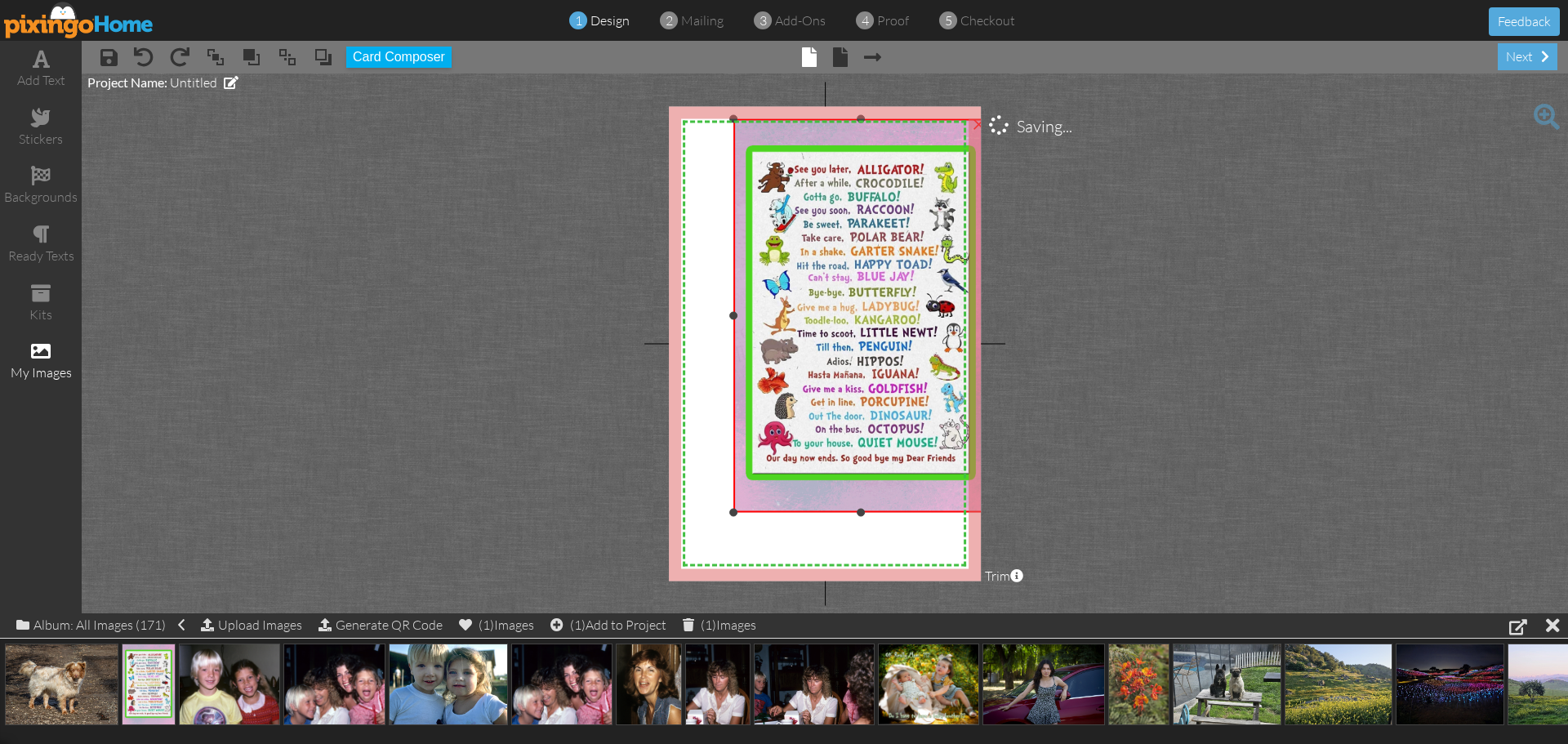 drag, startPoint x: 916, startPoint y: 412, endPoint x: 947, endPoint y: 511, distance: 103.74006 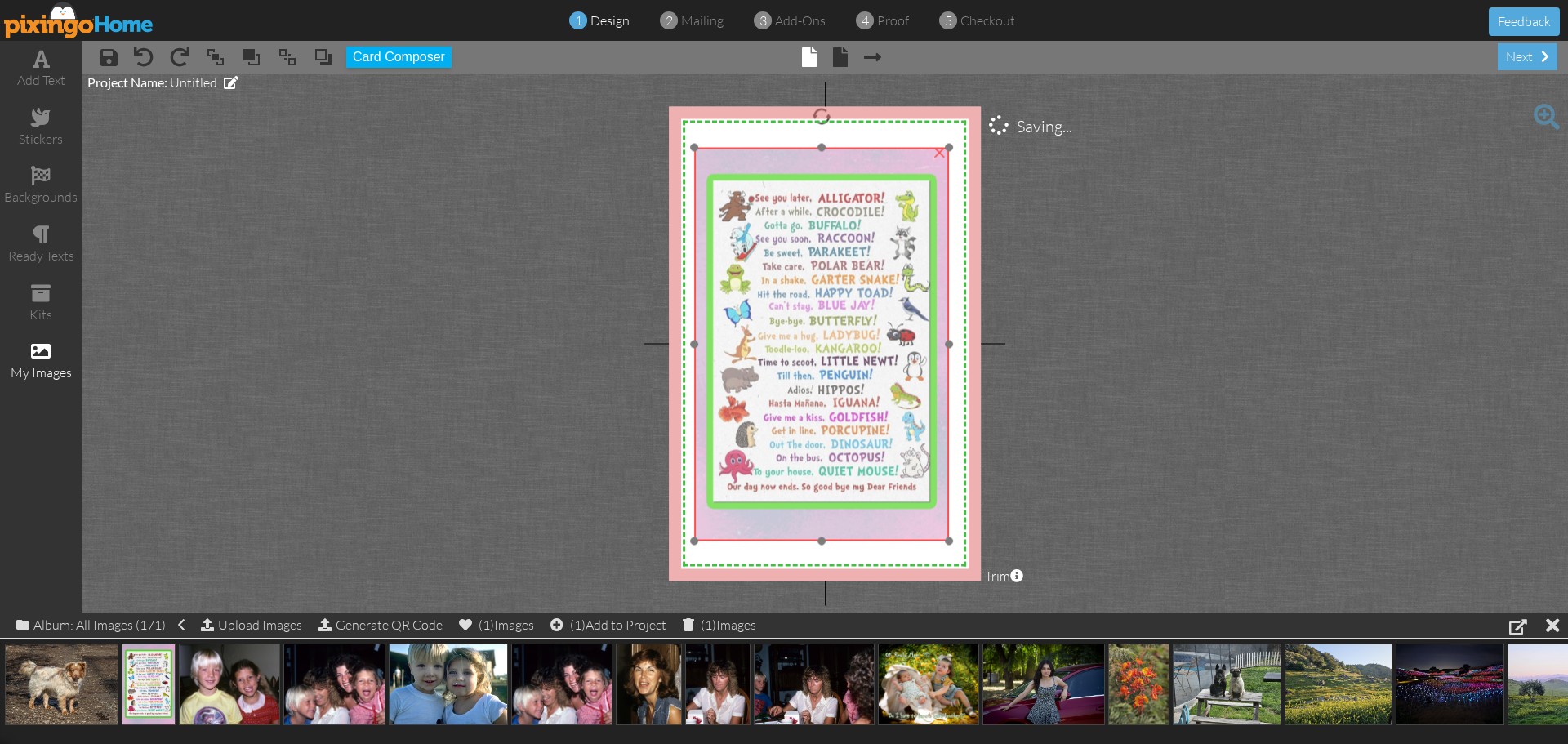 drag, startPoint x: 736, startPoint y: 508, endPoint x: 696, endPoint y: 534, distance: 47.7074 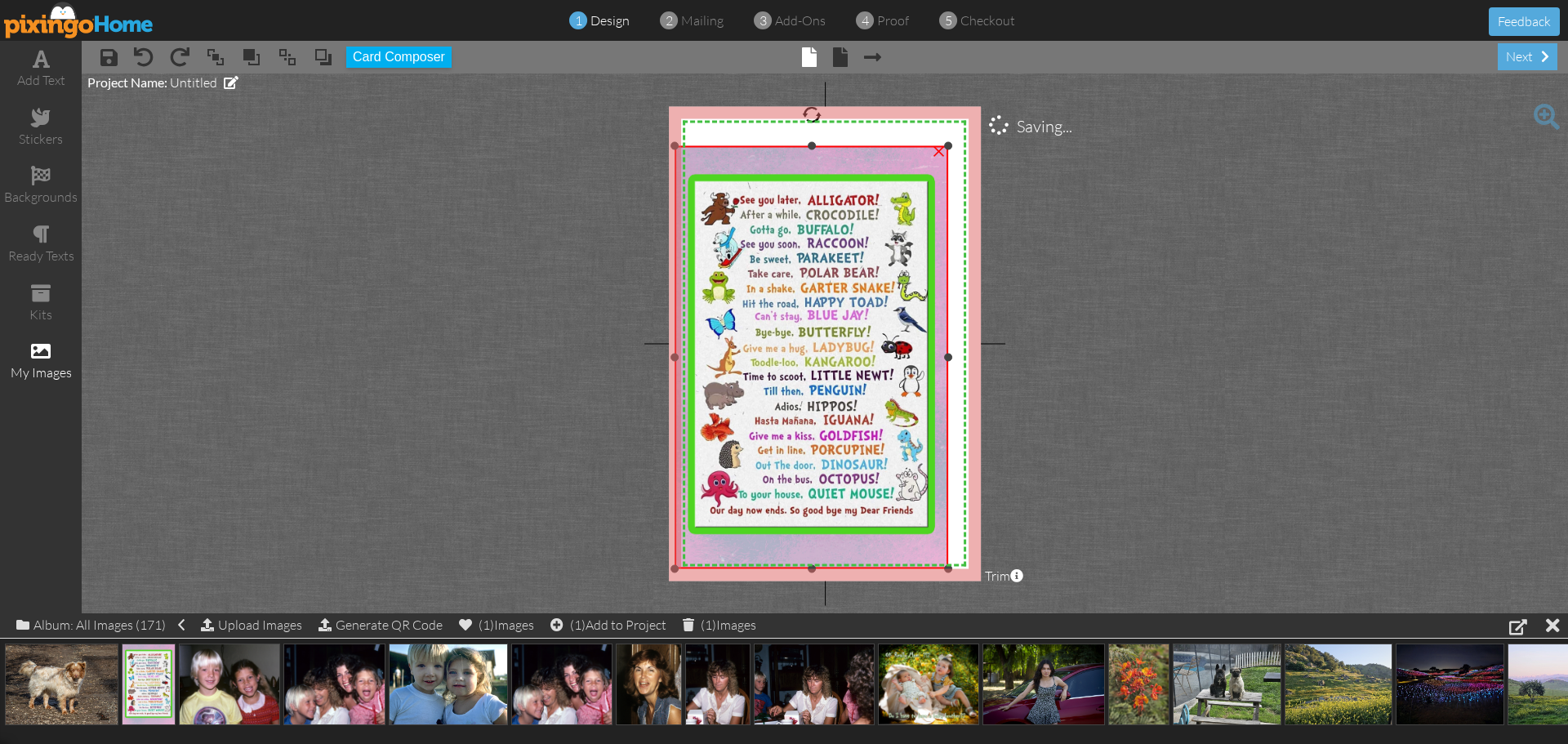 drag, startPoint x: 697, startPoint y: 539, endPoint x: 647, endPoint y: 568, distance: 57.80138 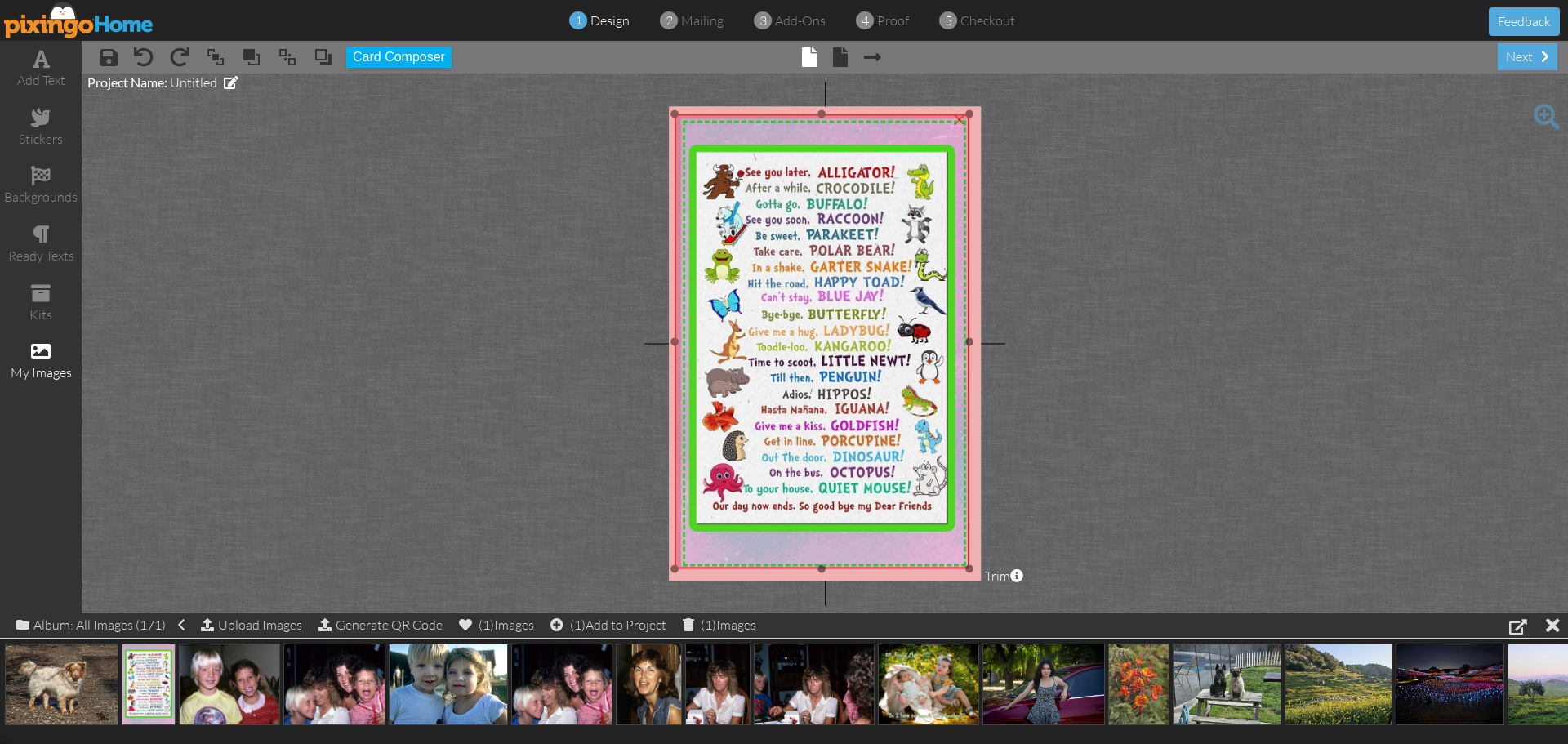 drag, startPoint x: 949, startPoint y: 144, endPoint x: 975, endPoint y: 112, distance: 41.231056 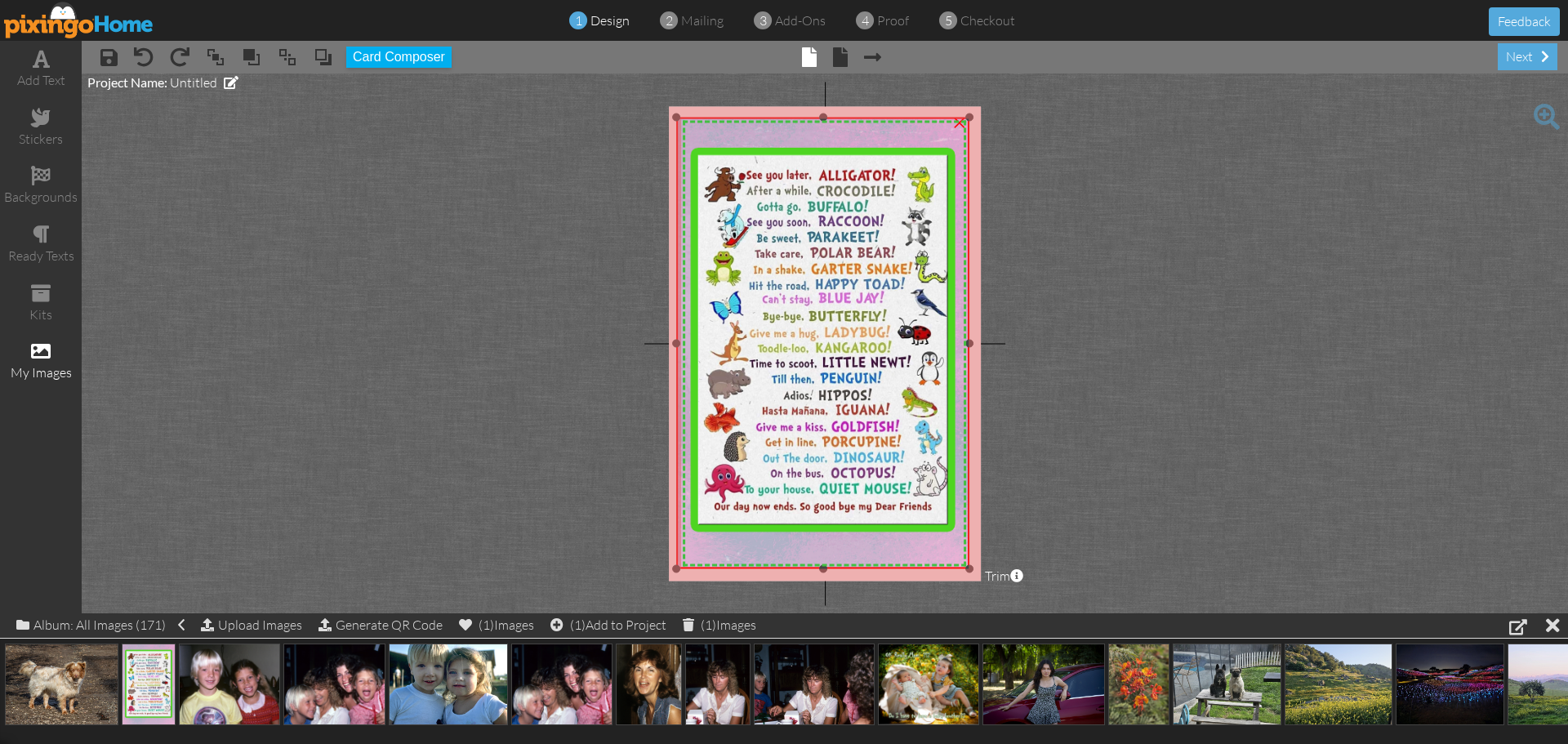 click on "×" at bounding box center [822, 343] 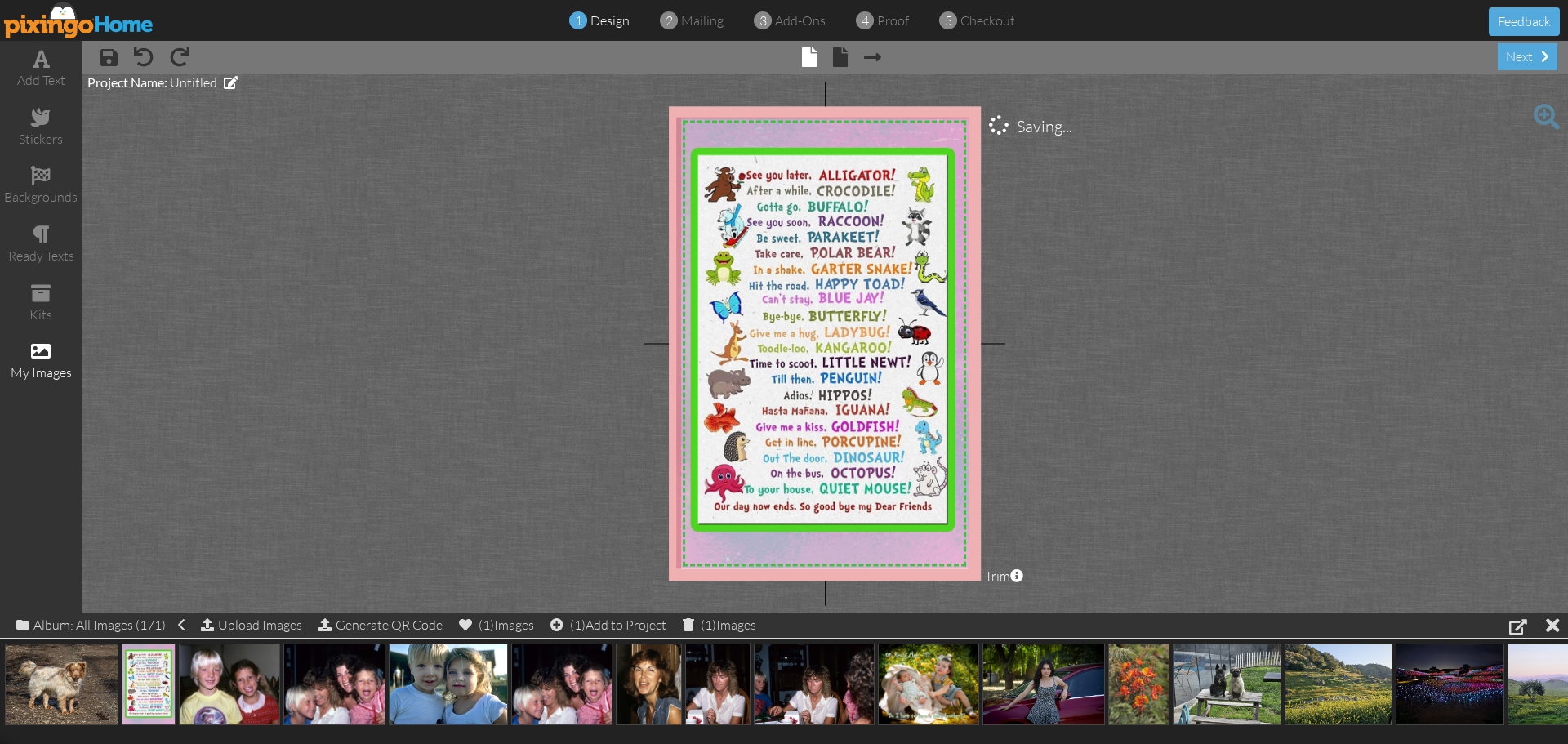 click on "X X X X X X X X X X X X X X X X X X X X X X X X X X X X X X X X X X X X X X X X X X X X X X X X X X X X X X X X X X X X X X X X X X X X X X X X X X X X X X X X X X X X X X X X X X X X X X X X ×
Saving...
Project Name:
Untitled
Trim
×
About the red and green reference lines
Area inside the
green dashed line
represents a safe zone where all work will be visible on the final
print.
The
red trim zone   represents where the print
is expected to be cut.
Canvas wraps have a 1" wrap on the sides." at bounding box center (825, 343) 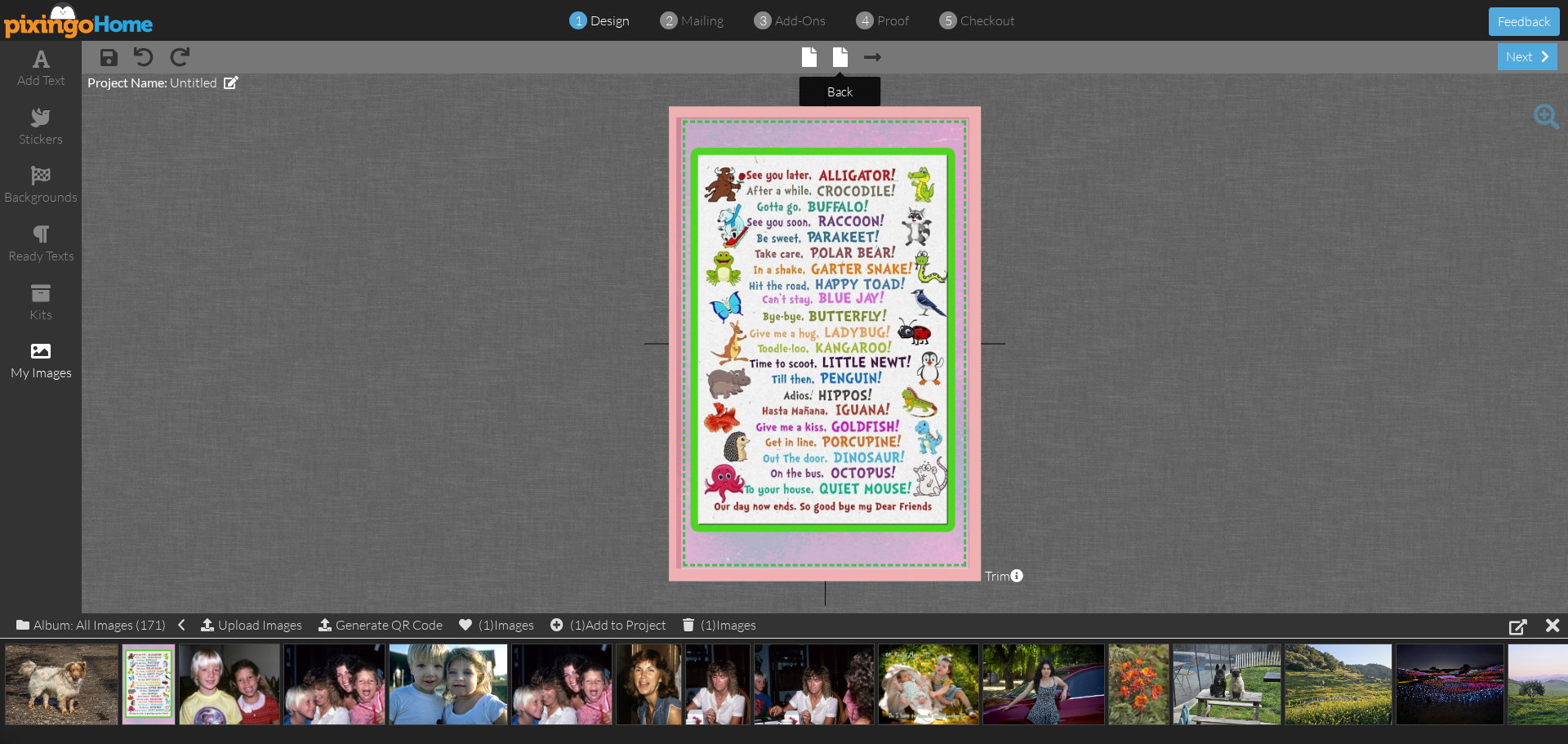 click at bounding box center [840, 57] 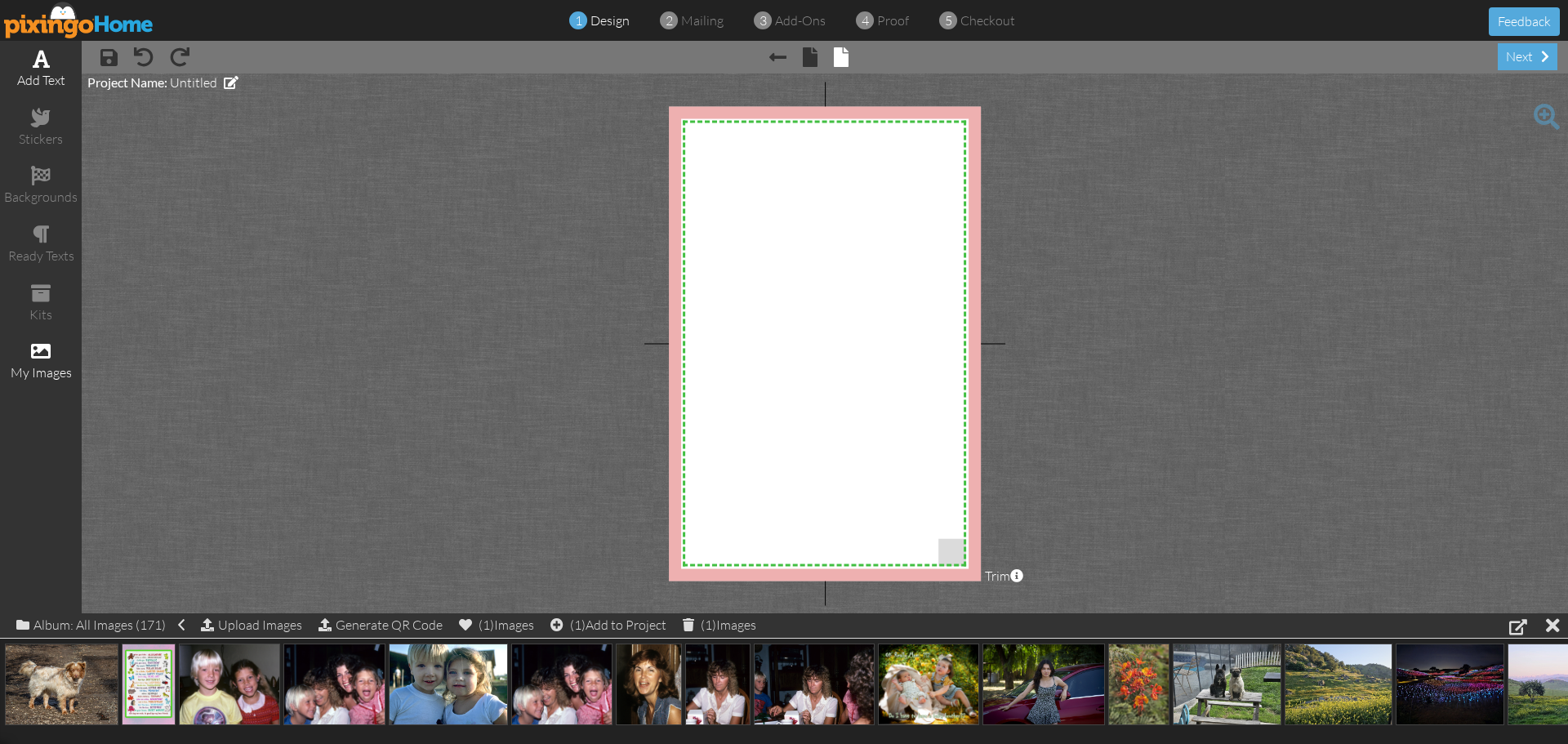 click on "add text" at bounding box center [41, 80] 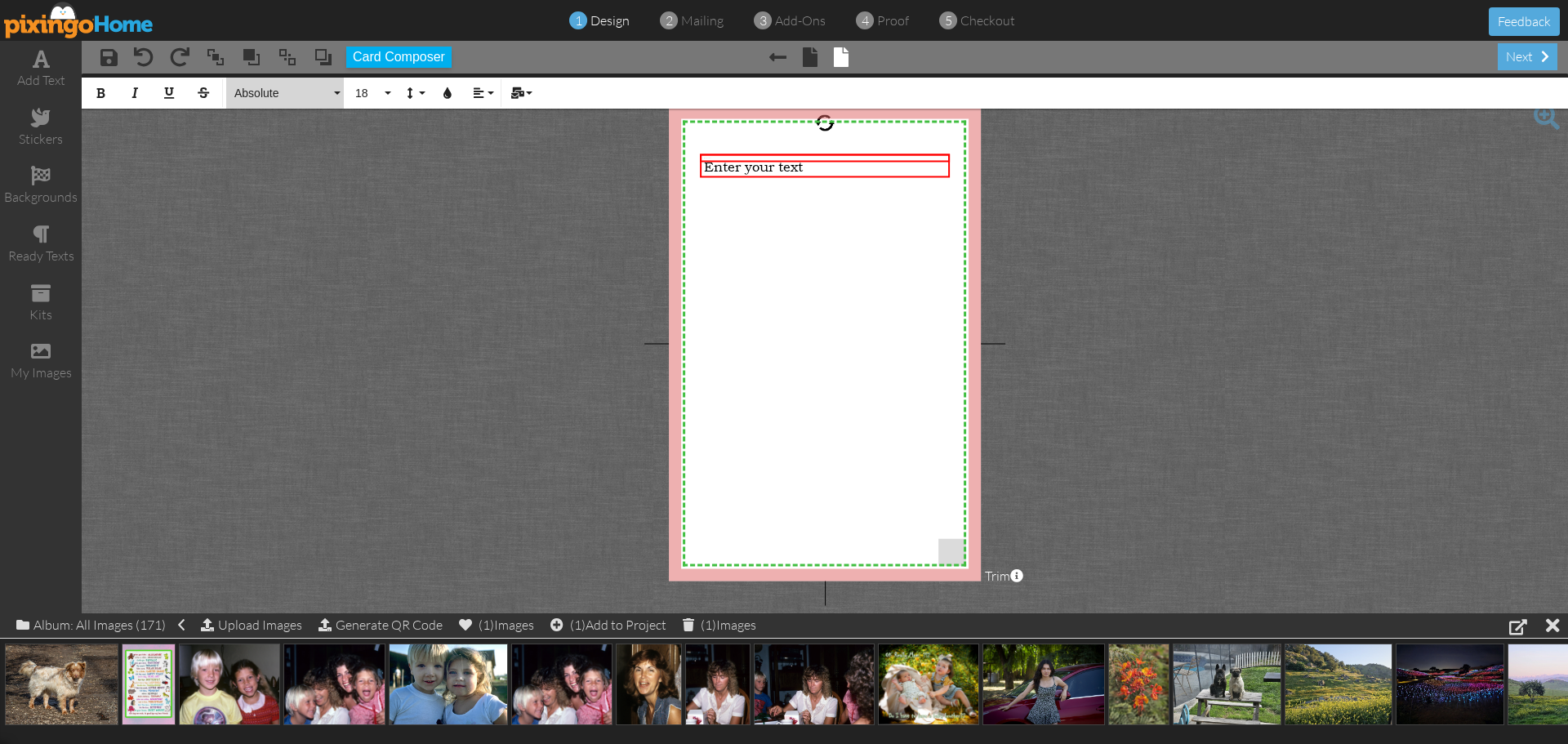 click on "Absolute" at bounding box center (285, 93) 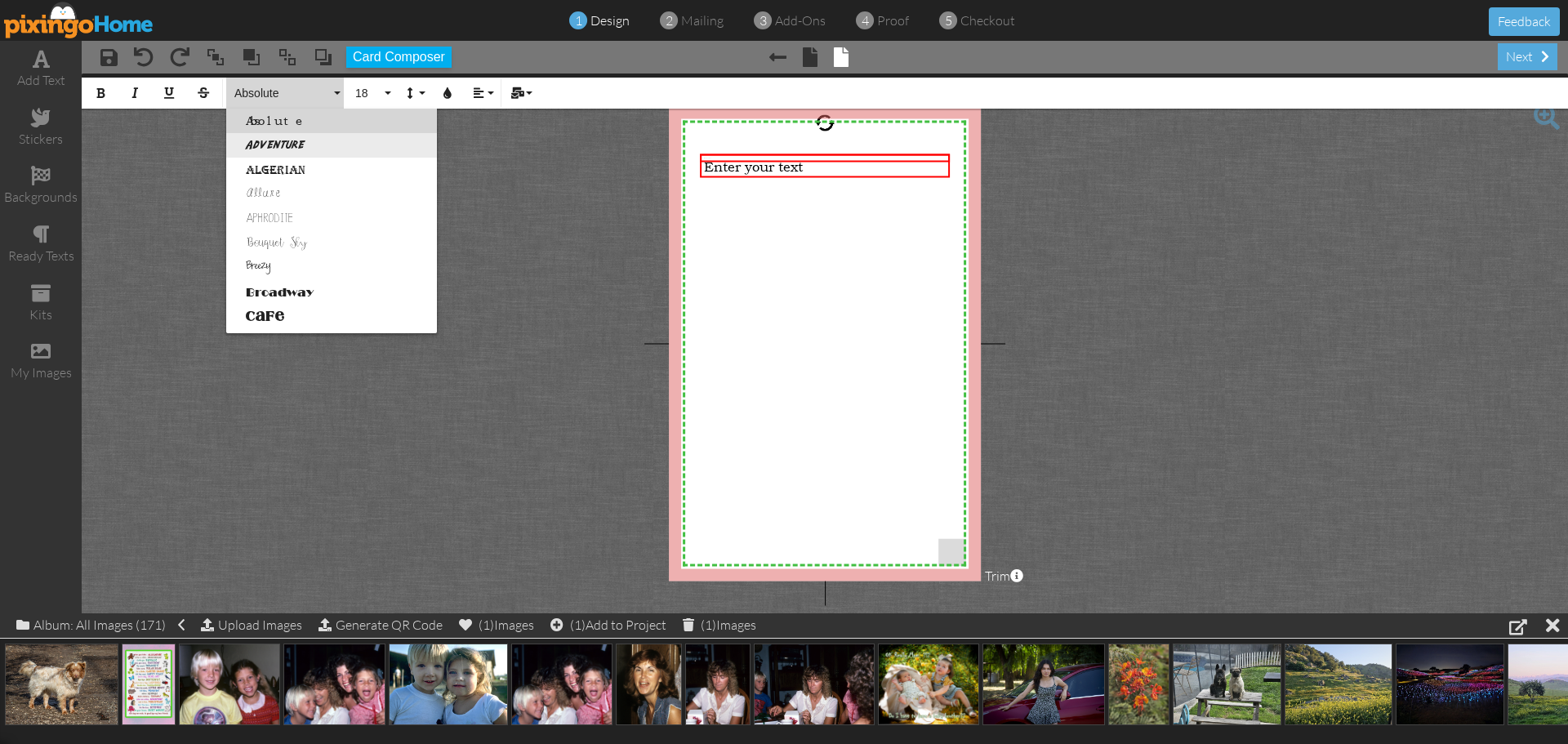 click on "Adventure" at bounding box center (332, 145) 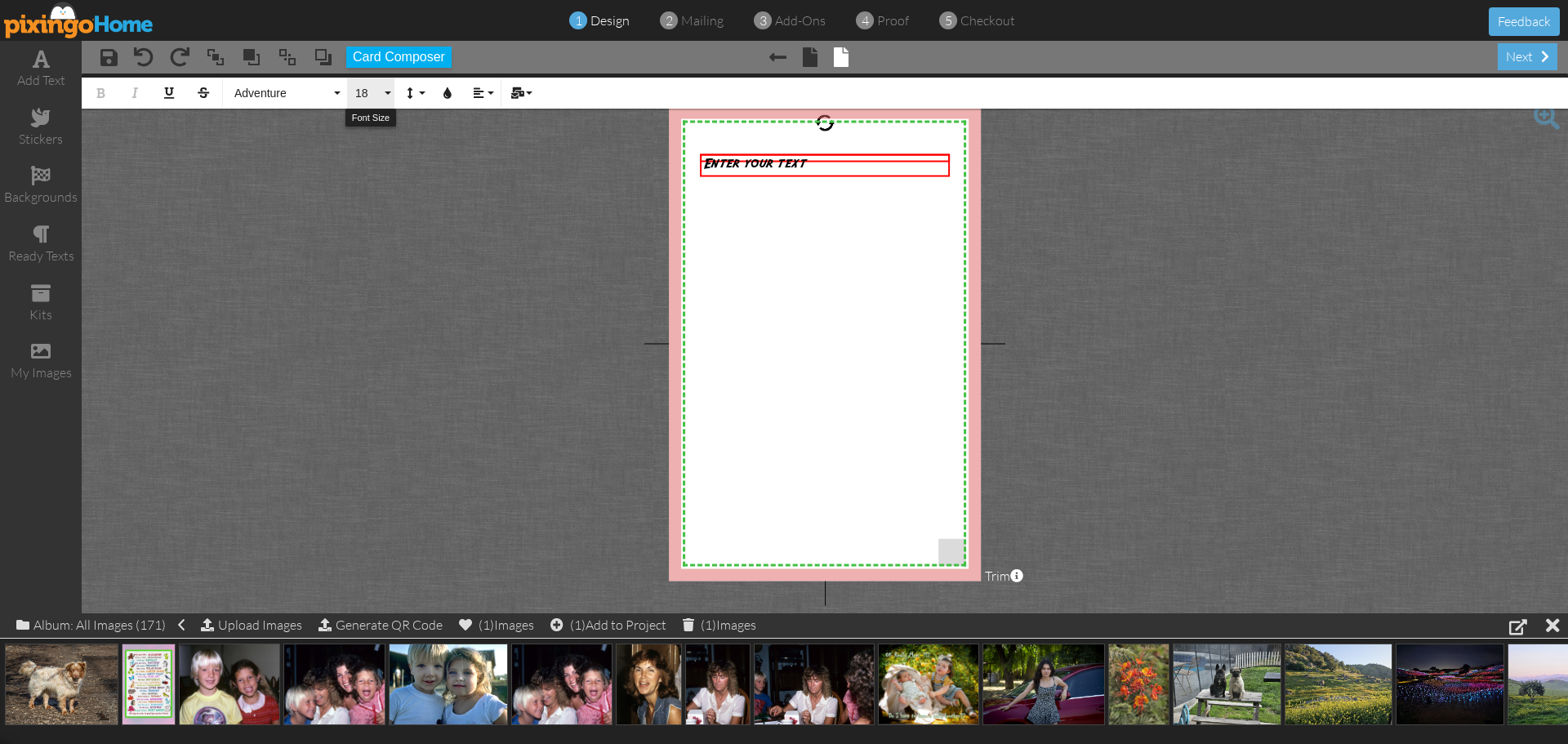 click on "18" at bounding box center [371, 93] 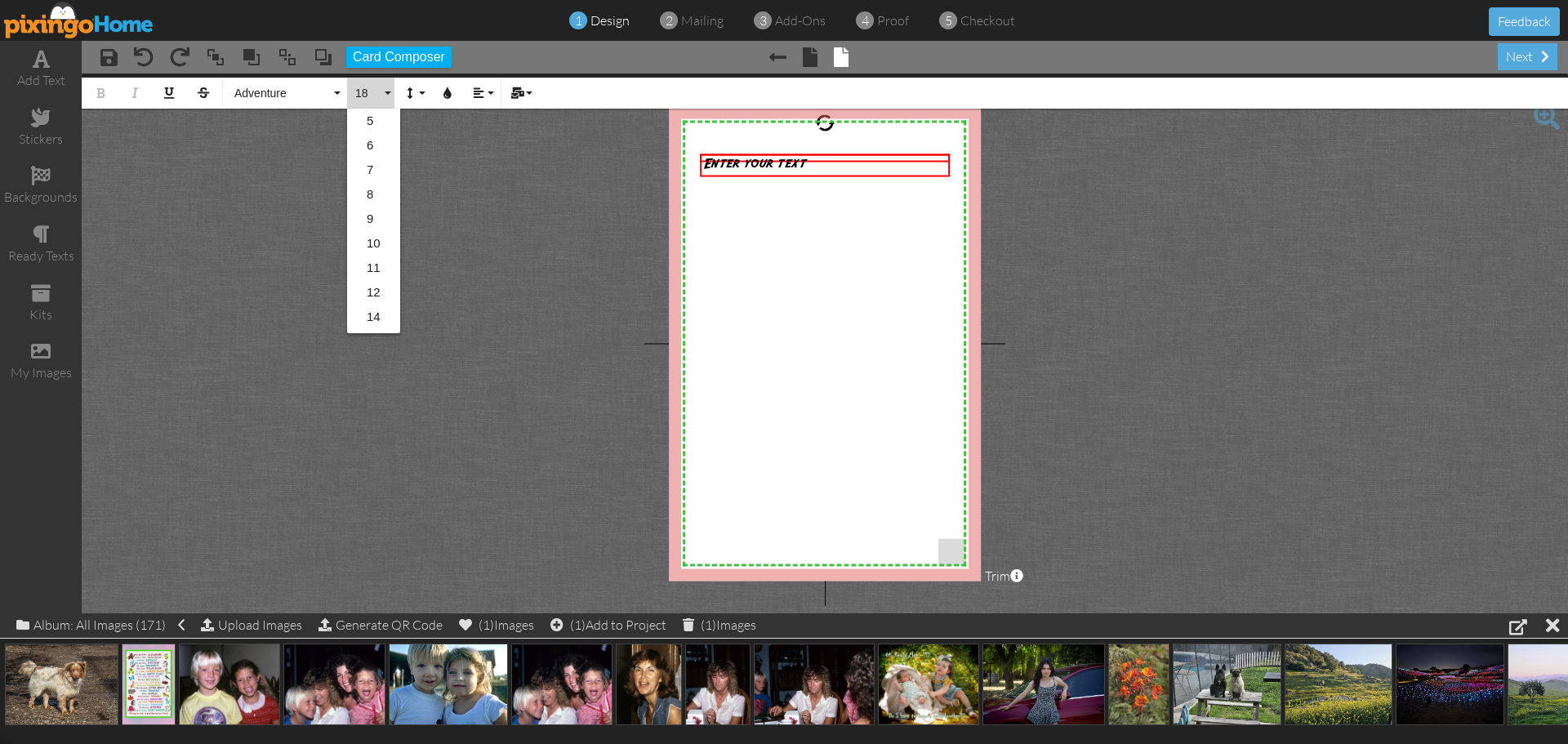 scroll, scrollTop: 145, scrollLeft: 0, axis: vertical 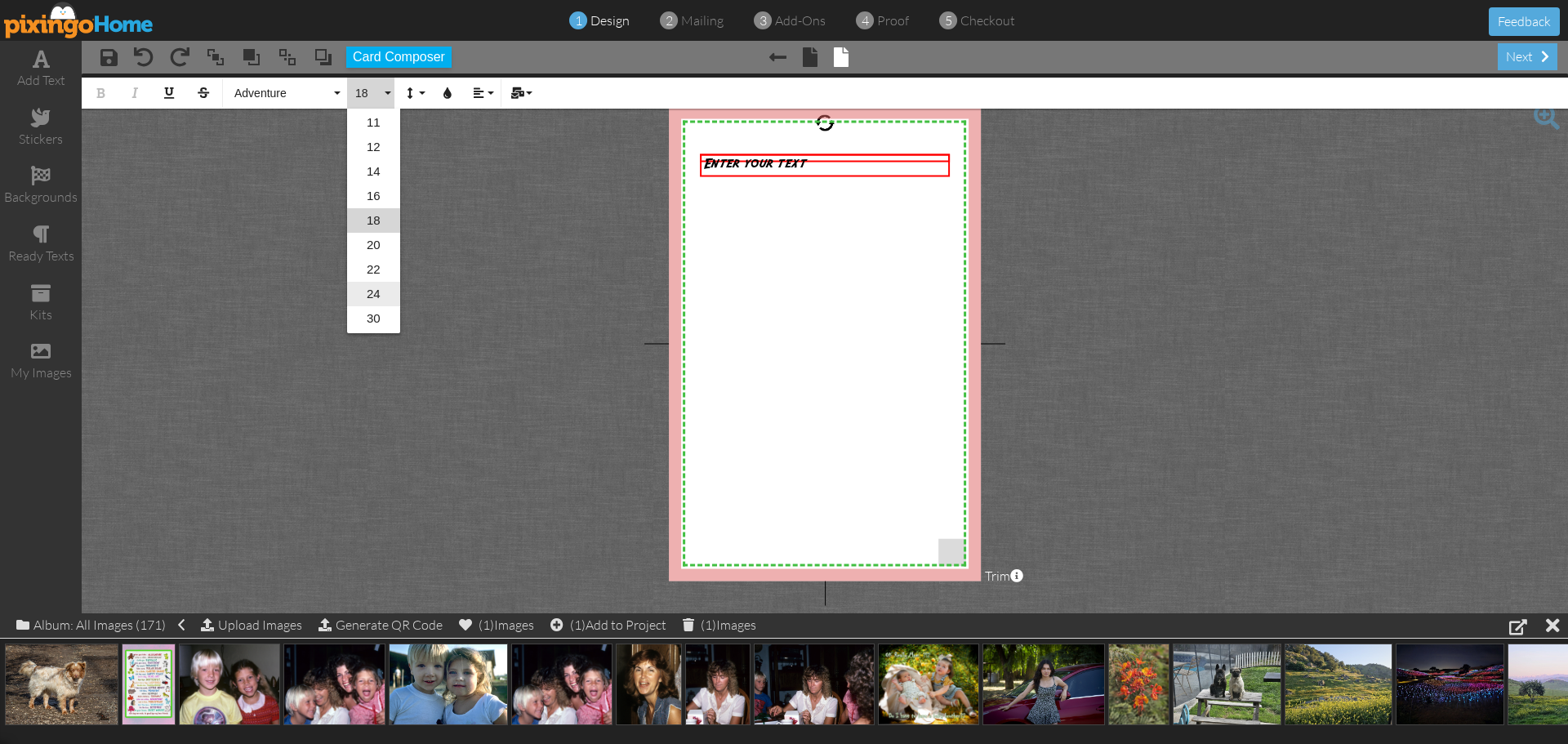 click on "24" at bounding box center [373, 294] 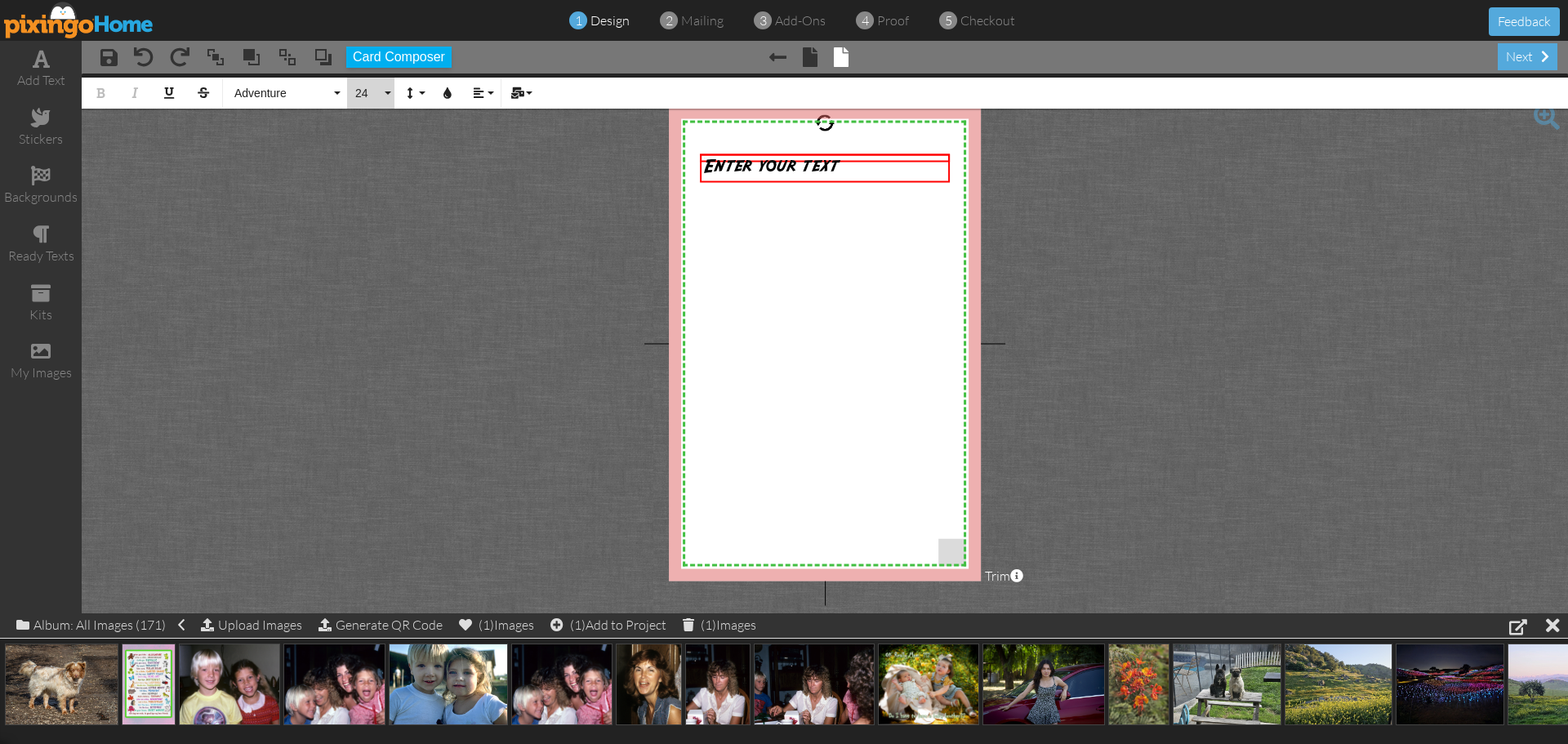 click on "24" at bounding box center [371, 93] 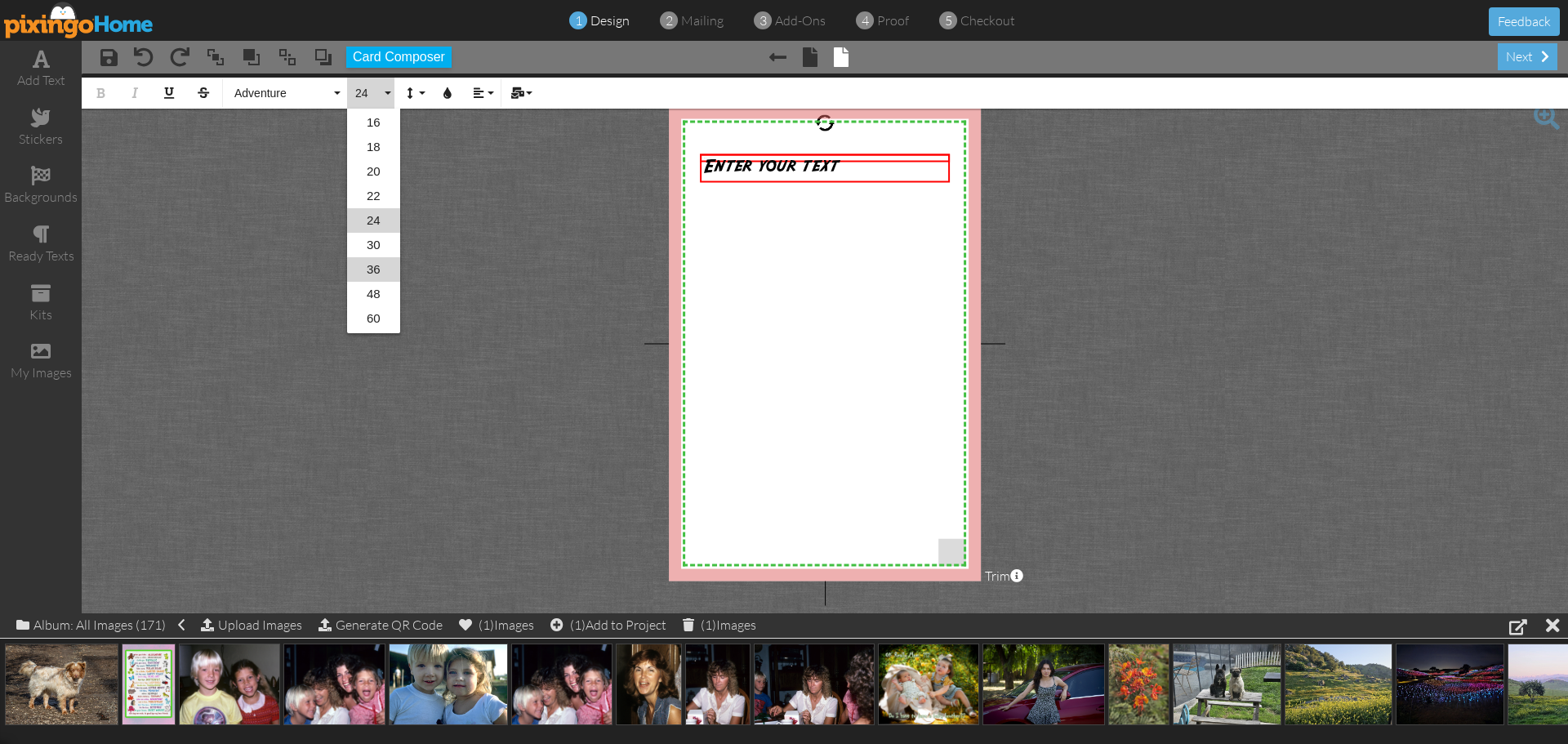 click on "36" at bounding box center [373, 270] 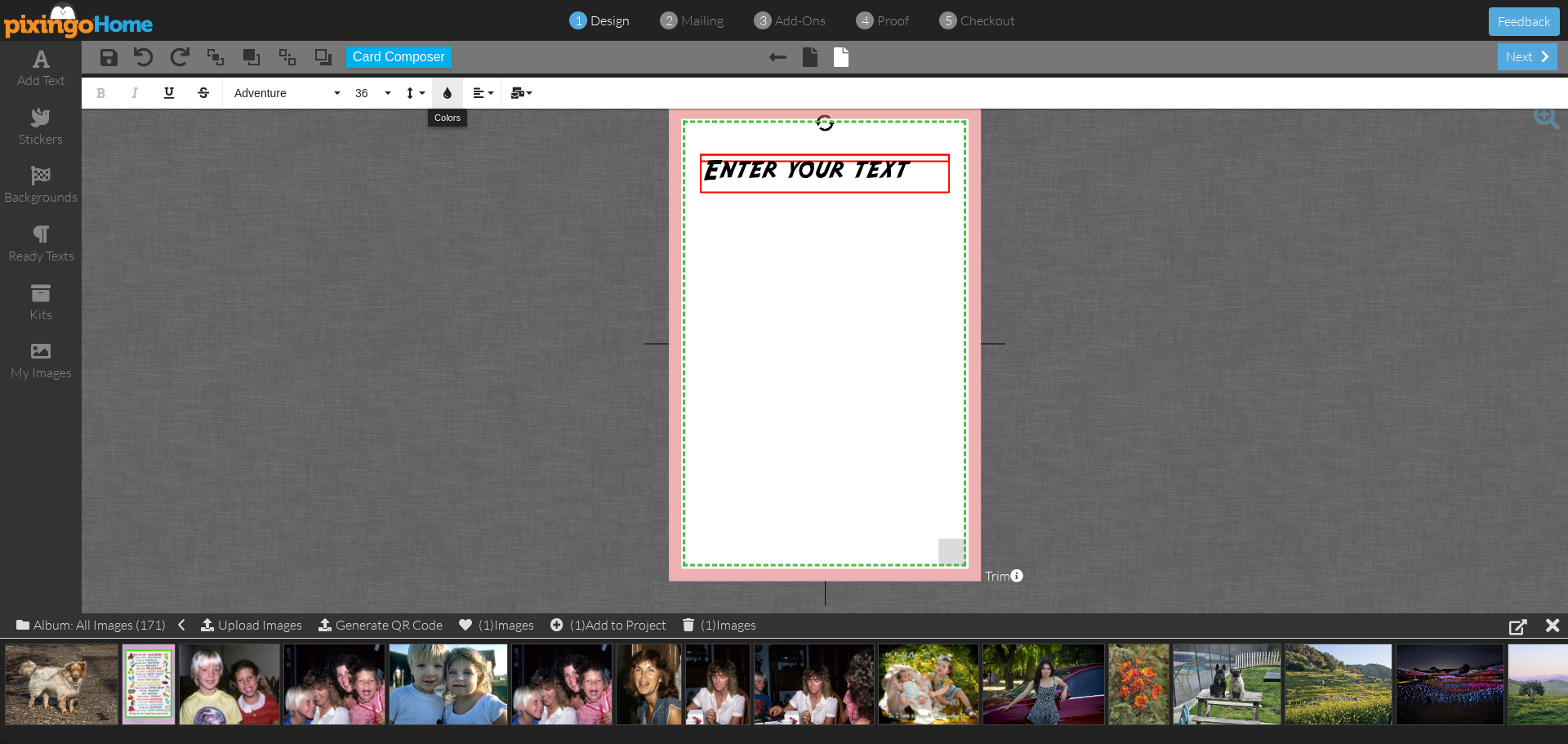click at bounding box center (448, 93) 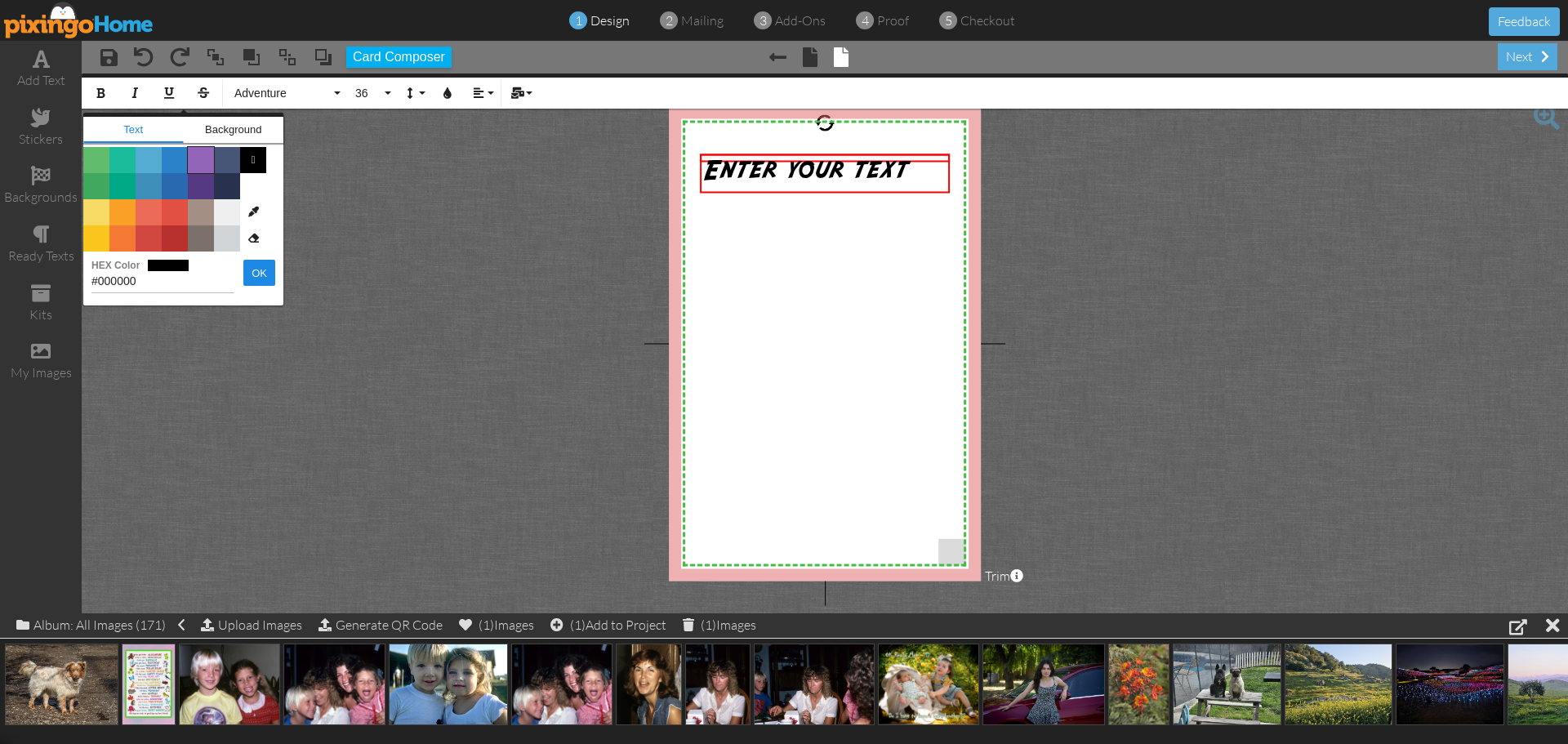 click on "Color #9365B8" at bounding box center [201, 160] 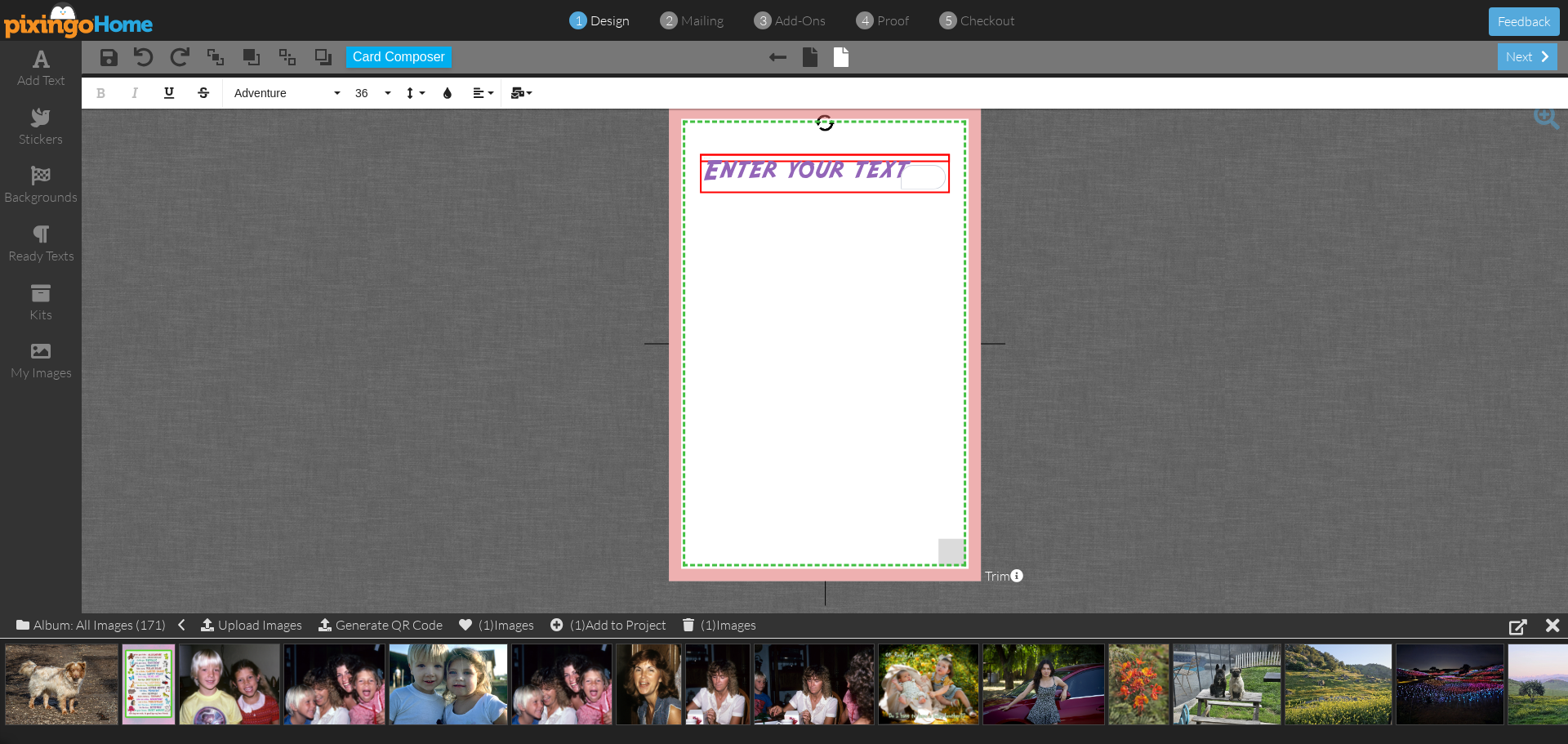 type 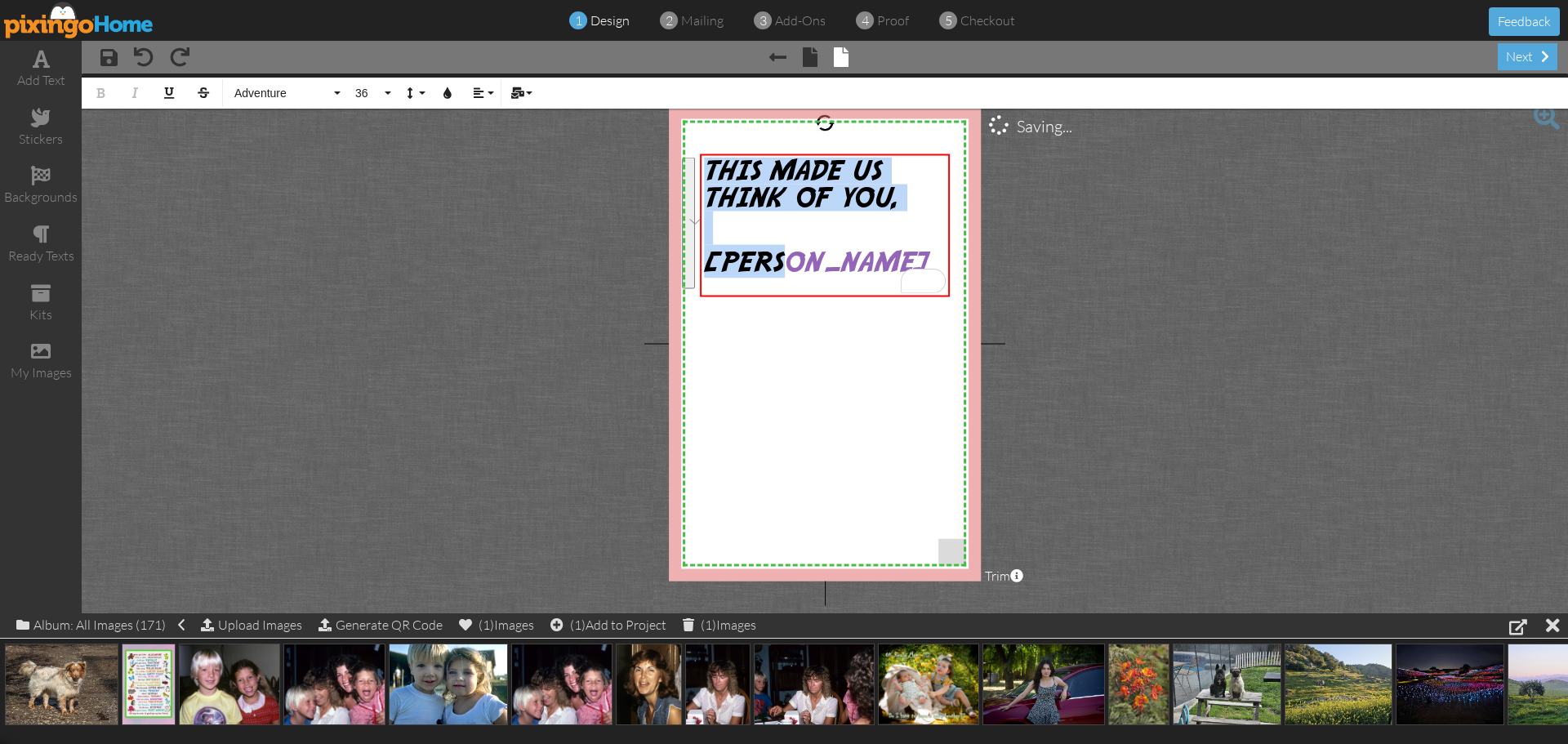 drag, startPoint x: 789, startPoint y: 272, endPoint x: 636, endPoint y: 271, distance: 153.00327 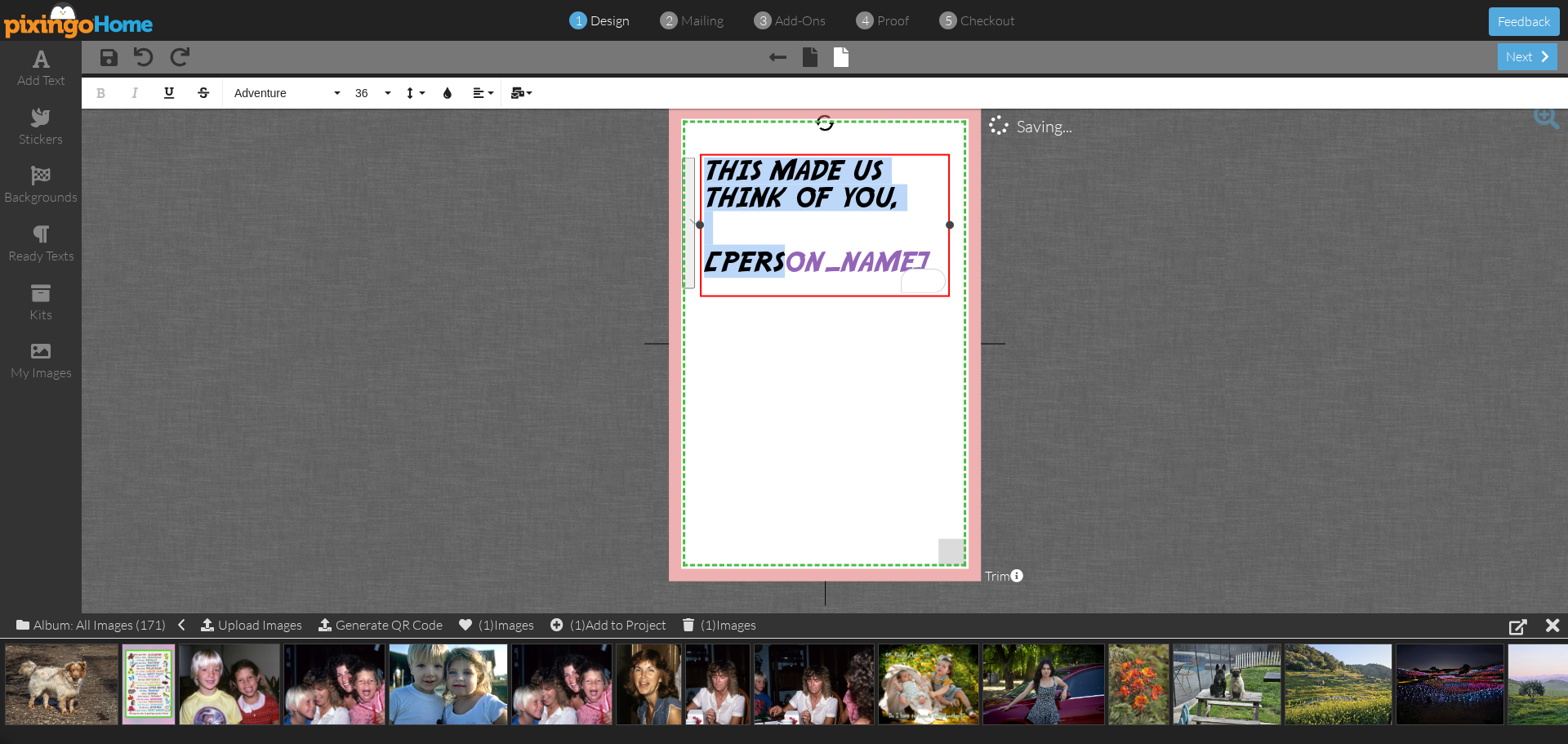 click on "[PERSON_NAME]" at bounding box center [817, 262] 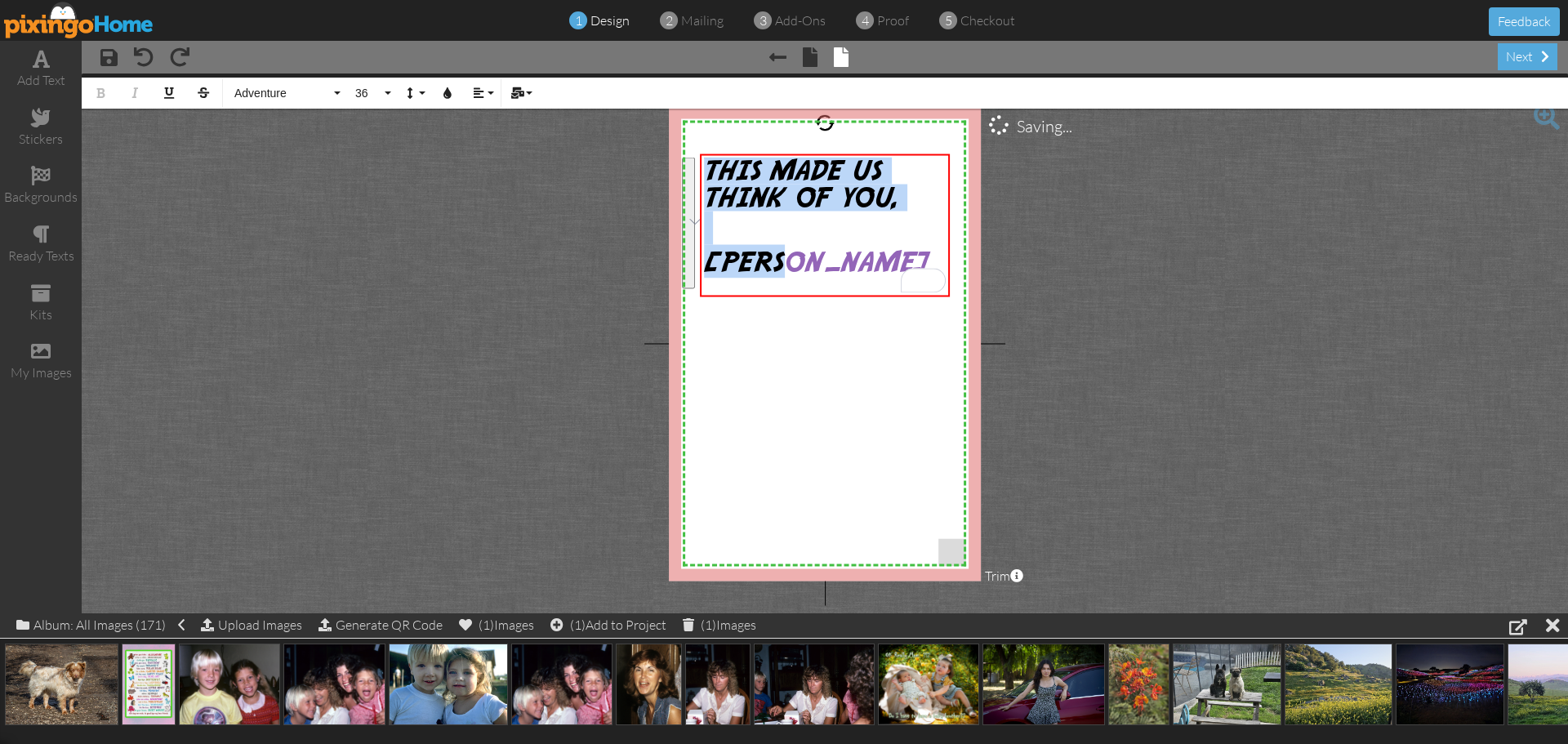 drag, startPoint x: 802, startPoint y: 274, endPoint x: 537, endPoint y: 156, distance: 290.0845 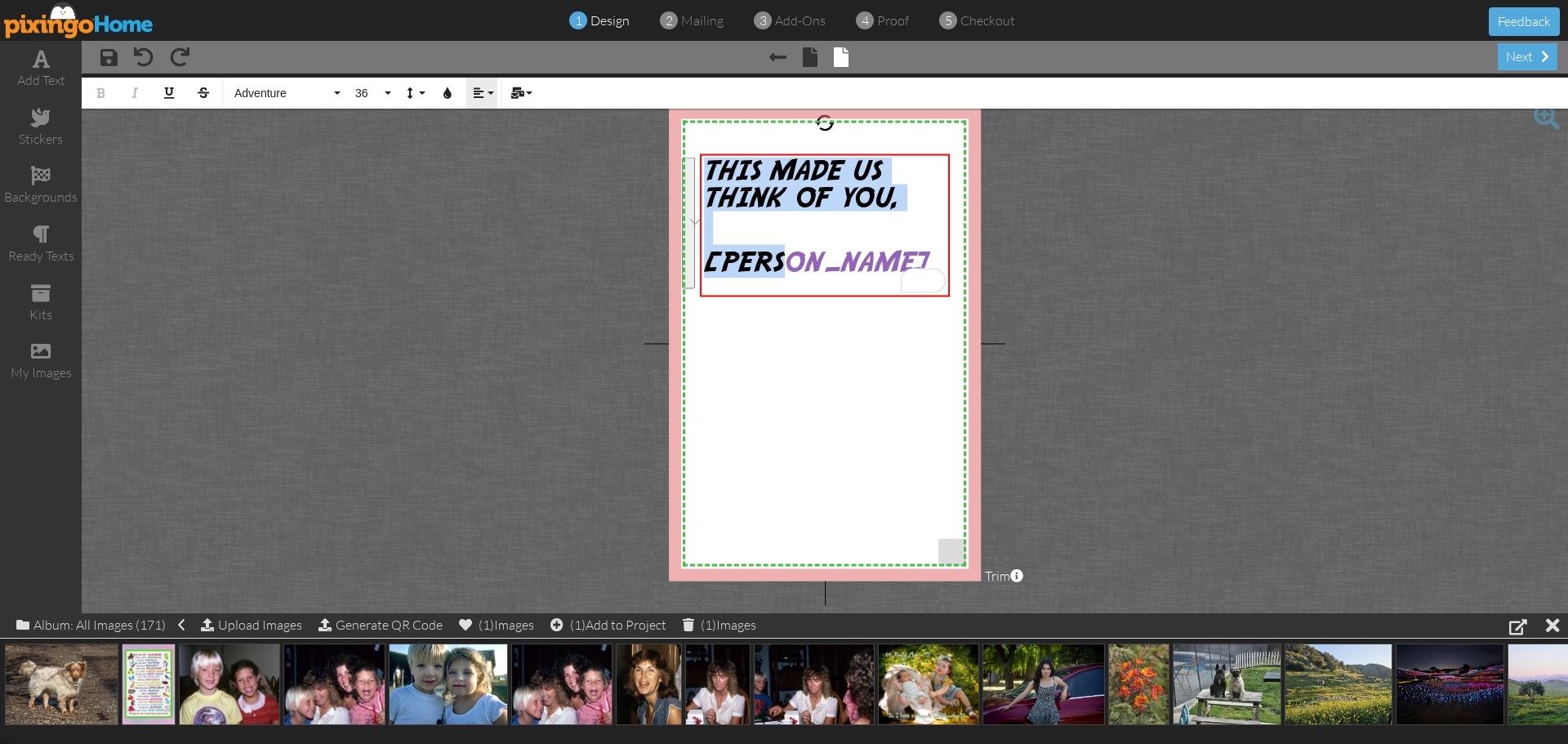 click at bounding box center (479, 93) 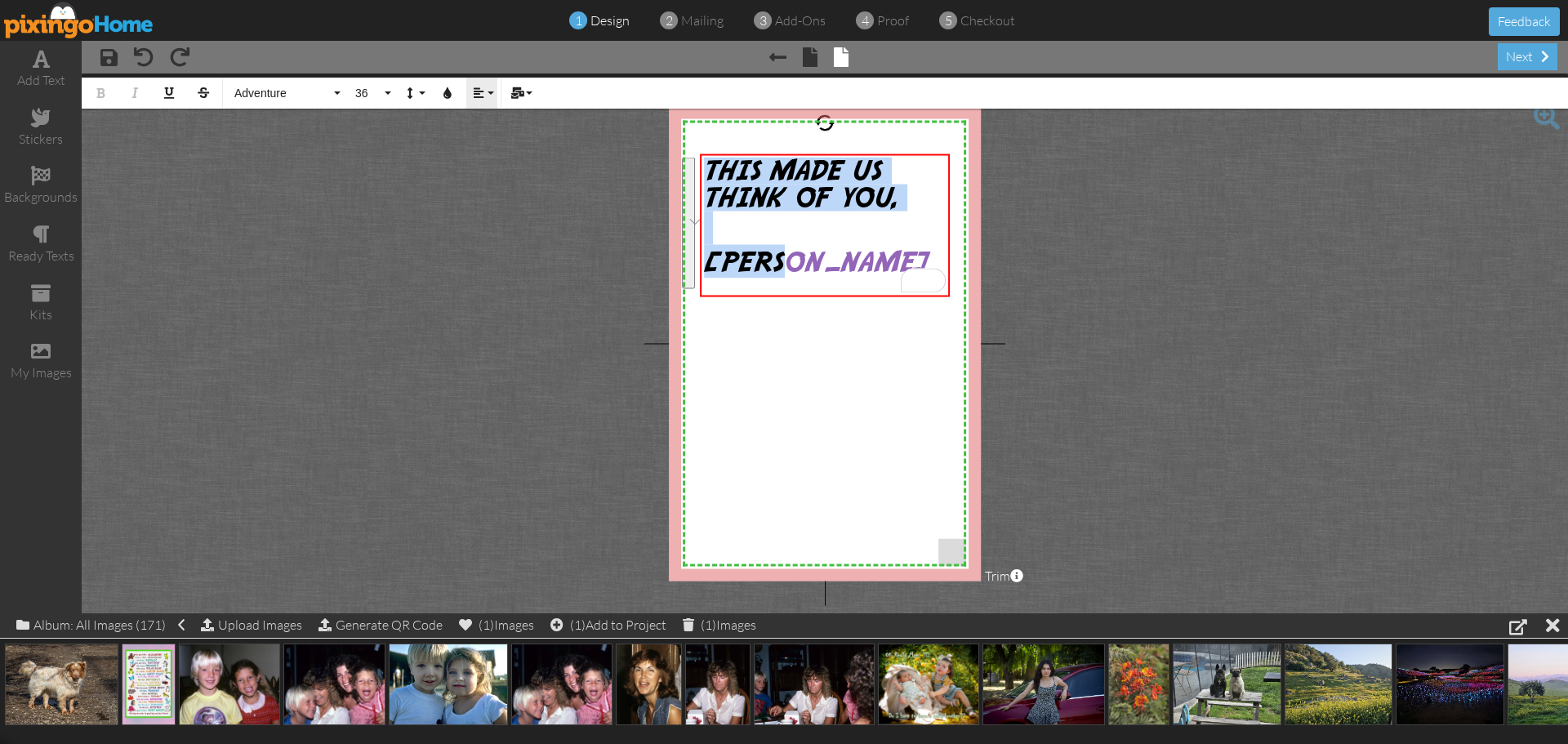 click on "Align" at bounding box center (482, 93) 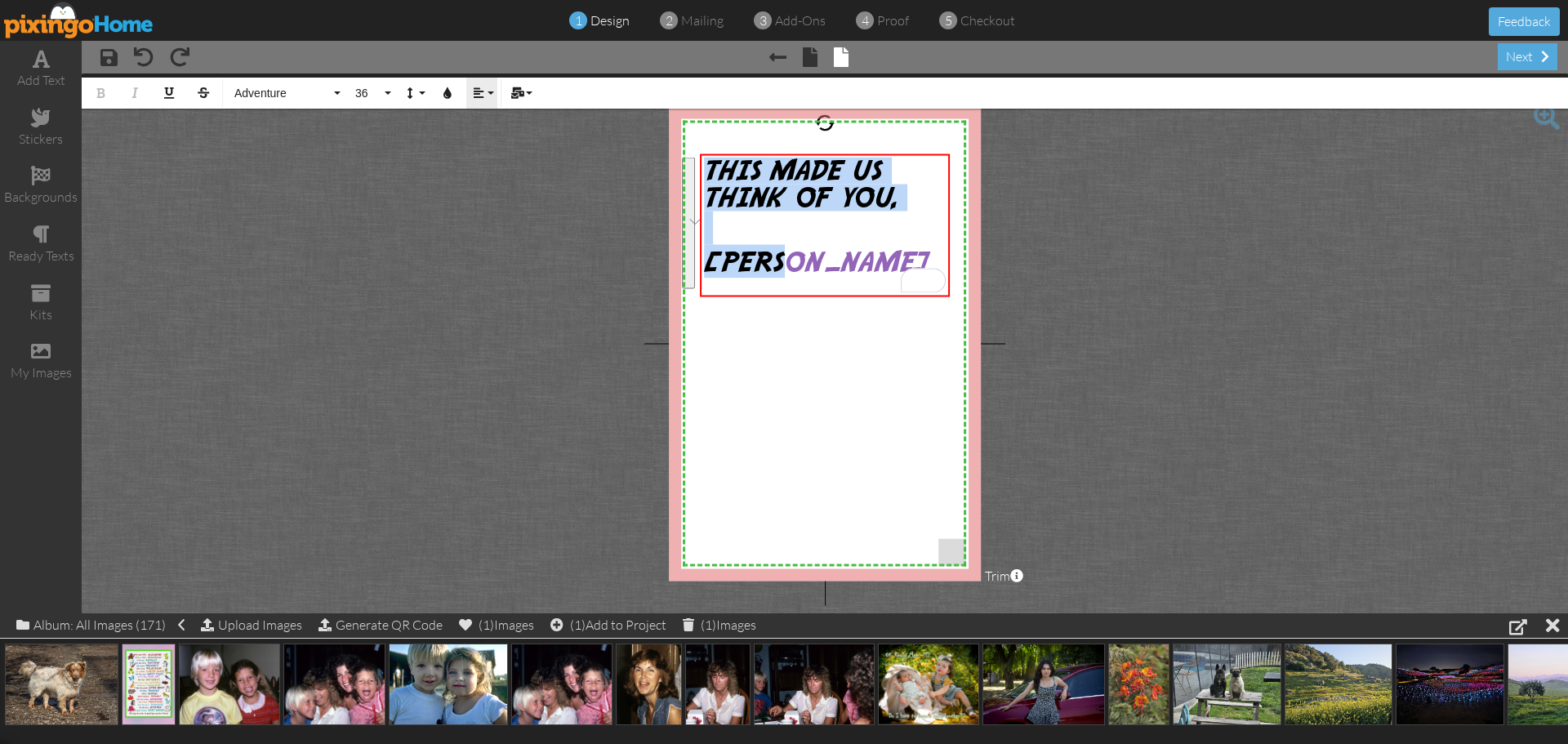 click on "Align" at bounding box center [482, 93] 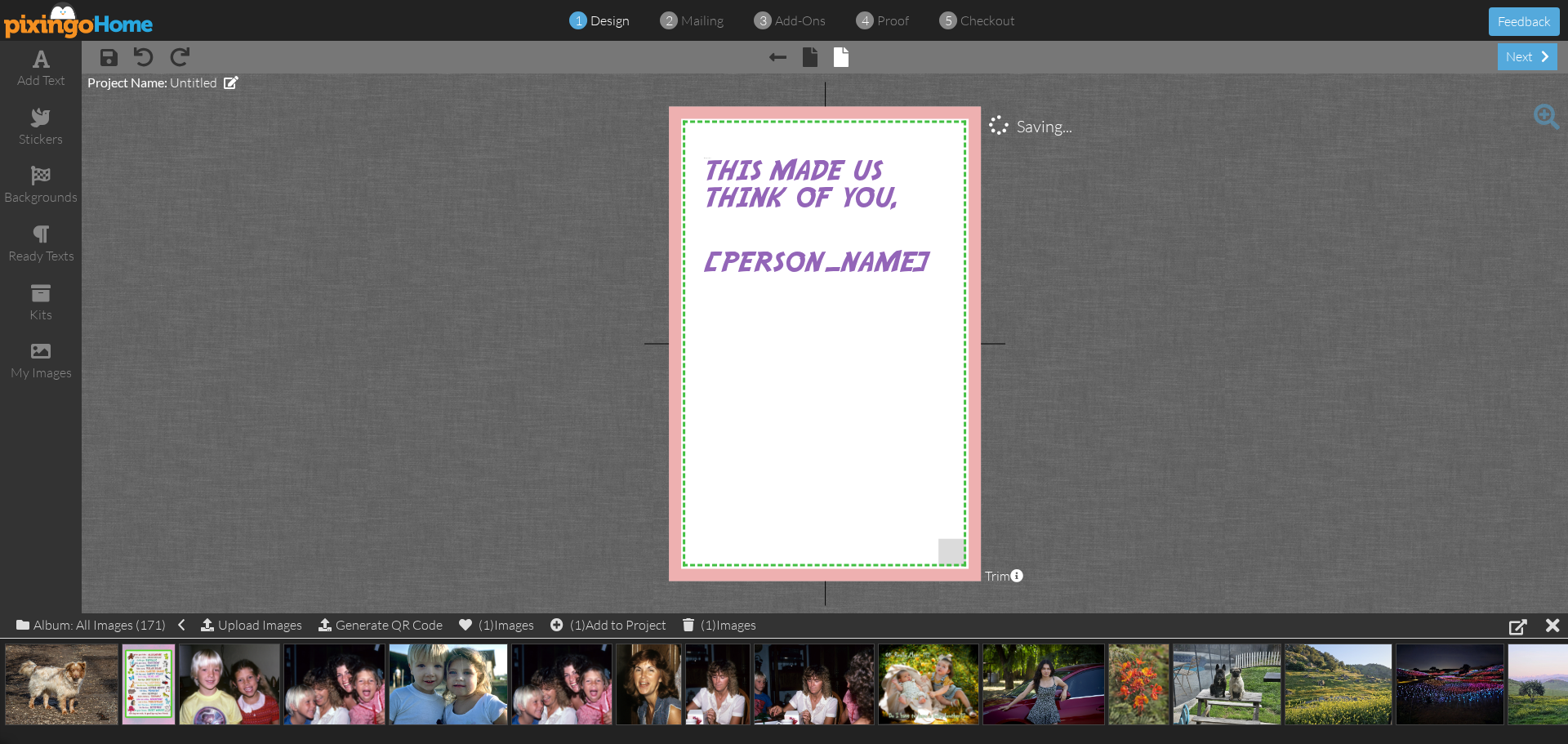 click on "X X X X X X X X X X X X X X X X X X X X X X X X X X X X X X X X X X X X X X X X X X X X X X X X X X X X X X X X X X X X X X X X X X X X X X X X X X X X X X X X X X X X X X X X X X X X X X X X Enter your text × THIS MADE US THINK OF YOU, [PERSON_NAME] ×
Saving...
Project Name:
Untitled
Trim
×
About the red and green reference lines
Area inside the
green dashed line
represents a safe zone where all work will be visible on the final
print.
The
red trim zone   represents where the print
is expected to be cut." at bounding box center [825, 343] 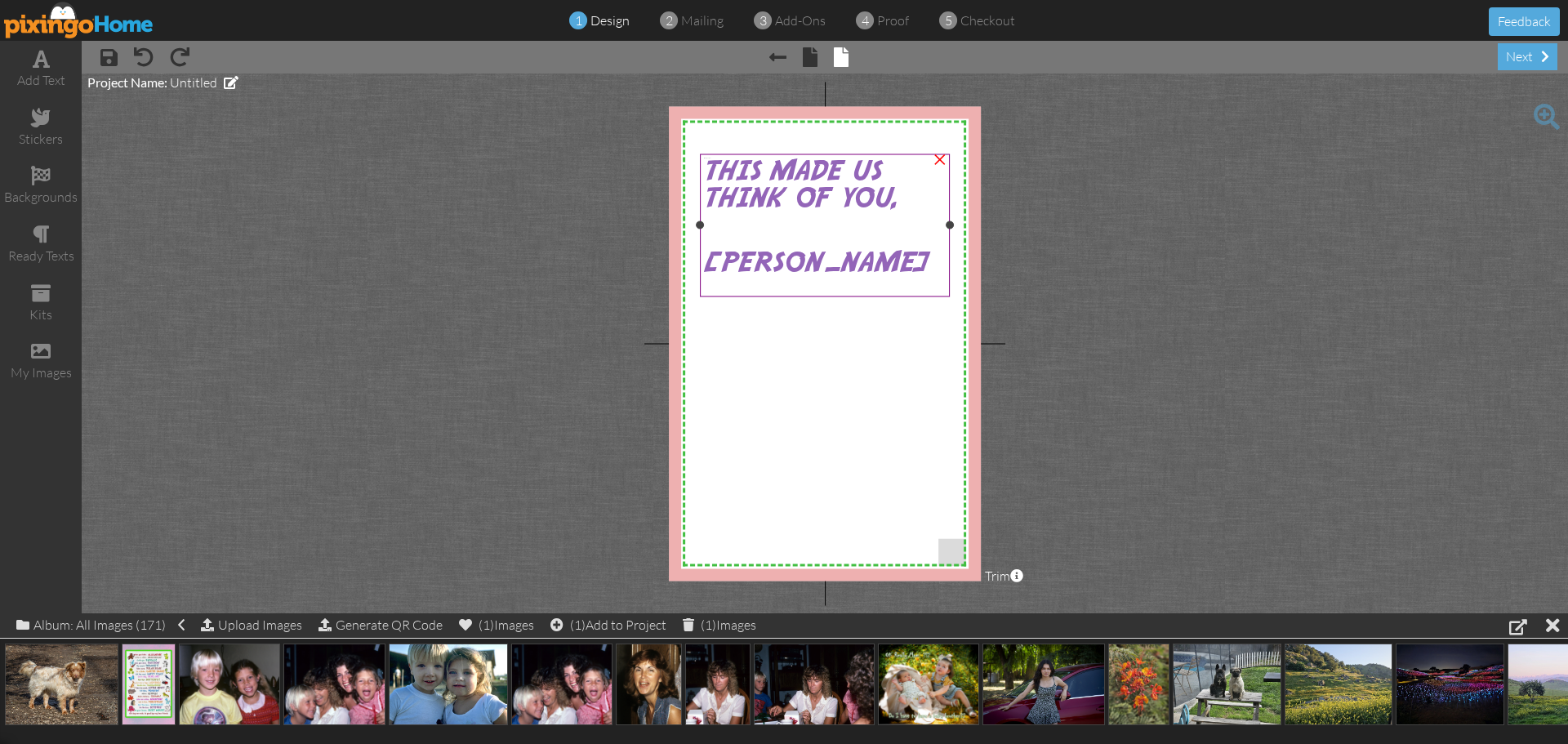 click on "[PERSON_NAME]" at bounding box center [825, 261] 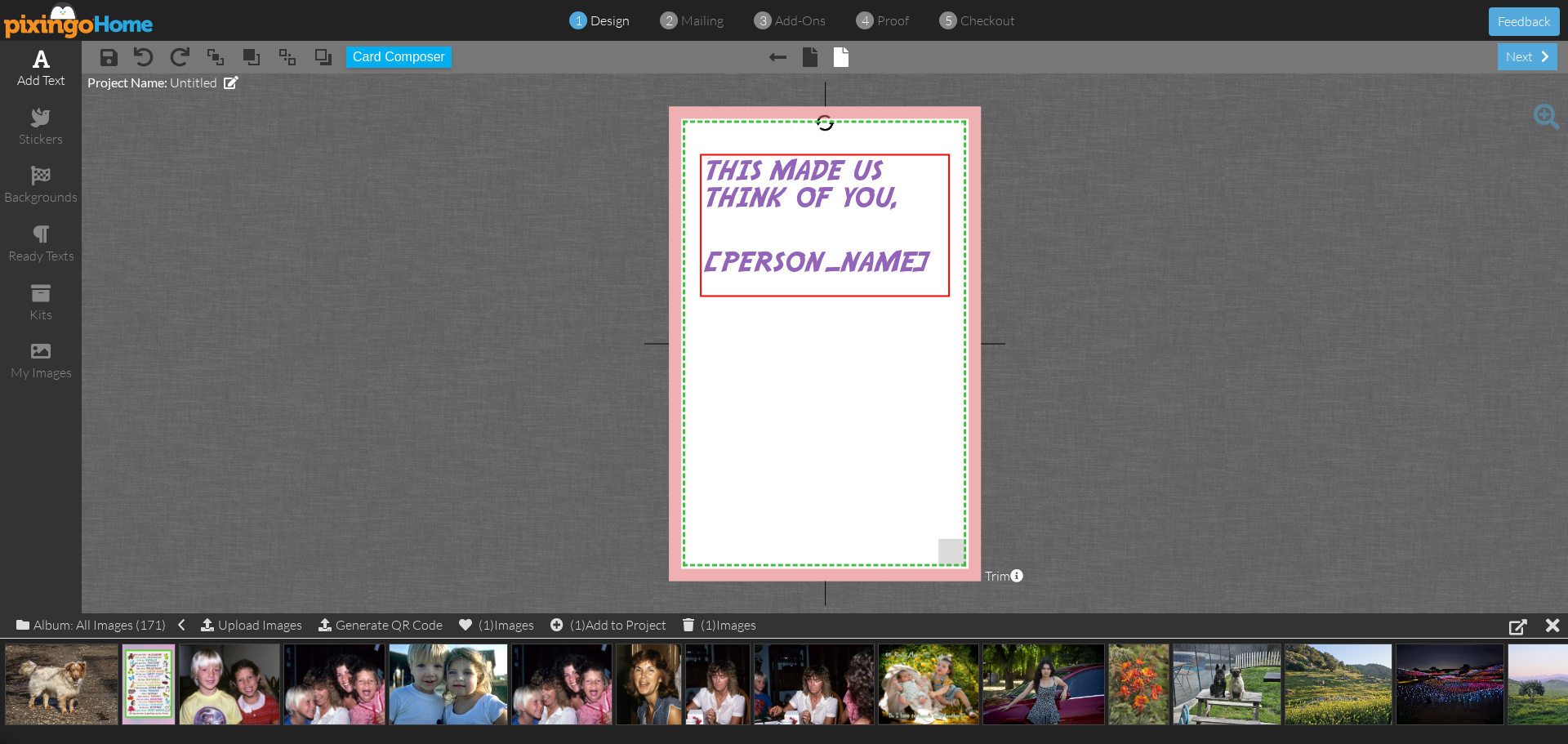 click on "add text" at bounding box center [41, 69] 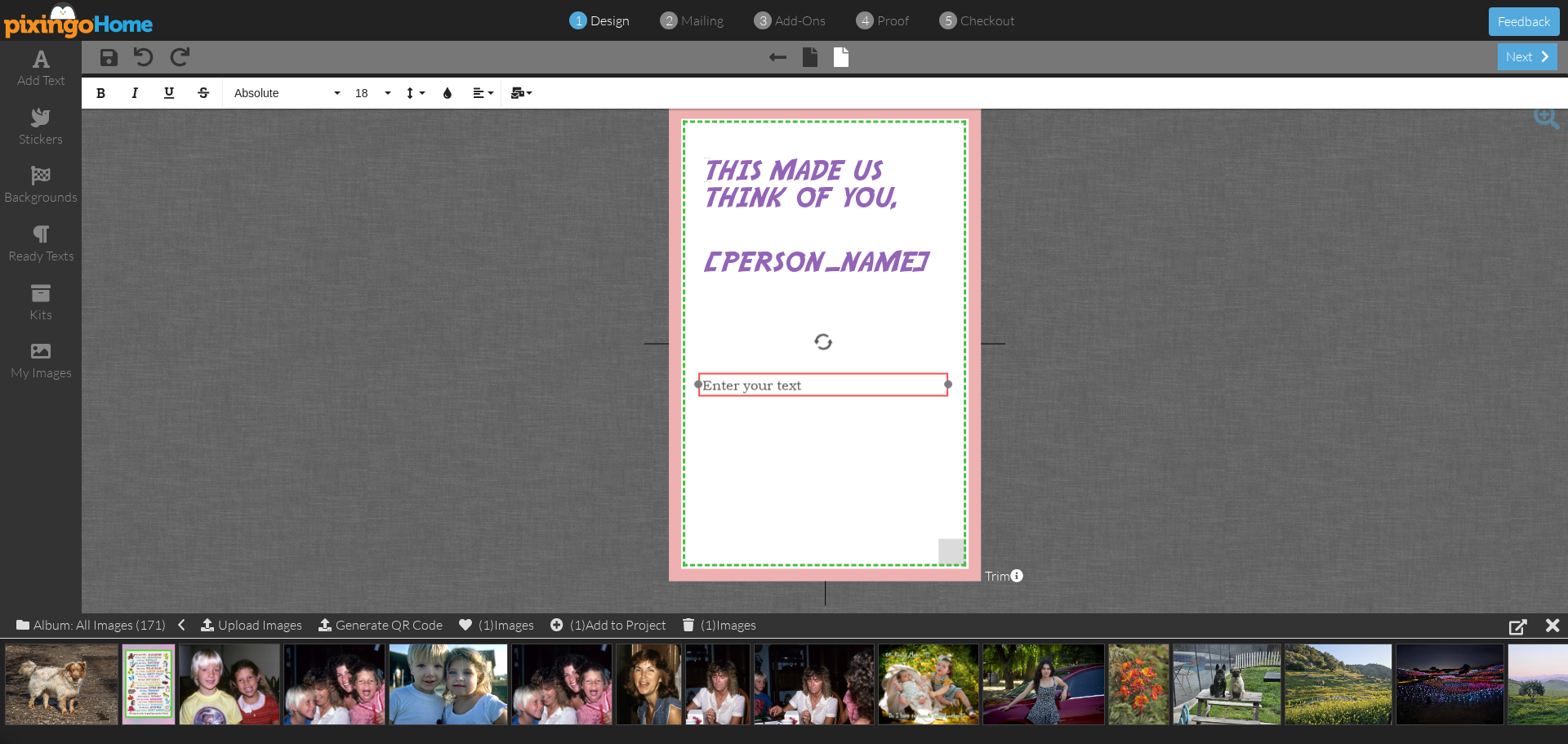 drag, startPoint x: 915, startPoint y: 198, endPoint x: 915, endPoint y: 398, distance: 200 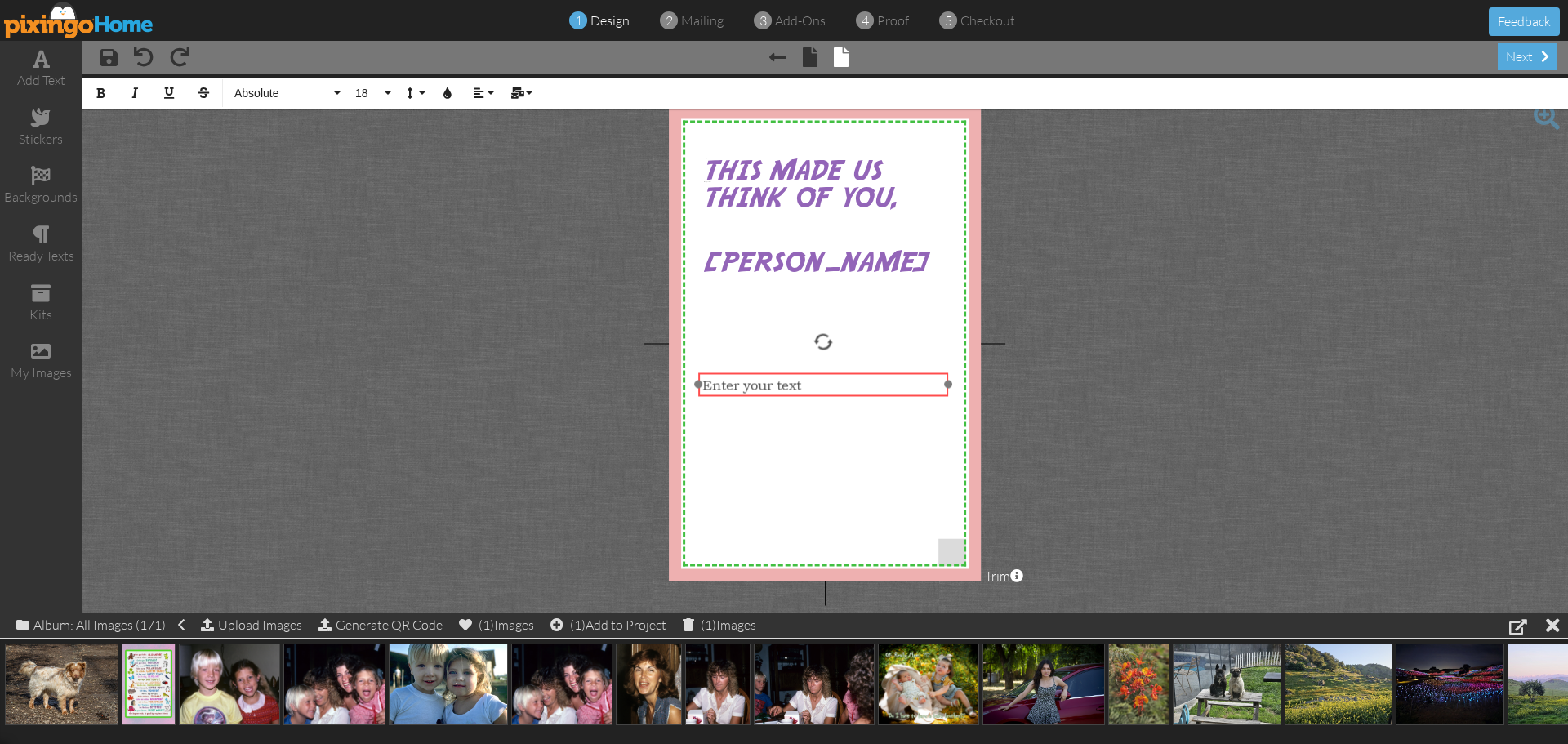 click on "​ Enter your text ​" at bounding box center (822, 385) 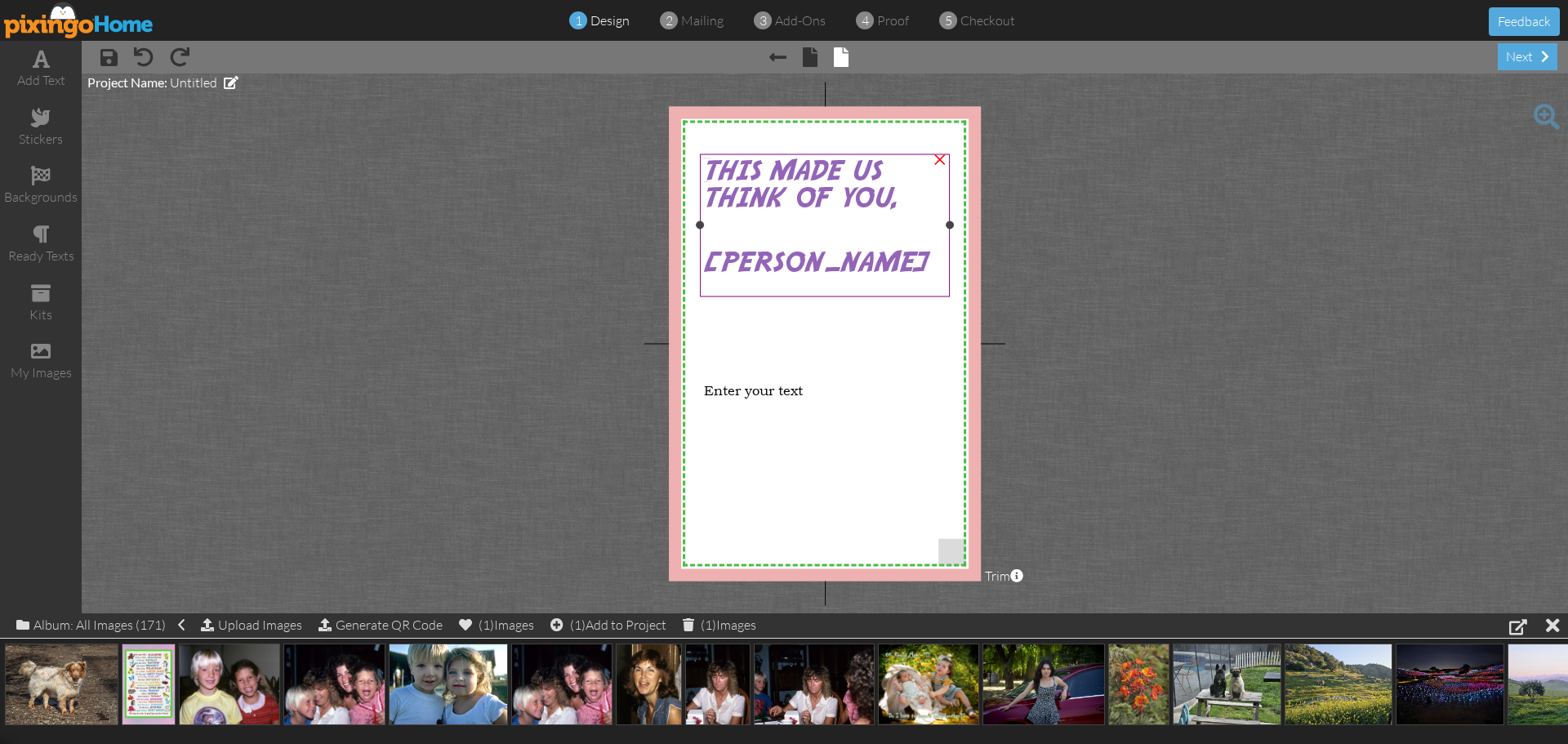 click on "[PERSON_NAME]" at bounding box center (817, 262) 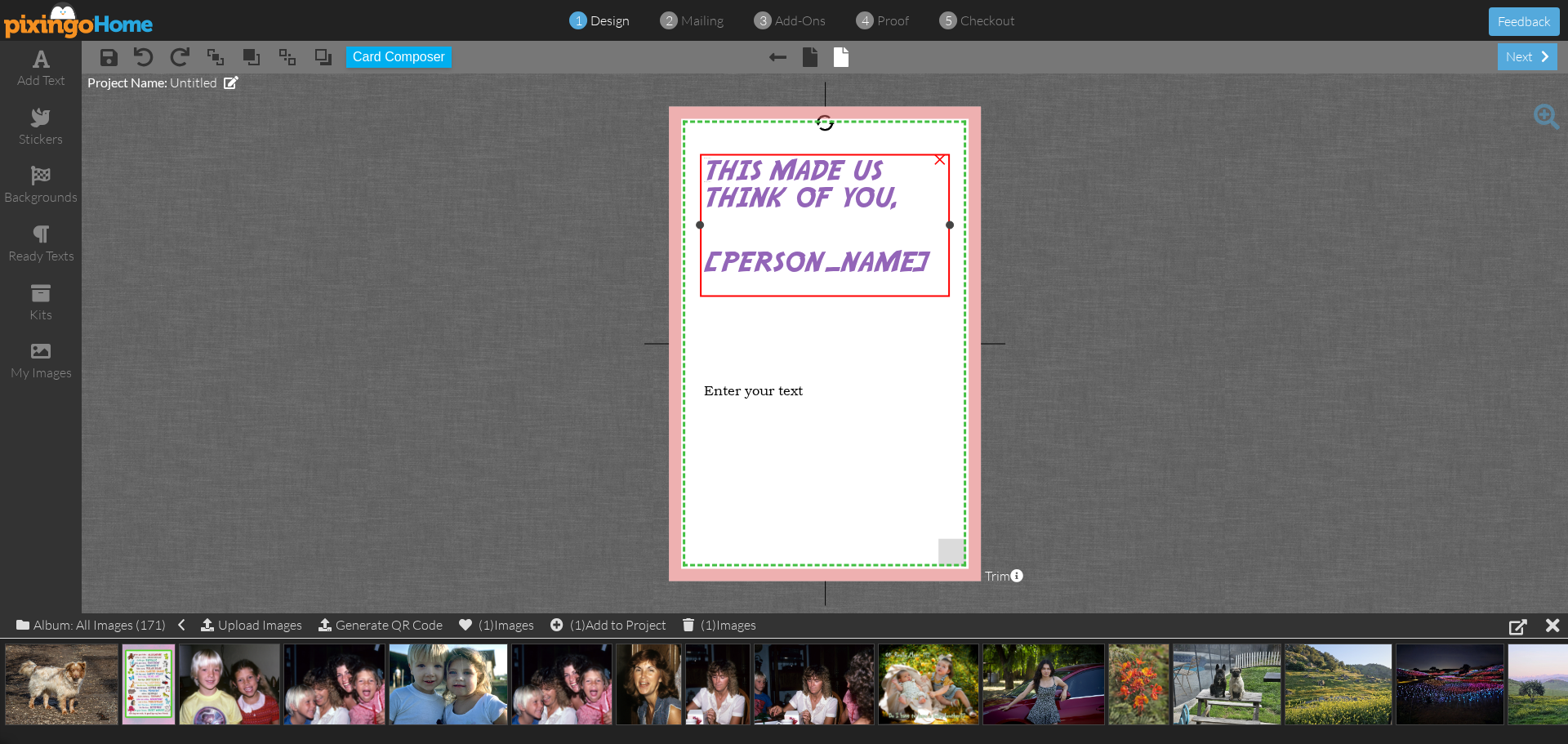 click on "[PERSON_NAME]" at bounding box center (817, 262) 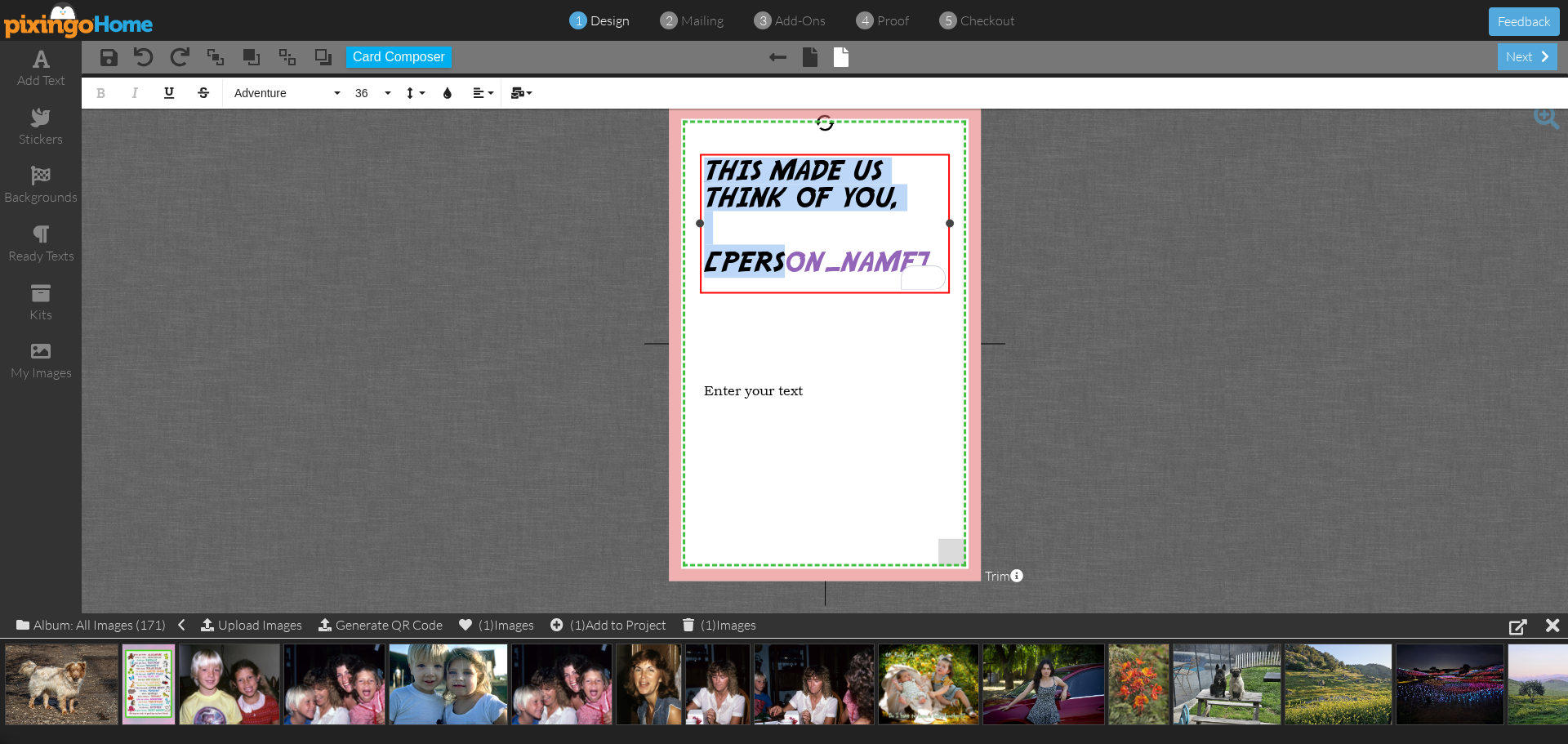 drag, startPoint x: 786, startPoint y: 274, endPoint x: 709, endPoint y: 168, distance: 131.01527 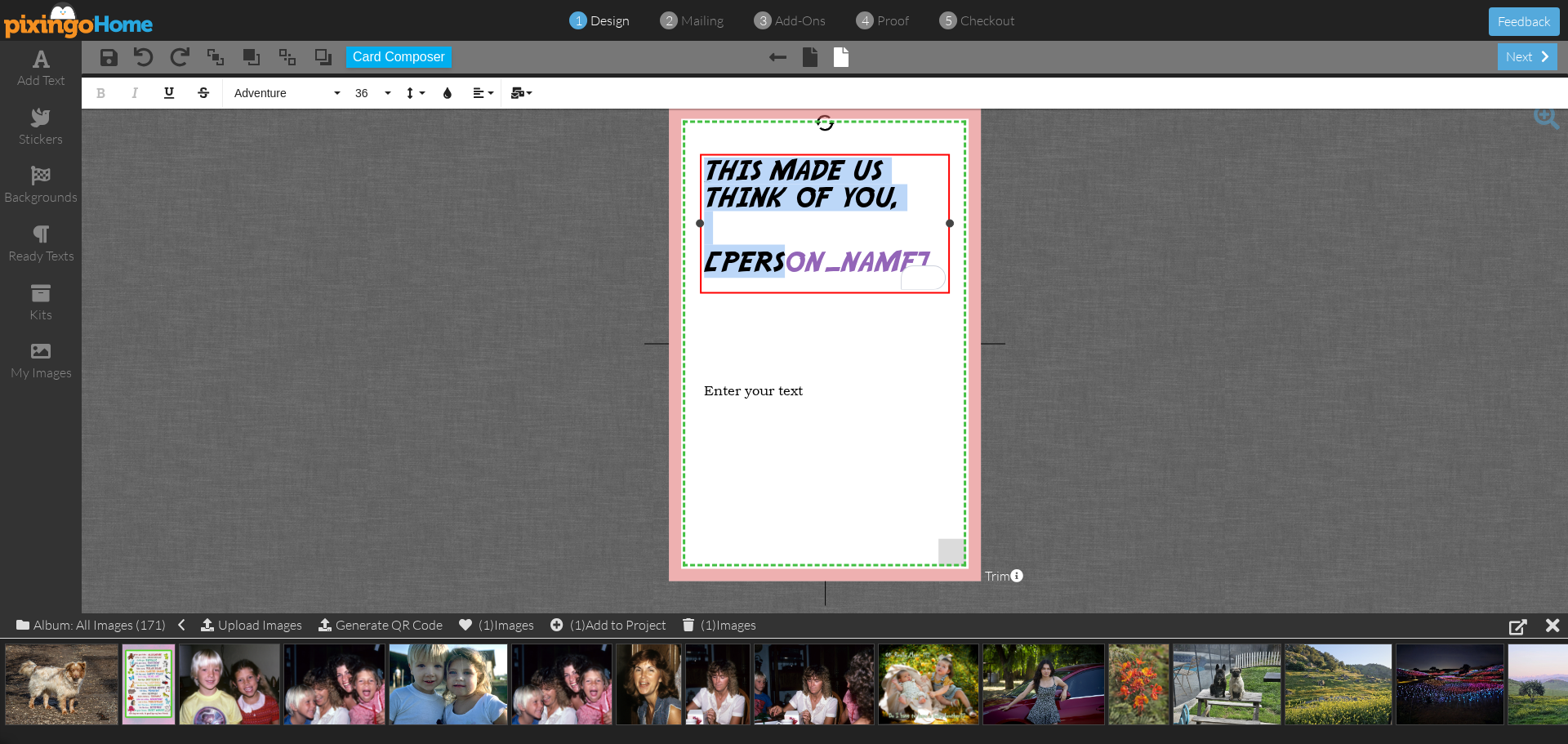 click on "THIS MADE US THINK OF YOU, [PERSON_NAME]" at bounding box center (825, 218) 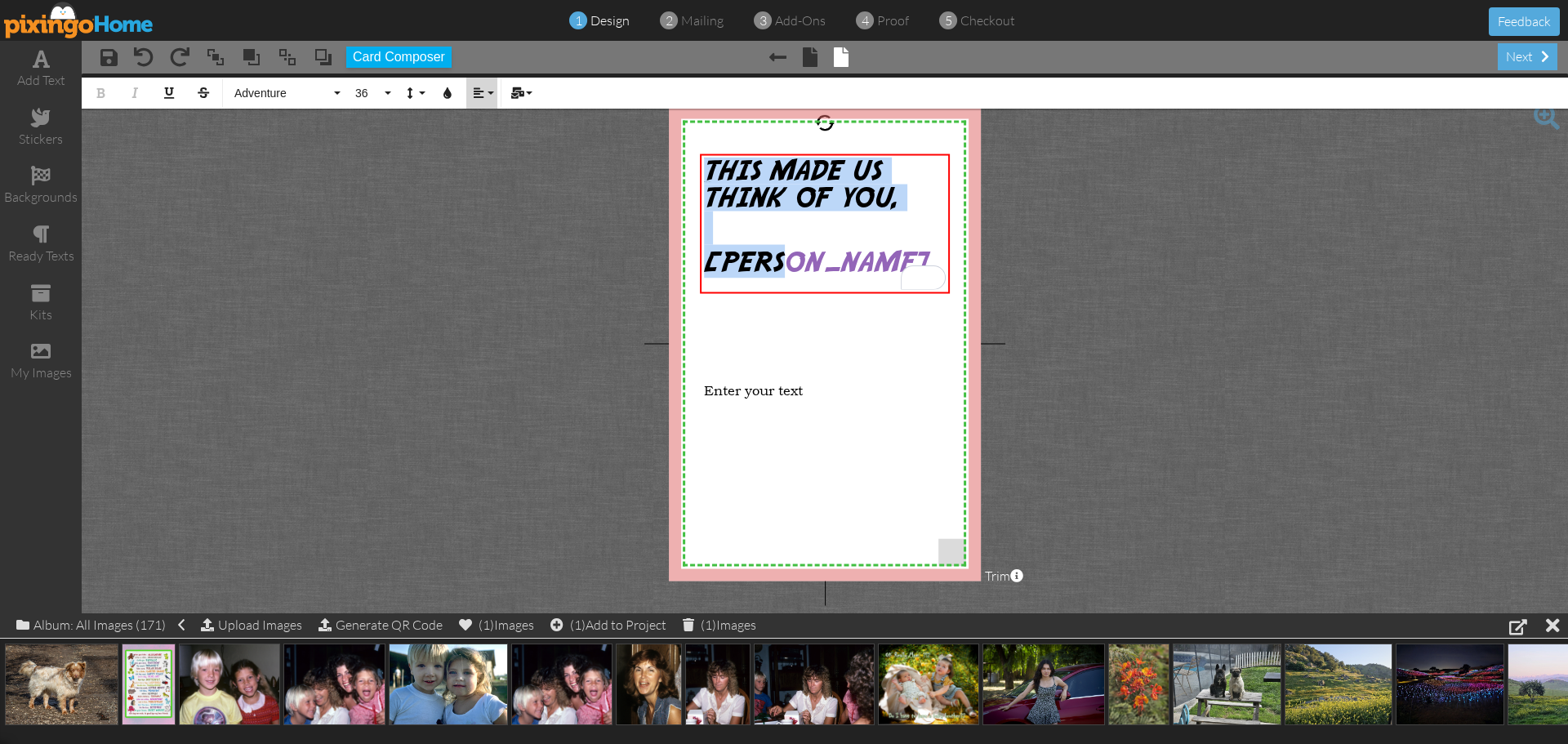 click at bounding box center [479, 93] 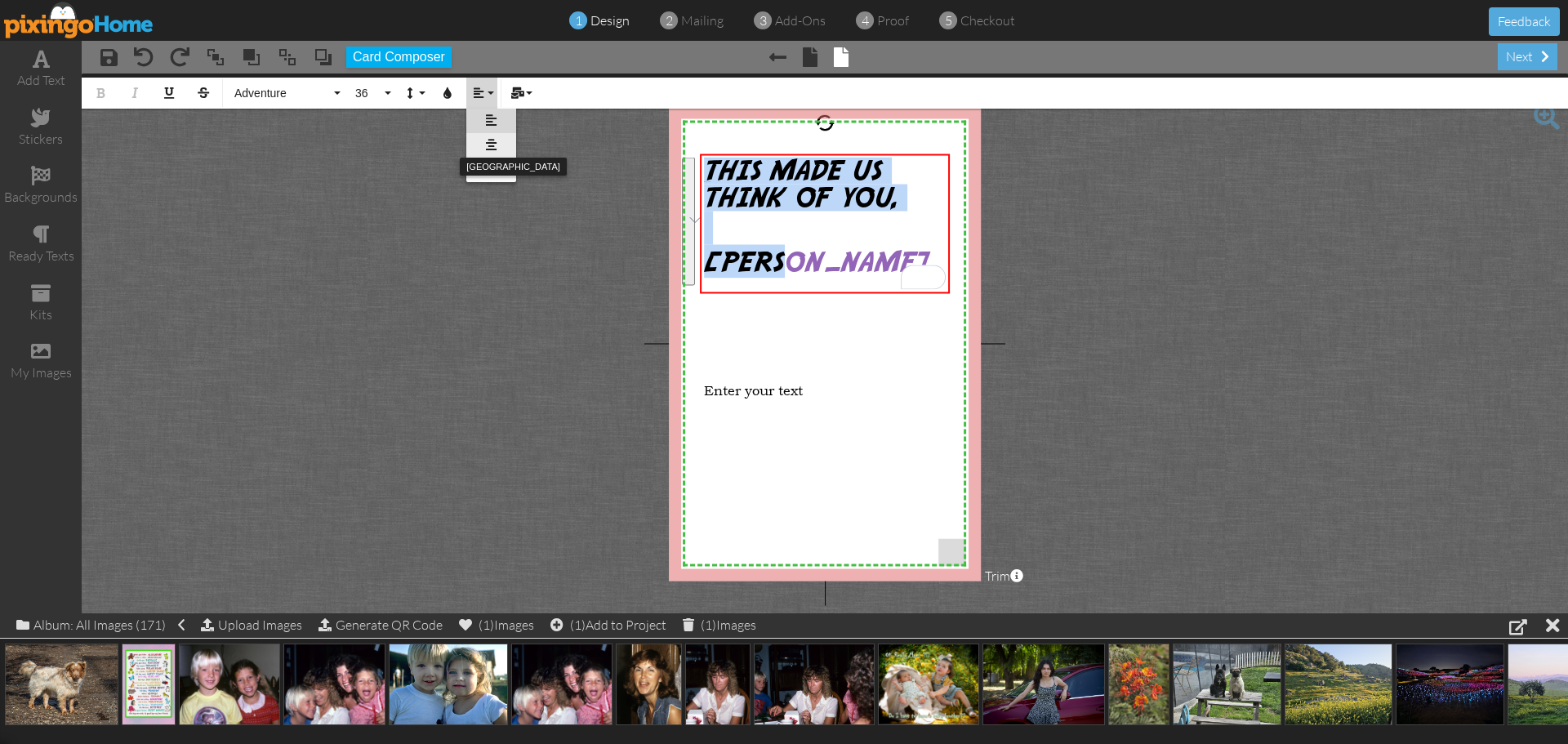 click on "[GEOGRAPHIC_DATA]" at bounding box center (491, 145) 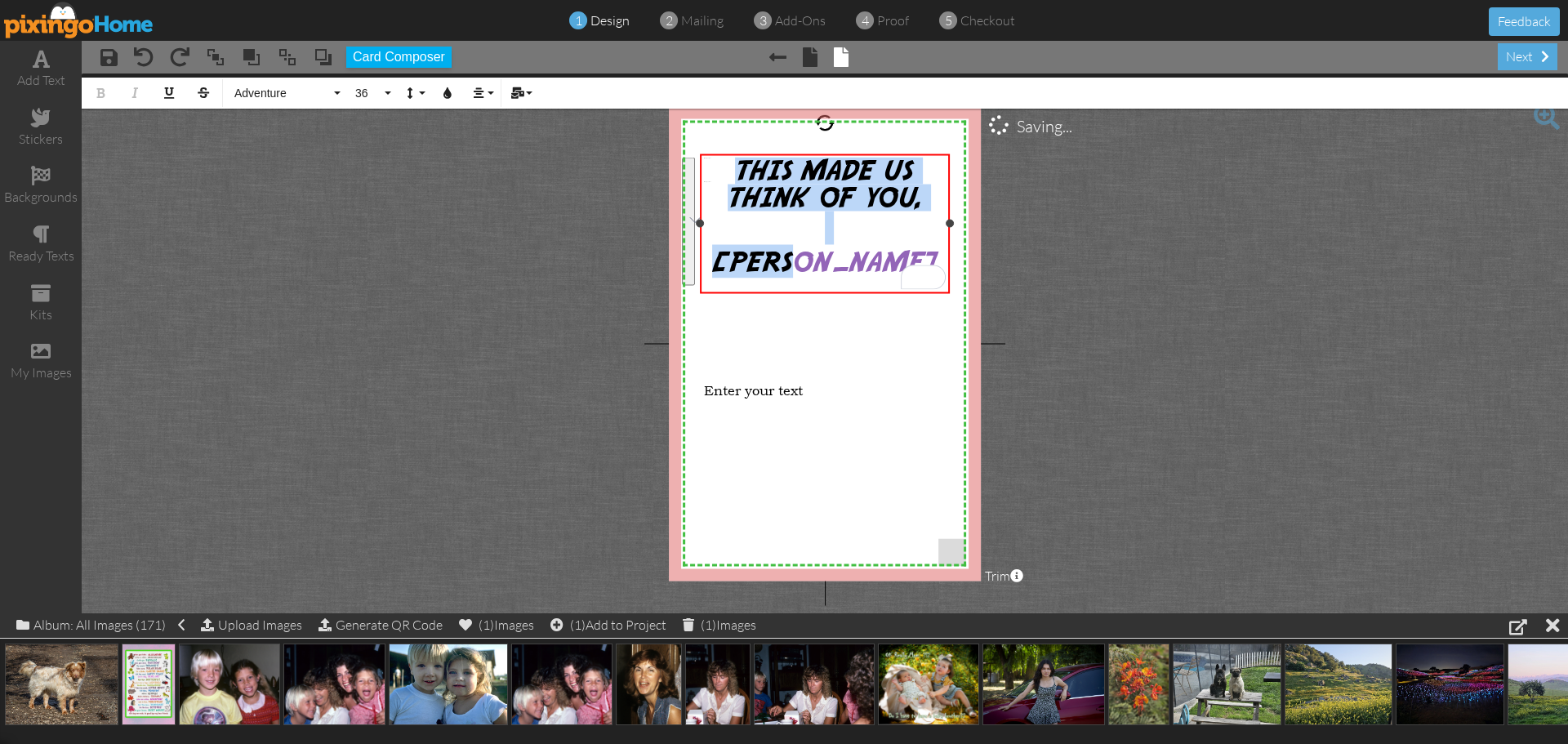 click on "[PERSON_NAME]" at bounding box center (825, 262) 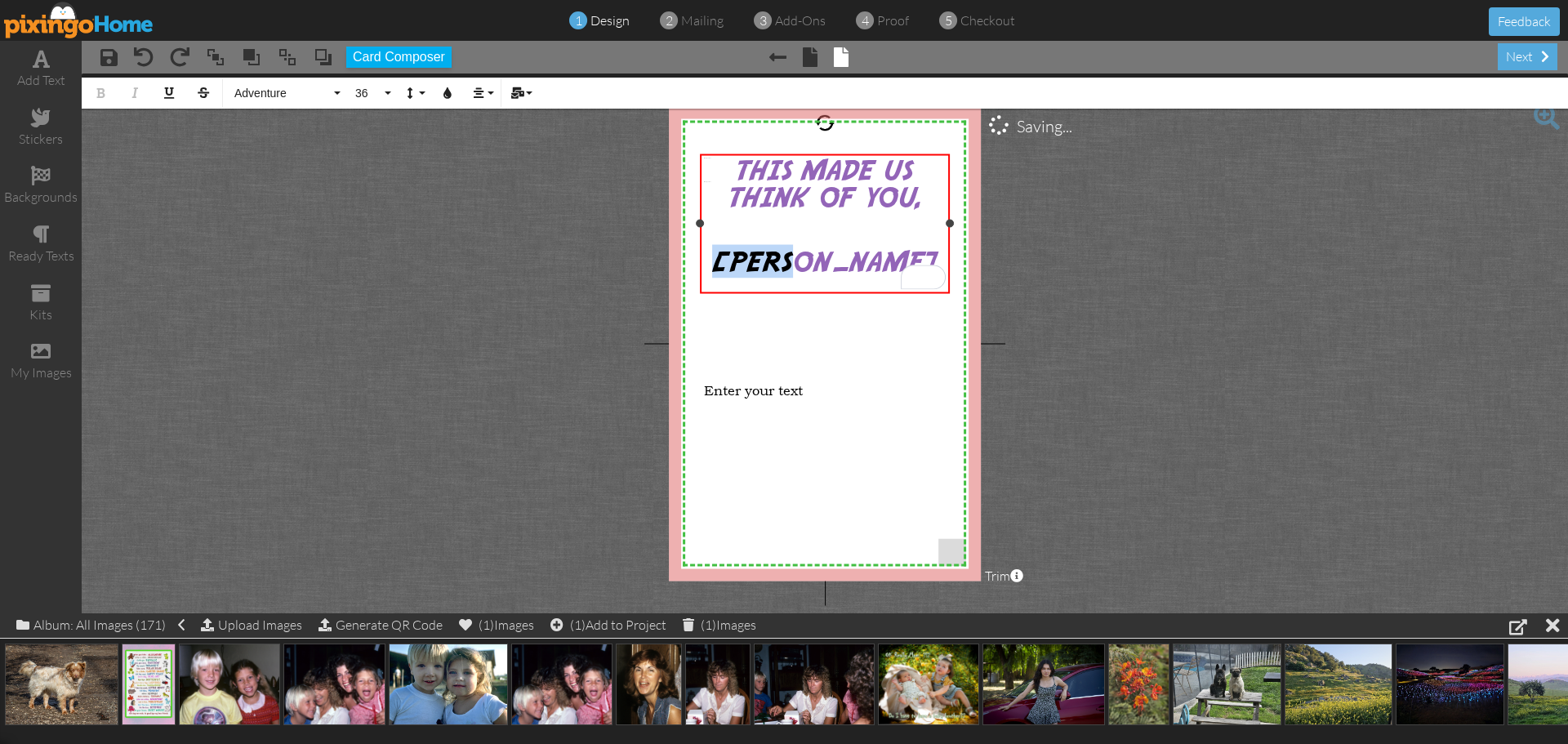 drag, startPoint x: 868, startPoint y: 271, endPoint x: 788, endPoint y: 265, distance: 80.22468 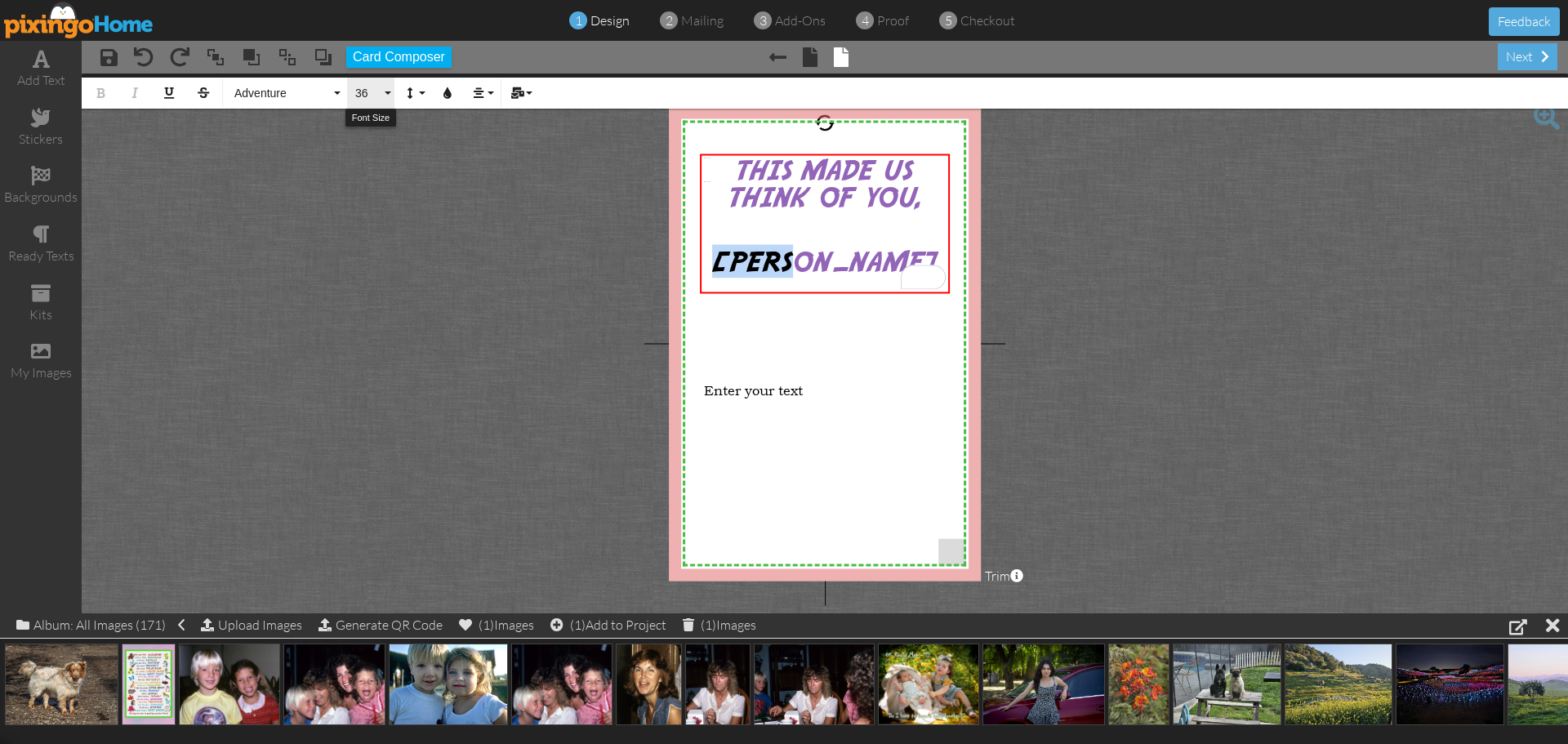 click on "36" at bounding box center [371, 93] 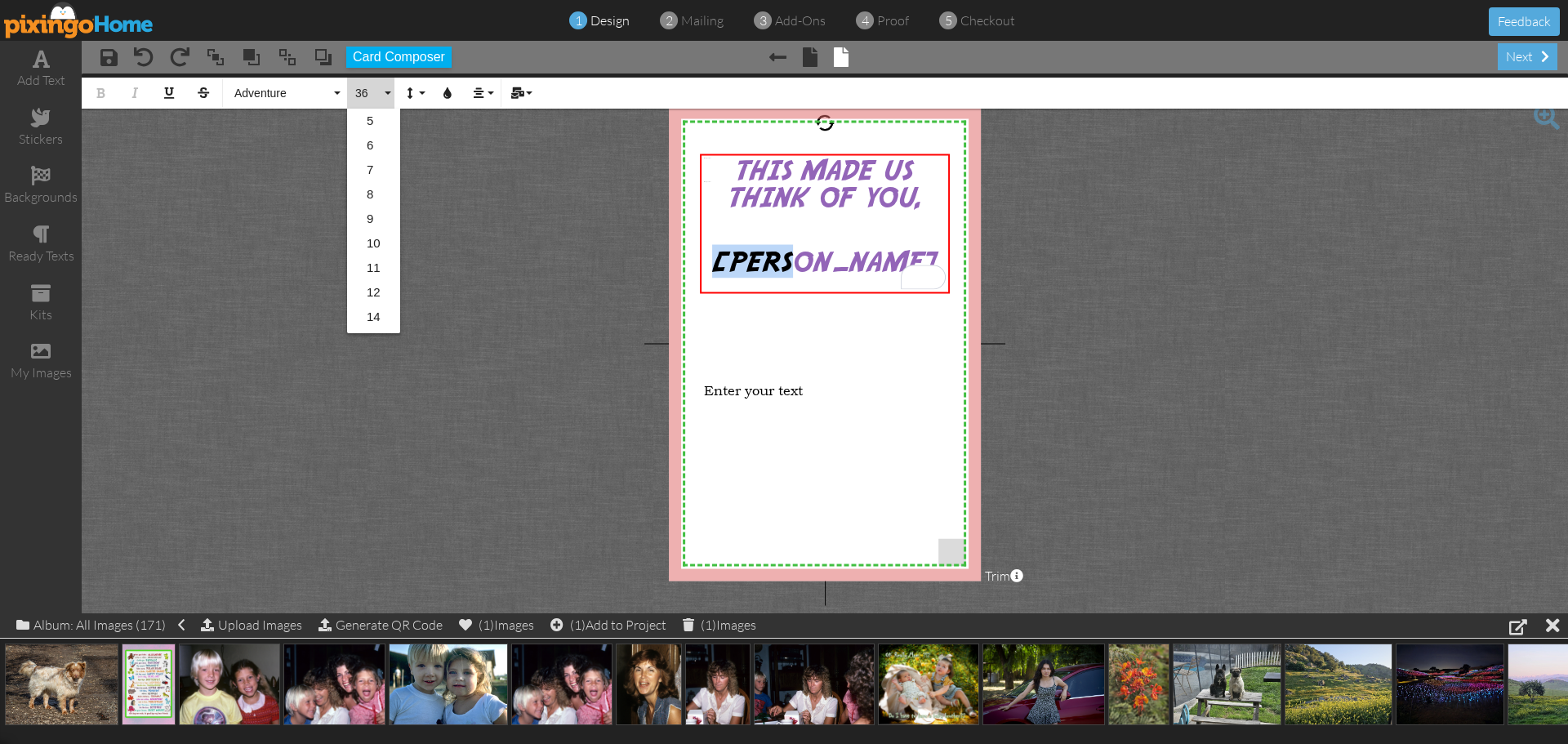 scroll, scrollTop: 265, scrollLeft: 0, axis: vertical 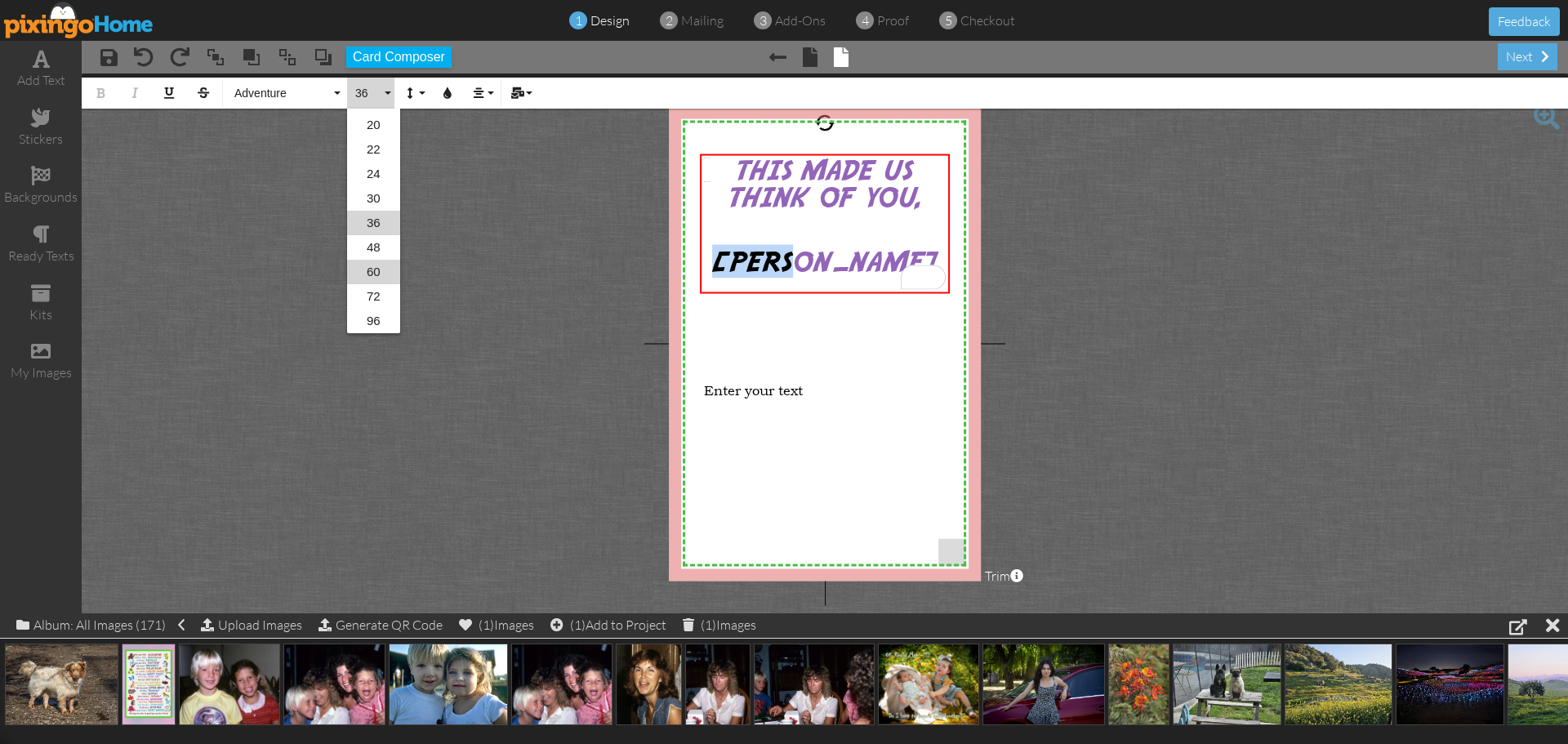 click on "60" at bounding box center [373, 272] 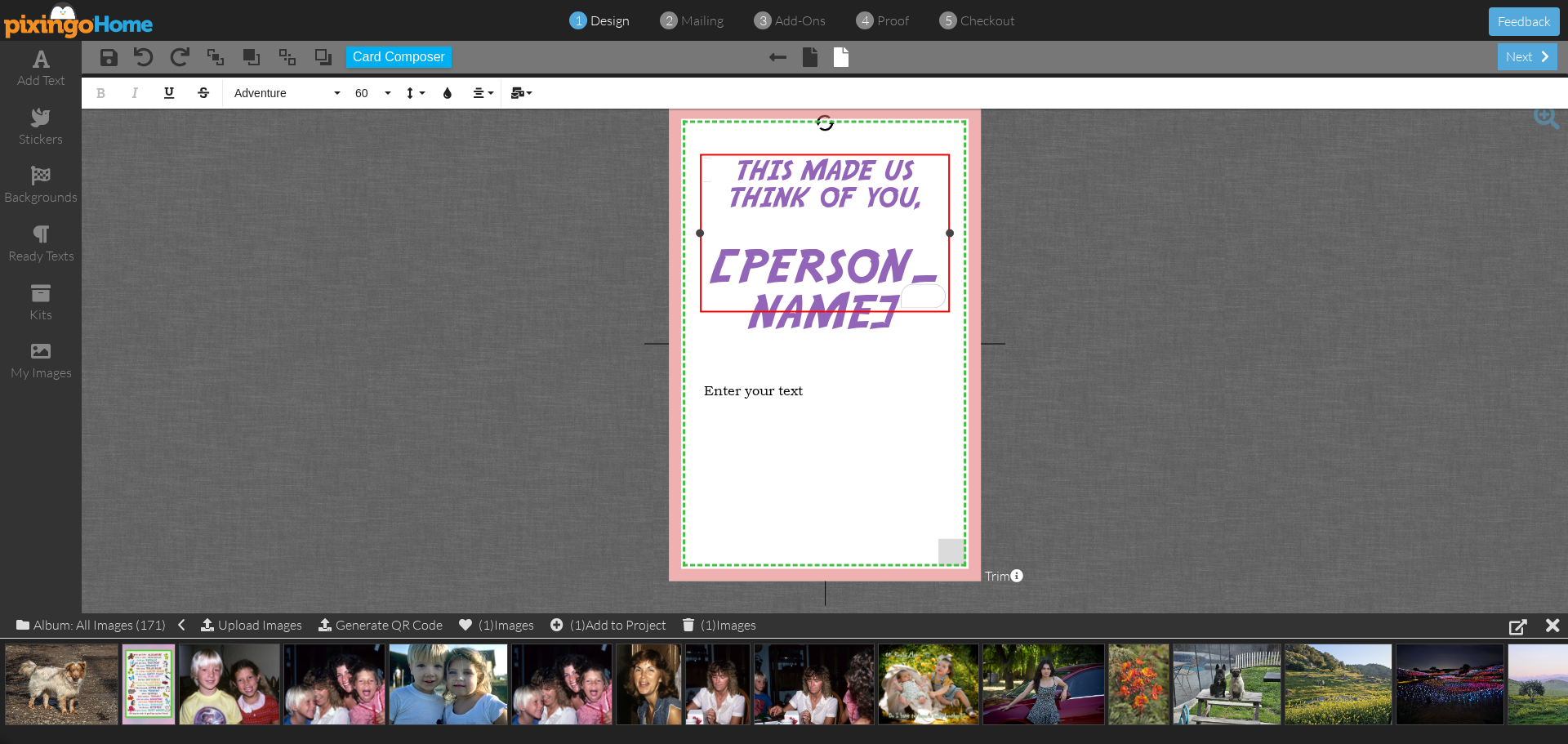 click on "[PERSON_NAME]" at bounding box center (825, 291) 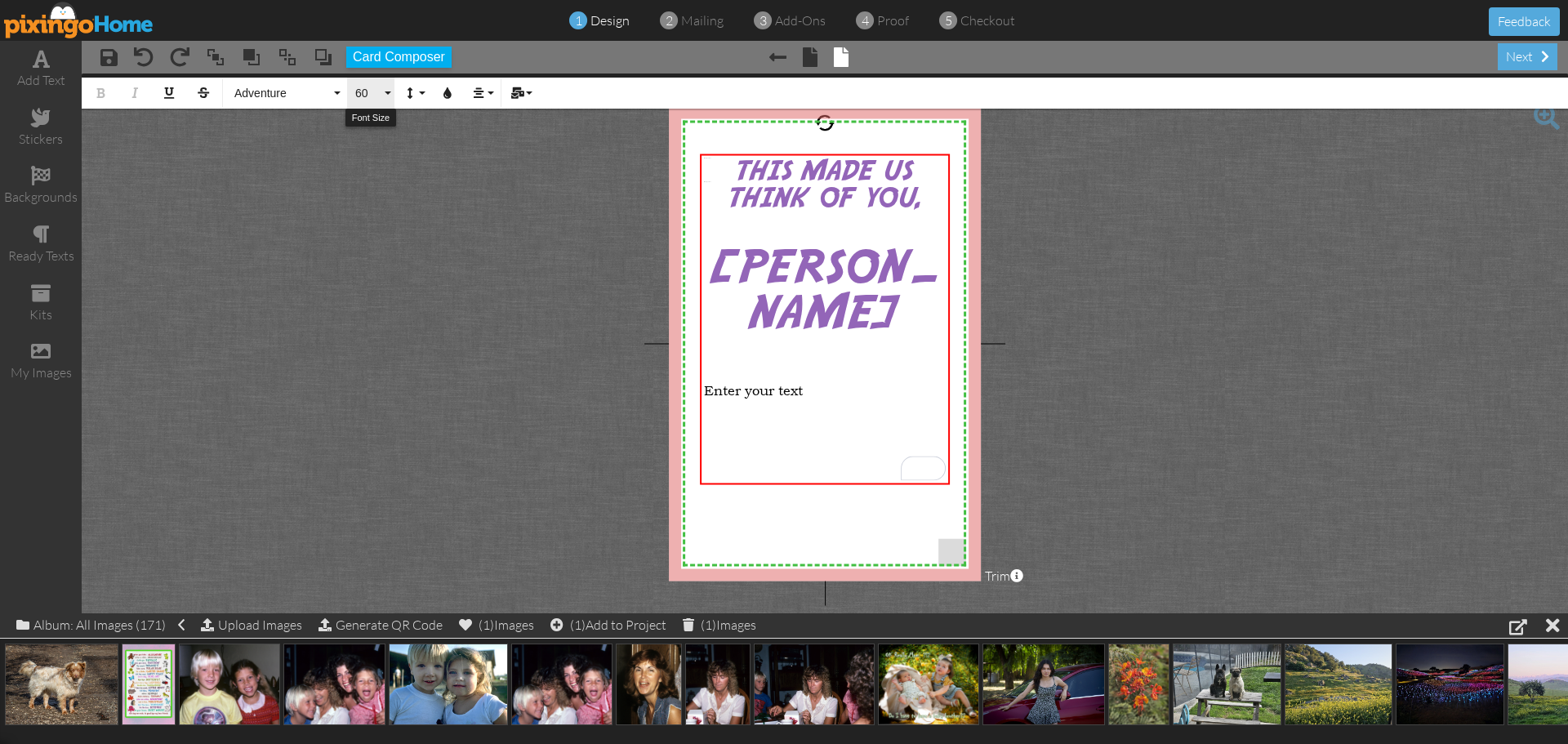 click on "60" at bounding box center (371, 93) 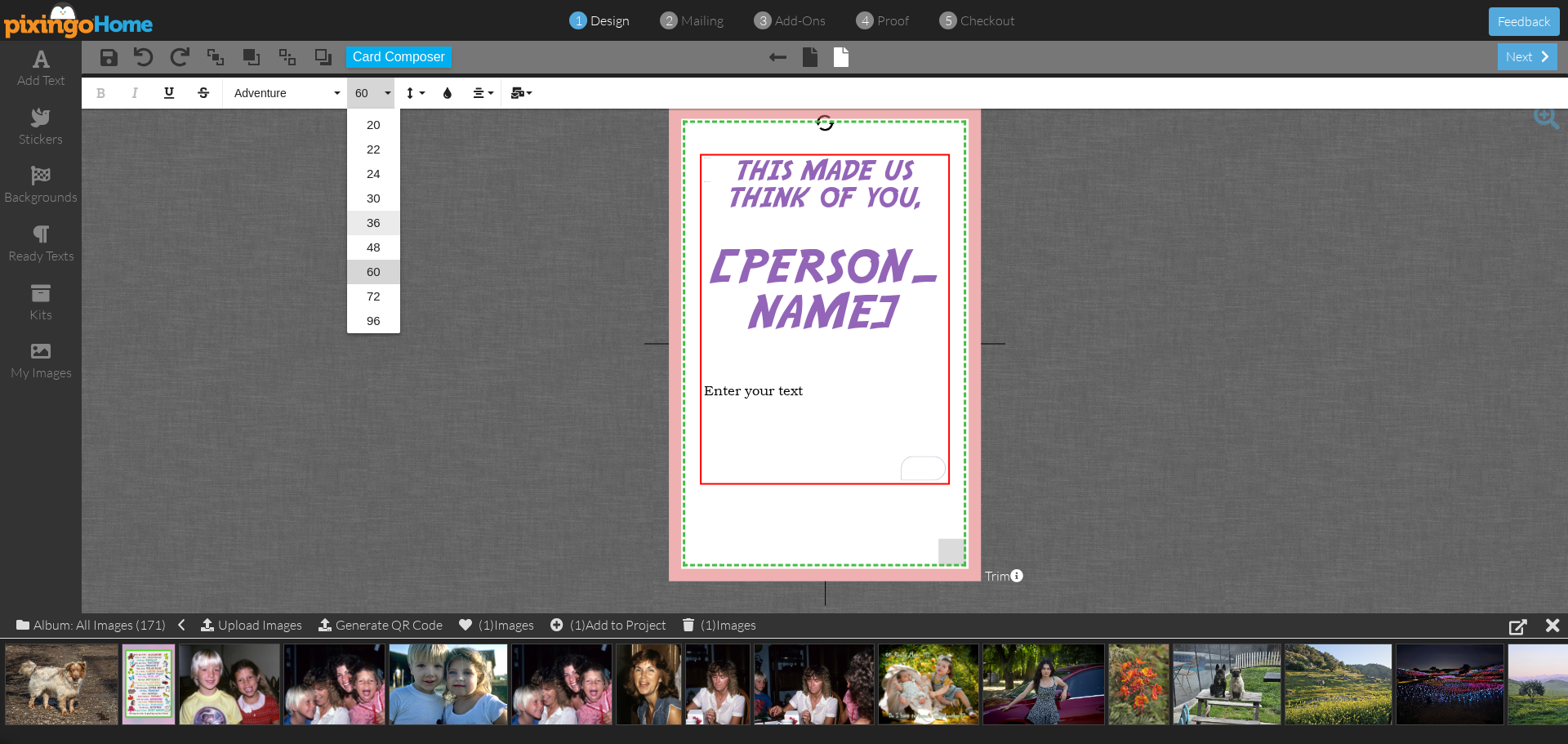 click on "36" at bounding box center (373, 223) 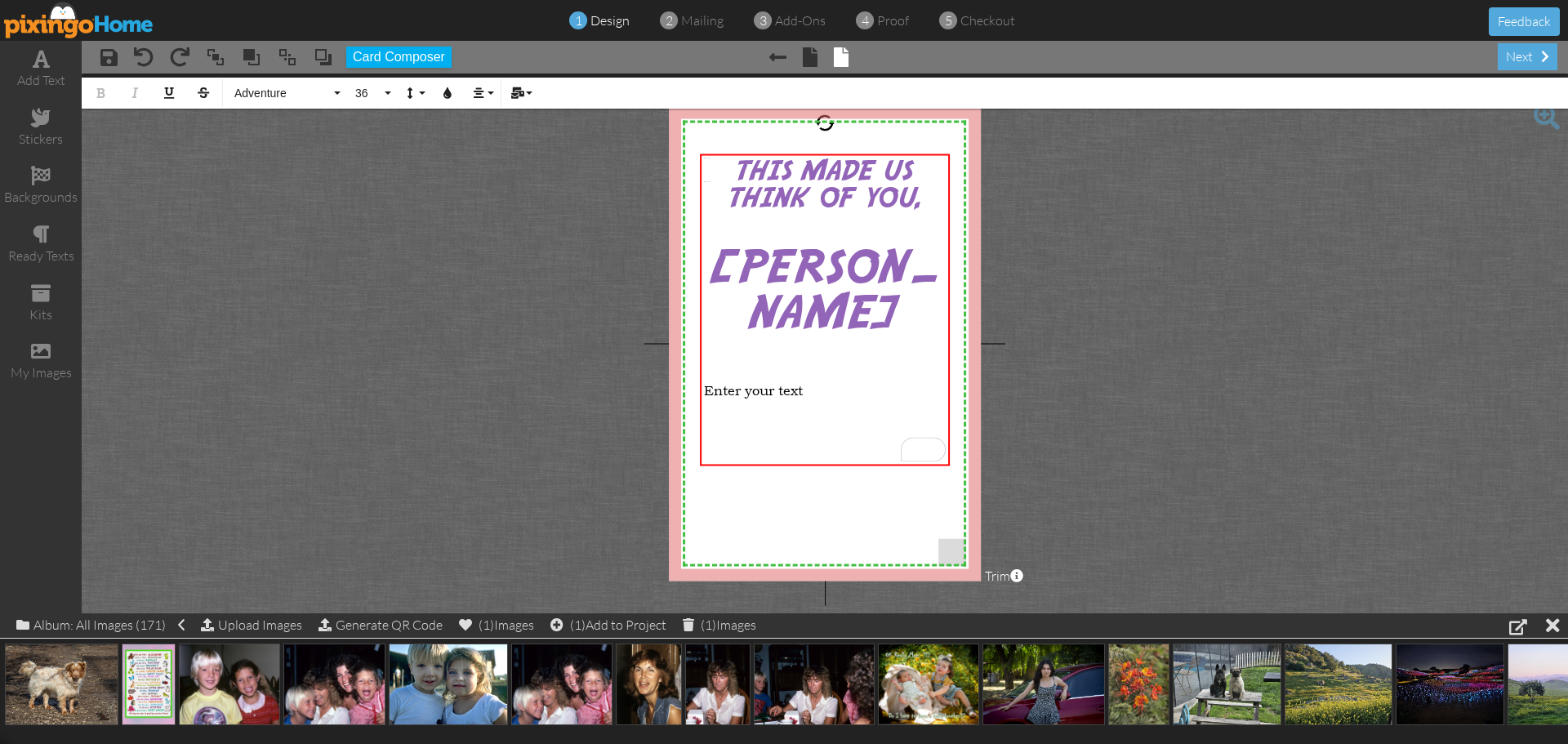 type 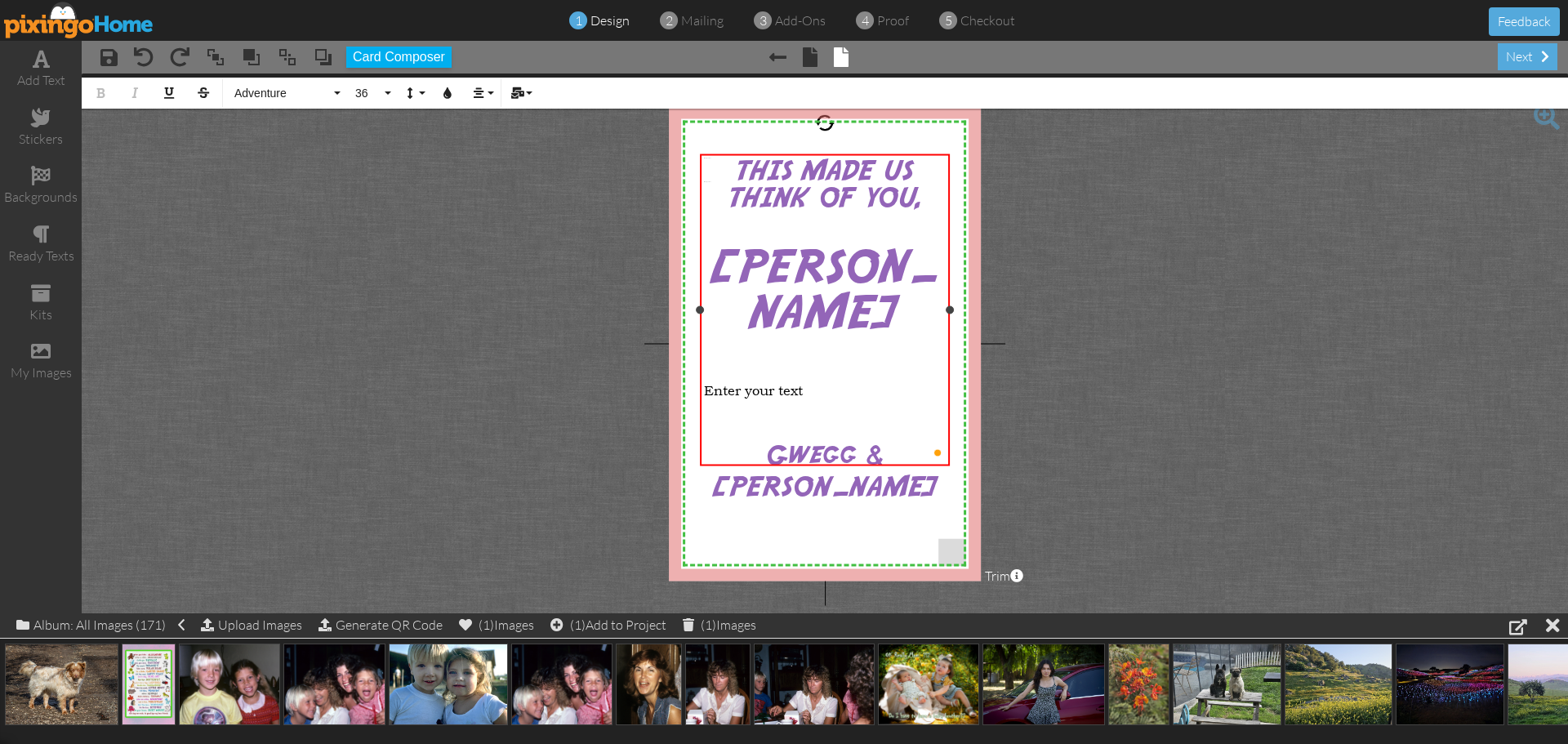 click on "​" at bounding box center (825, 363) 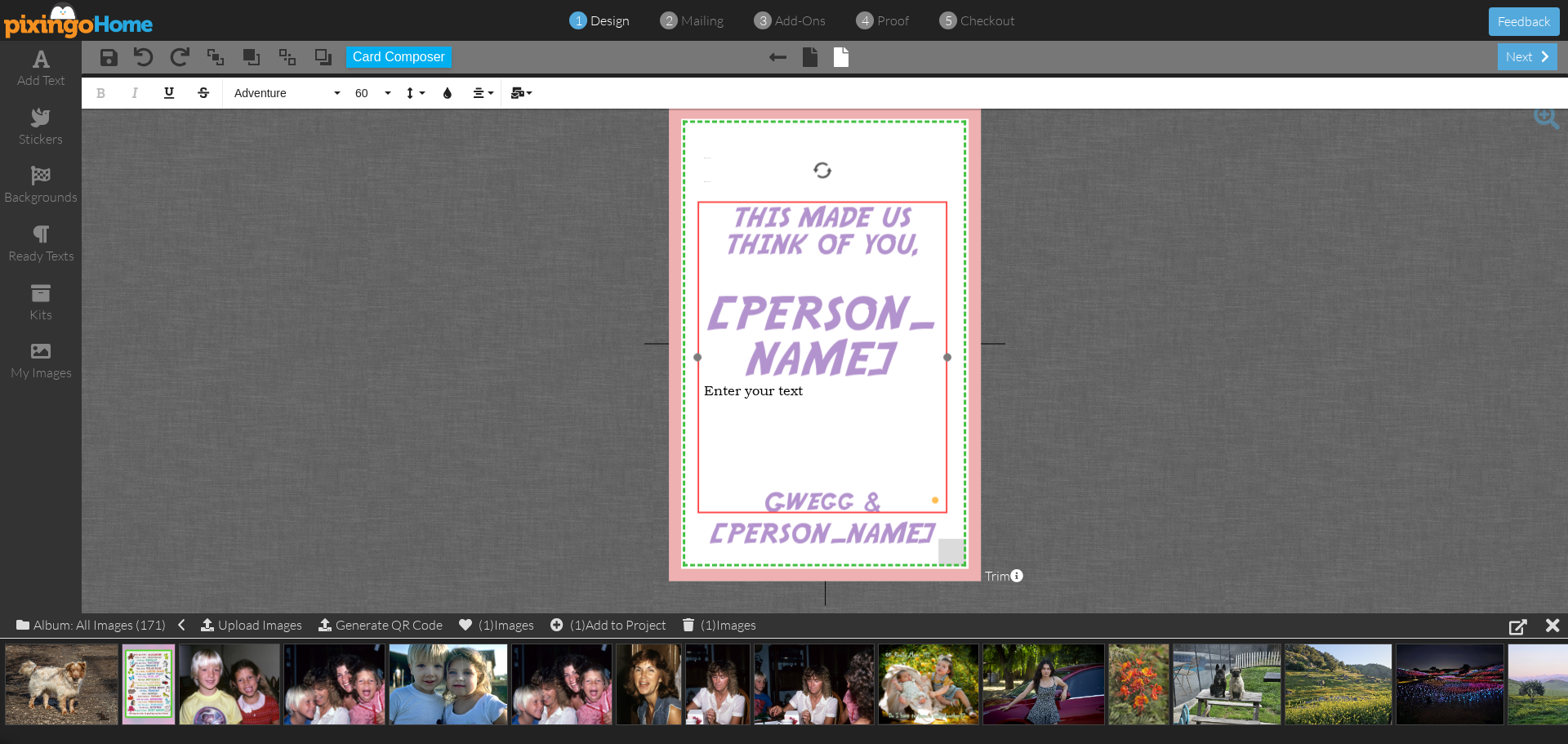 drag, startPoint x: 814, startPoint y: 154, endPoint x: 812, endPoint y: 201, distance: 47.042534 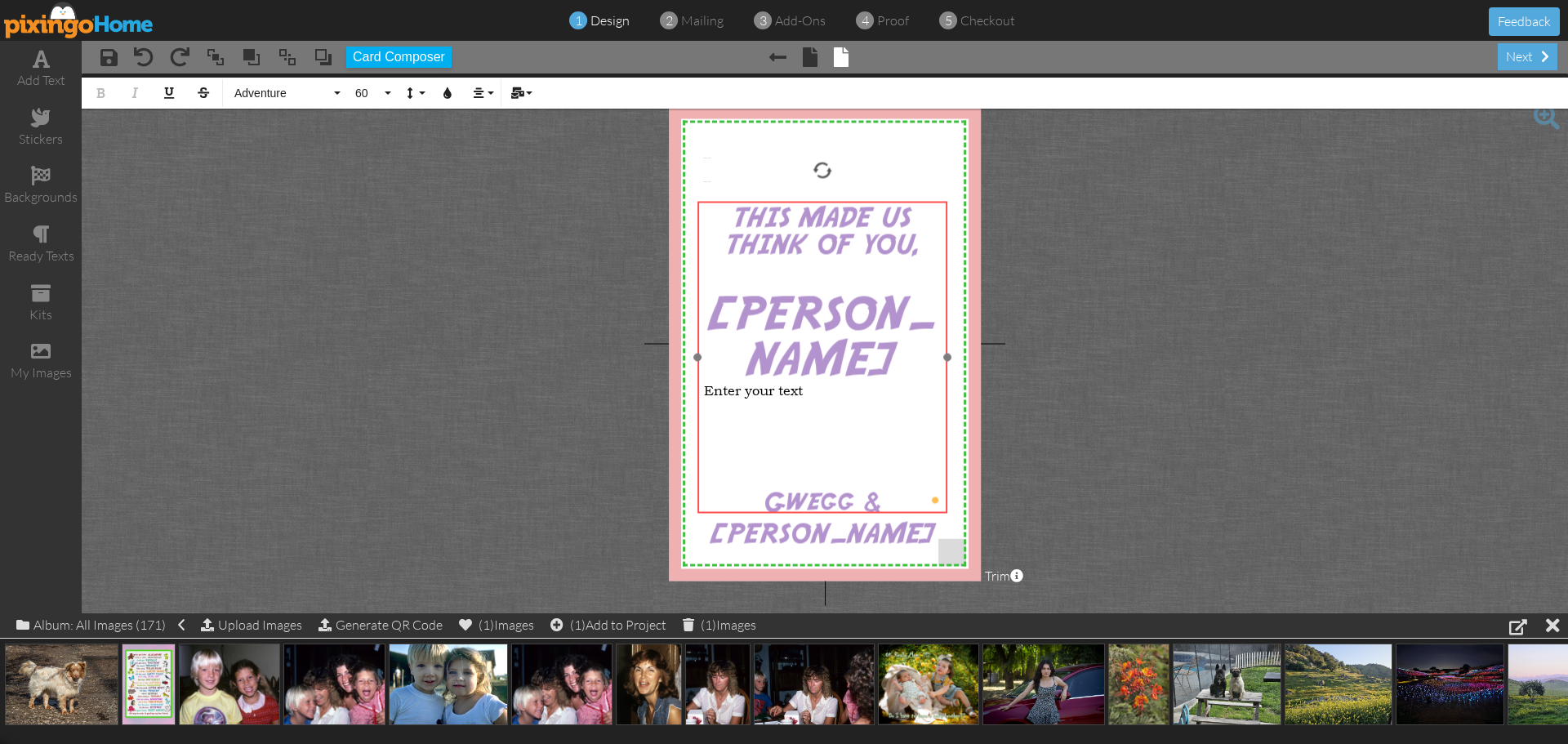 click on "THIS MADE US THINK OF YOU, [PERSON_NAME] ​ ​ ​ ​ [PERSON_NAME] & [PERSON_NAME]" at bounding box center (822, 377) 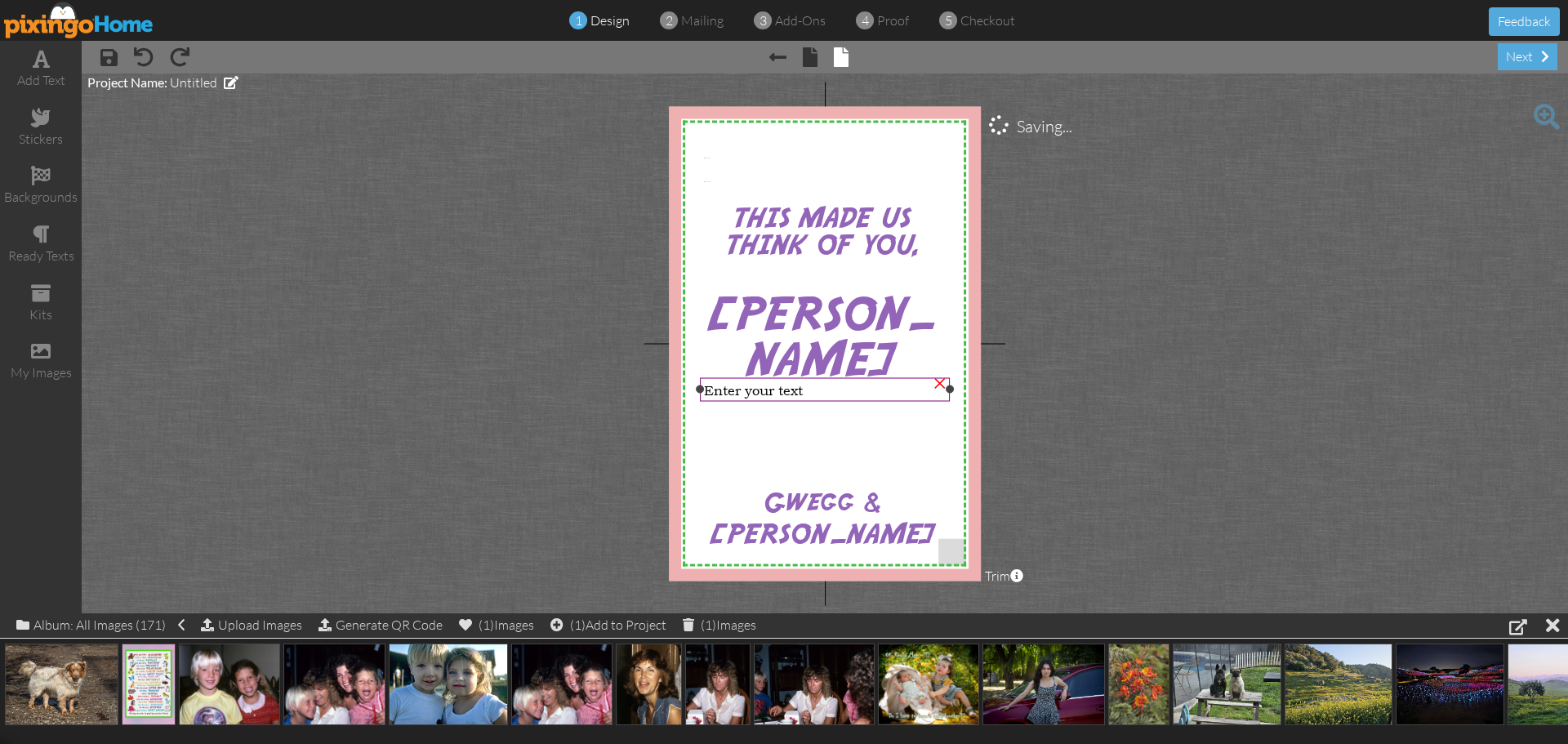 click on "Enter your text" at bounding box center [753, 390] 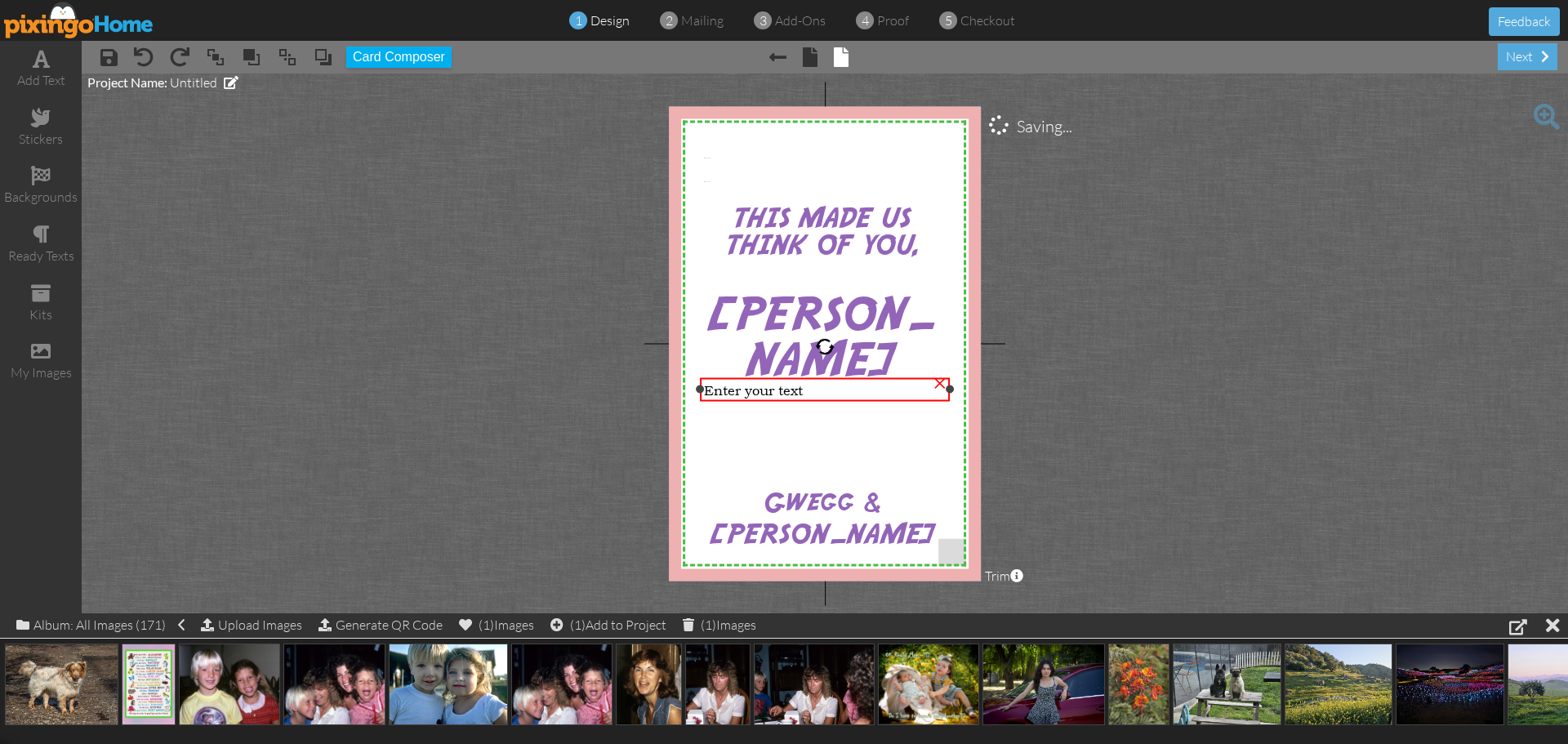 click on "×" at bounding box center (940, 381) 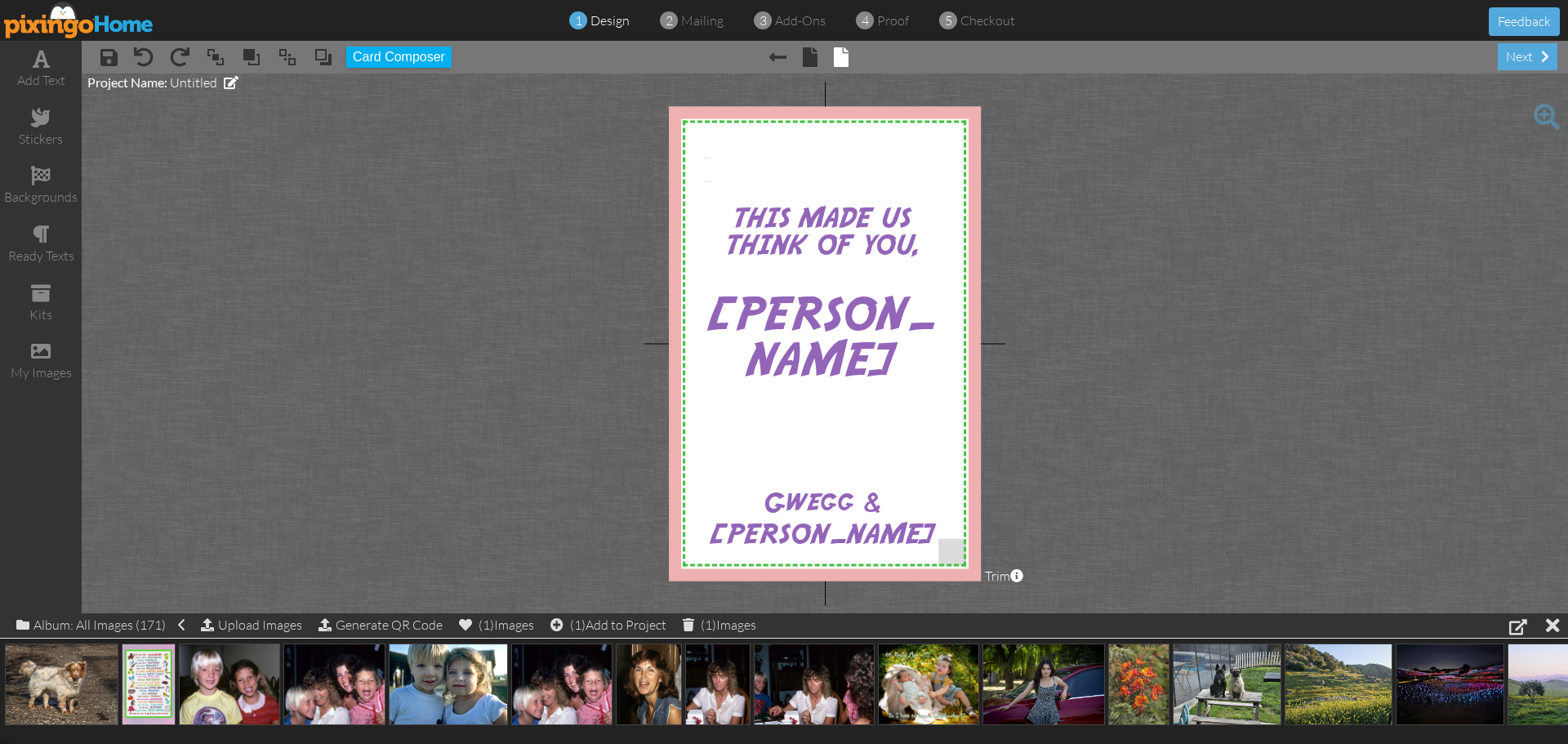 click on "X X X X X X X X X X X X X X X X X X X X X X X X X X X X X X X X X X X X X X X X X X X X X X X X X X X X X X X X X X X X X X X X X X X X X X X X X X X X X X X X X X X X X X X X X X X X X X X X Enter your text × Enter your text × THIS MADE US THINK OF YOU, [PERSON_NAME] & [PERSON_NAME] × Enter your text ×
Project Name:
Untitled
Trim
×
About the red and green reference lines
Area inside the
green dashed line
represents a safe zone where all work will be visible on the final
print.
The
red trim zone   represents where the print
is expected to be cut." at bounding box center (825, 343) 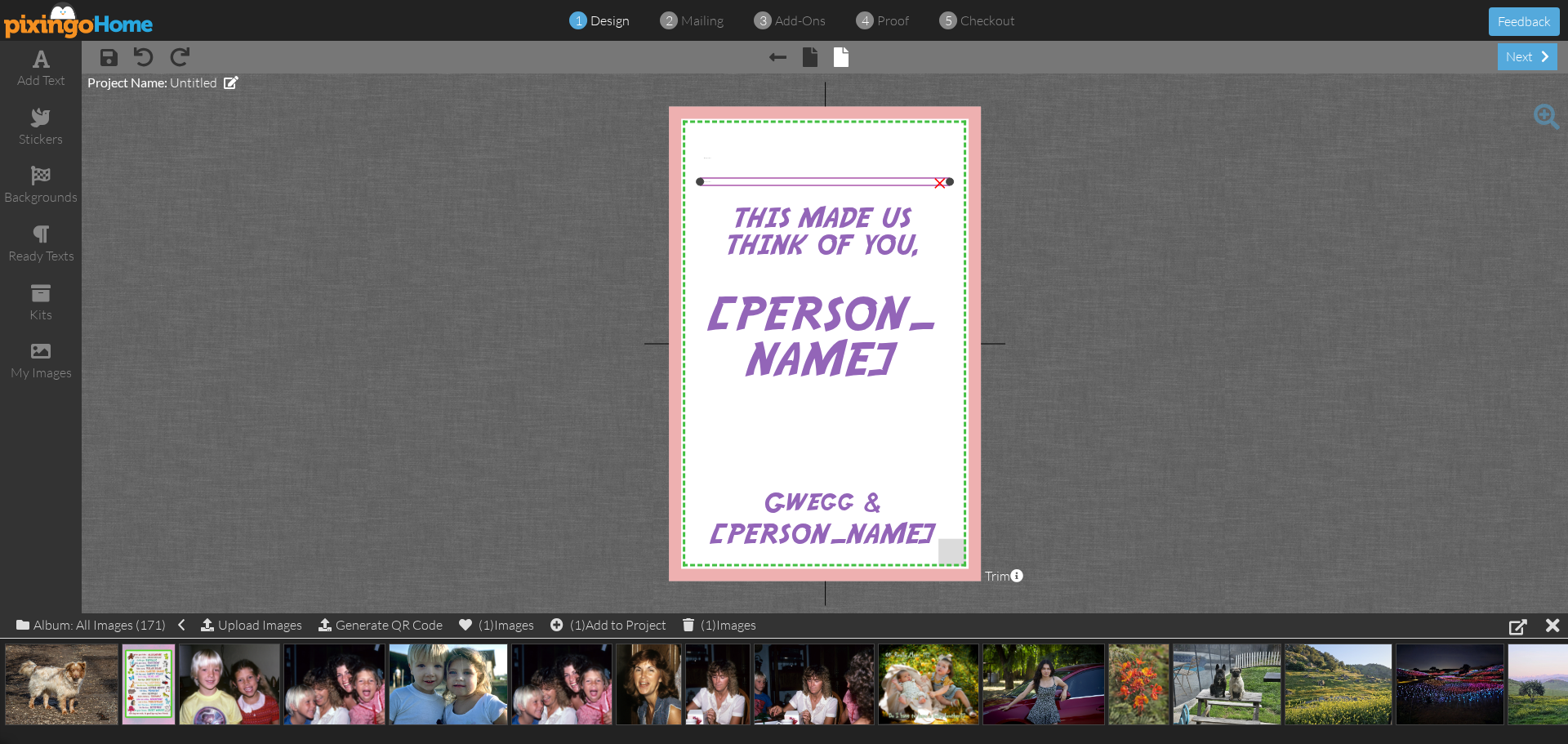 click on "×" at bounding box center [940, 180] 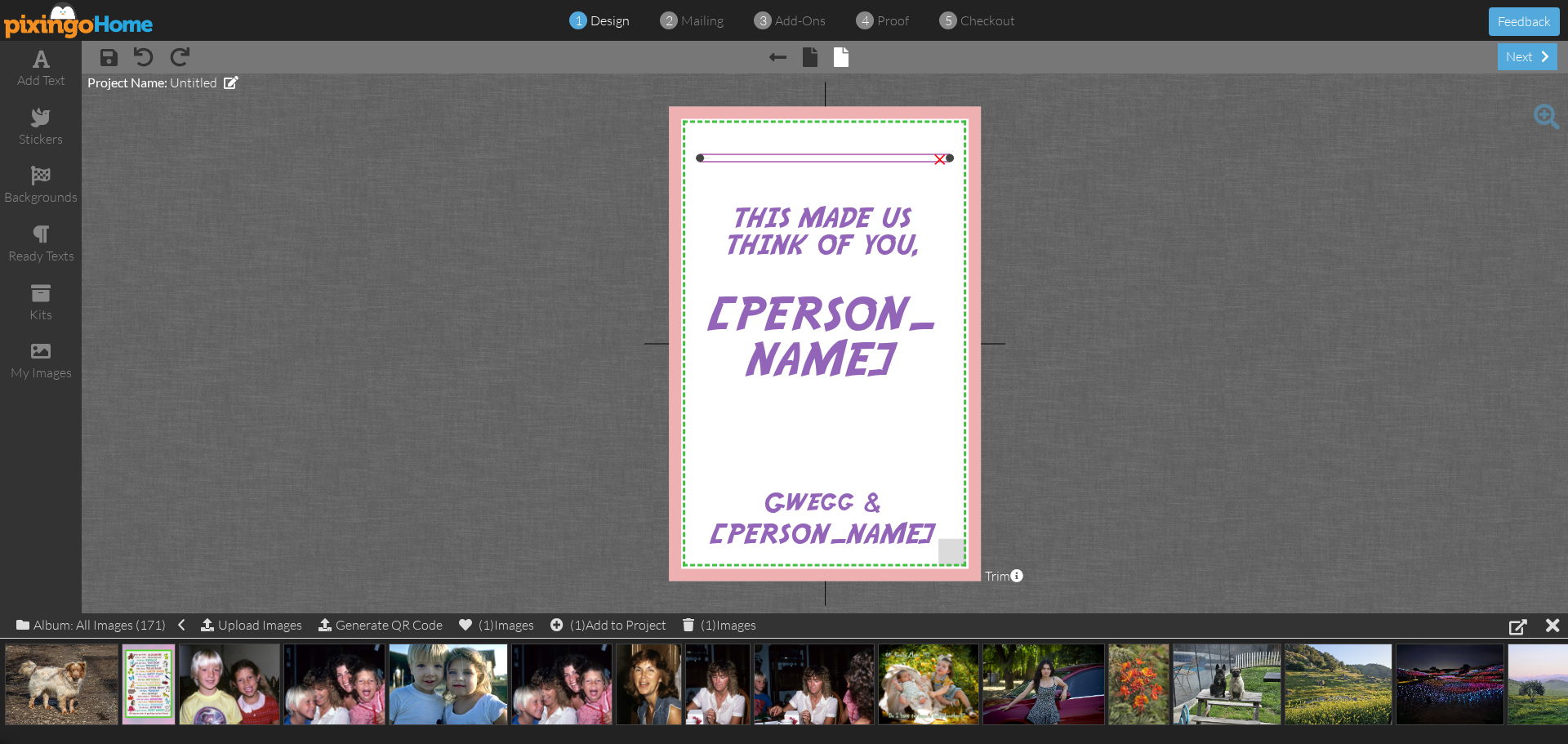 click on "×" at bounding box center [940, 157] 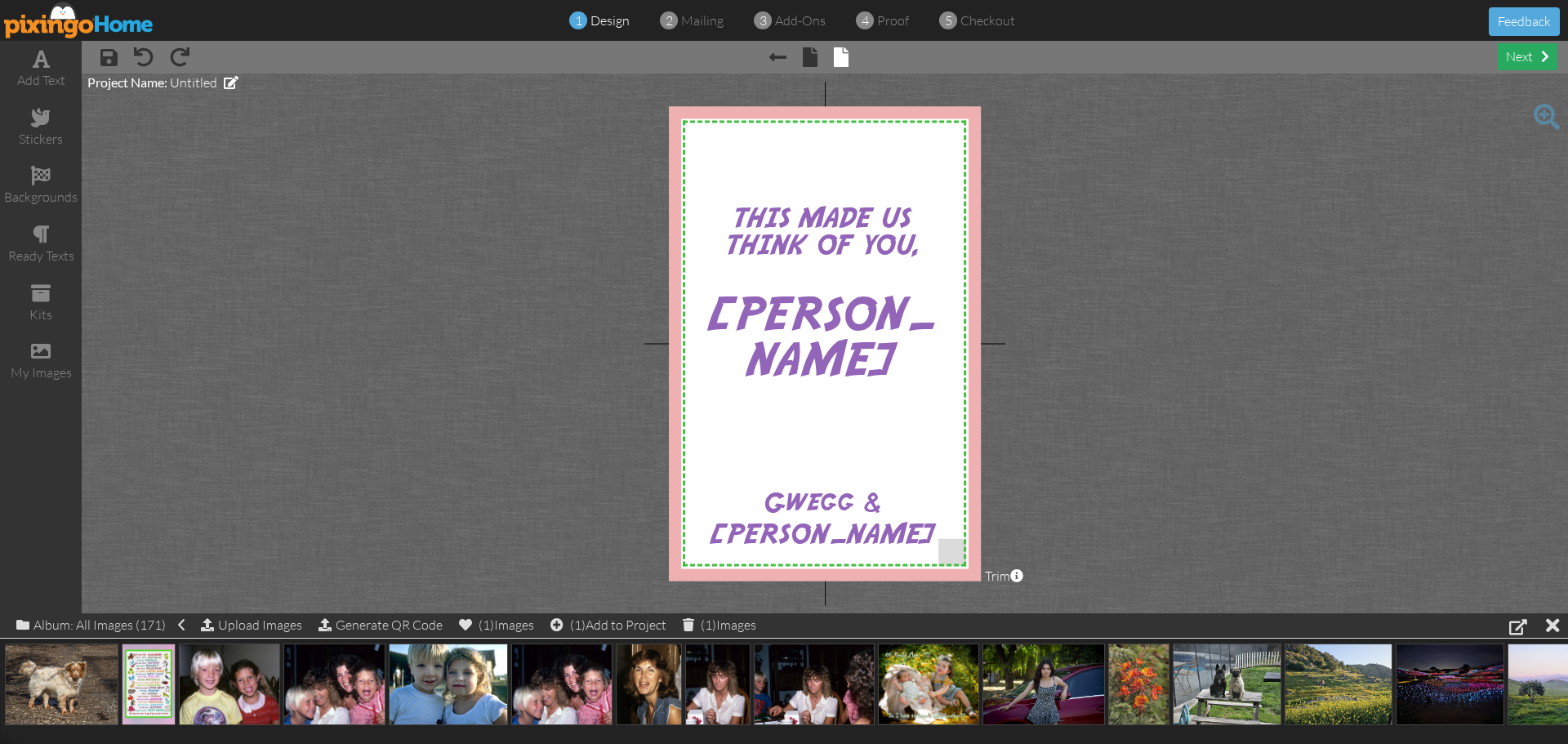 click on "next" at bounding box center (1527, 56) 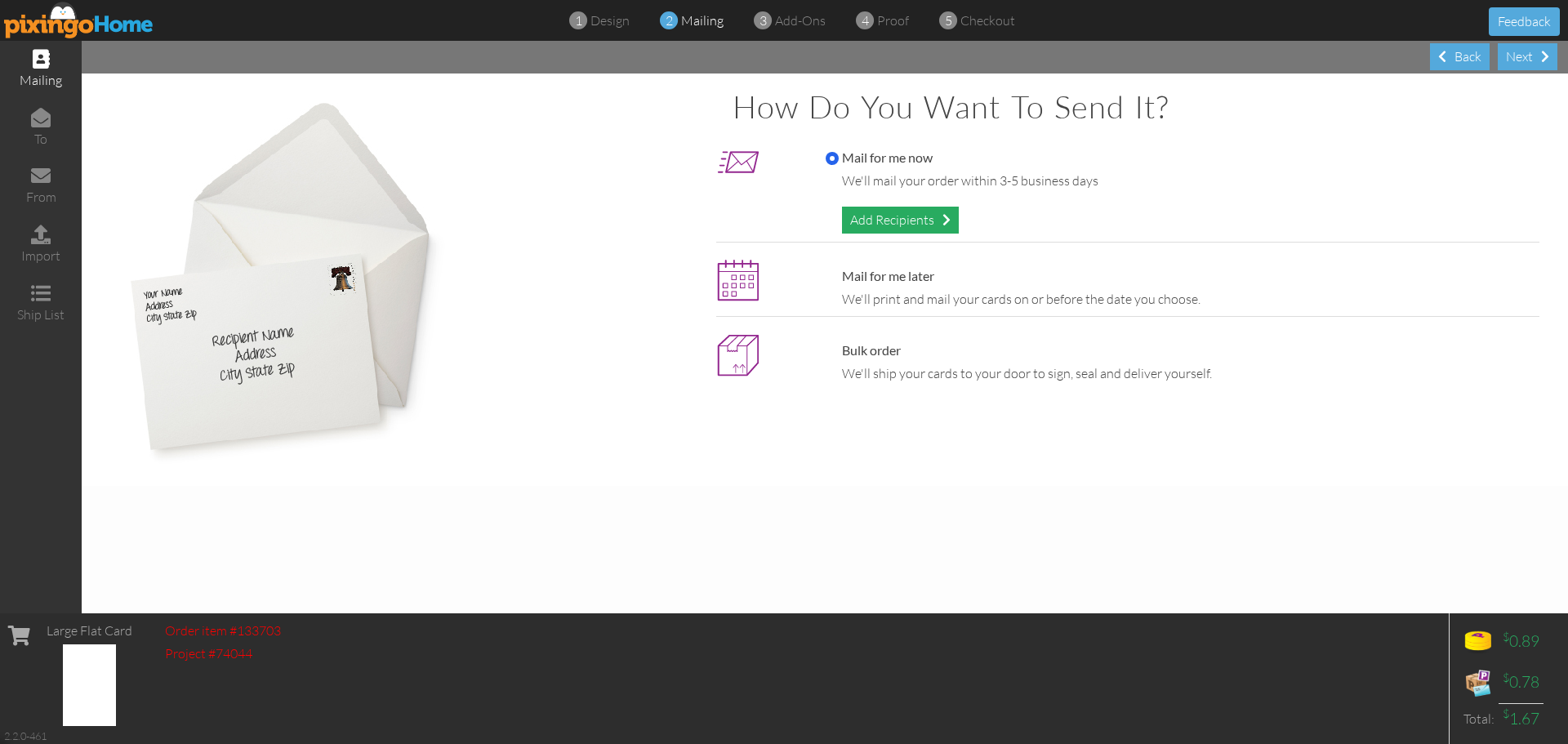 click on "Add Recipients" at bounding box center [900, 220] 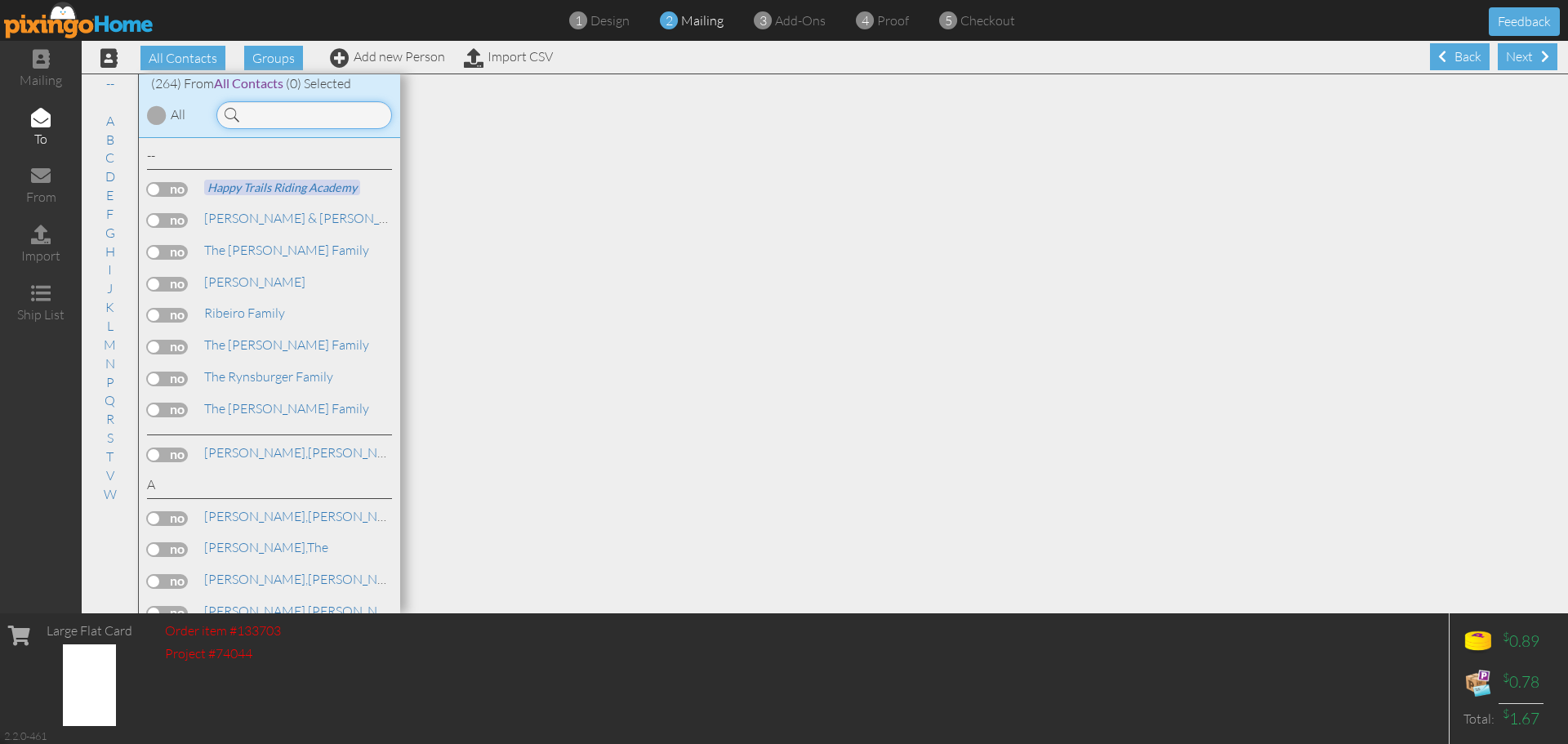 click at bounding box center [304, 115] 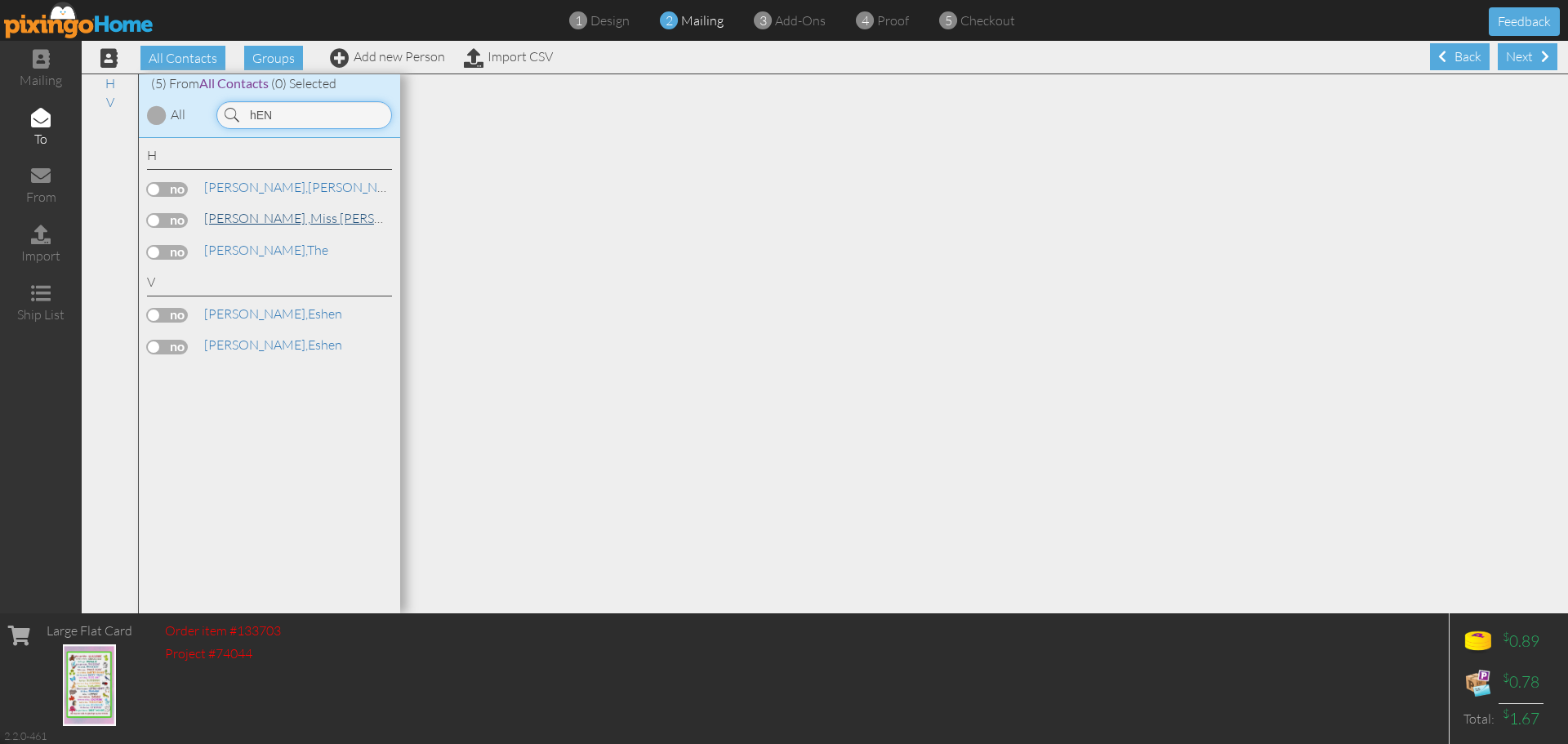 type on "hEN" 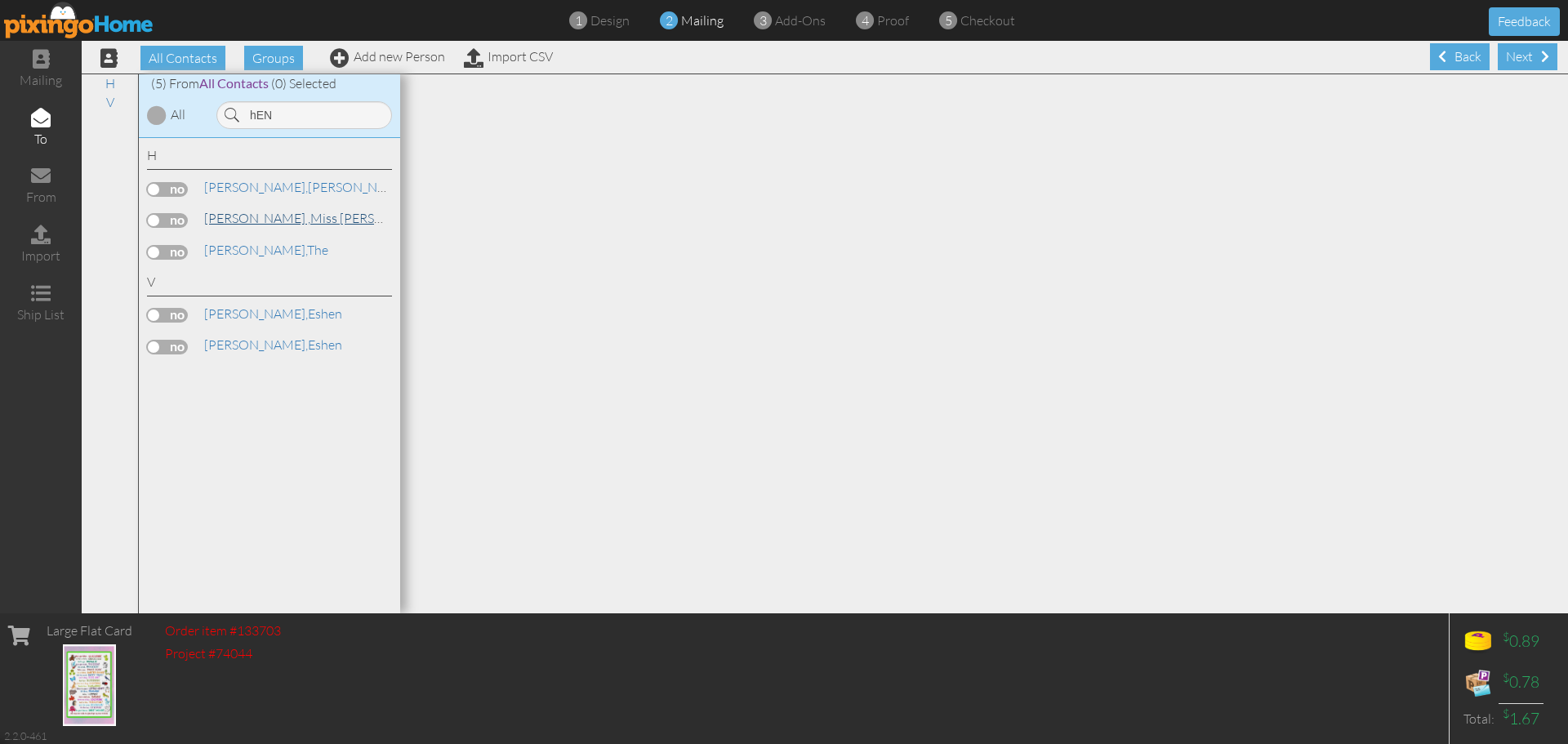 click on "[PERSON_NAME] ,
Miss [PERSON_NAME]" at bounding box center (323, 218) 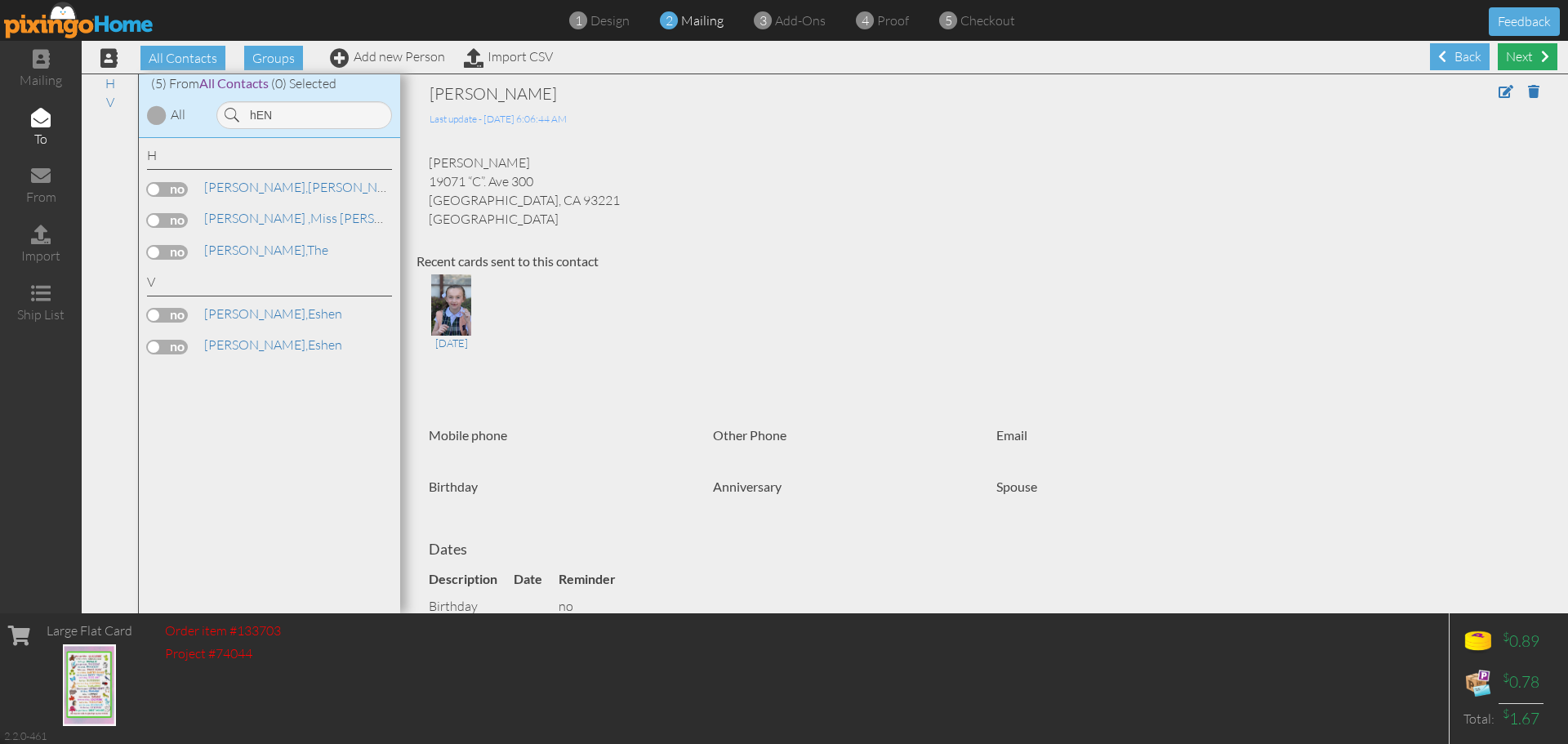 click on "Next" at bounding box center [1527, 56] 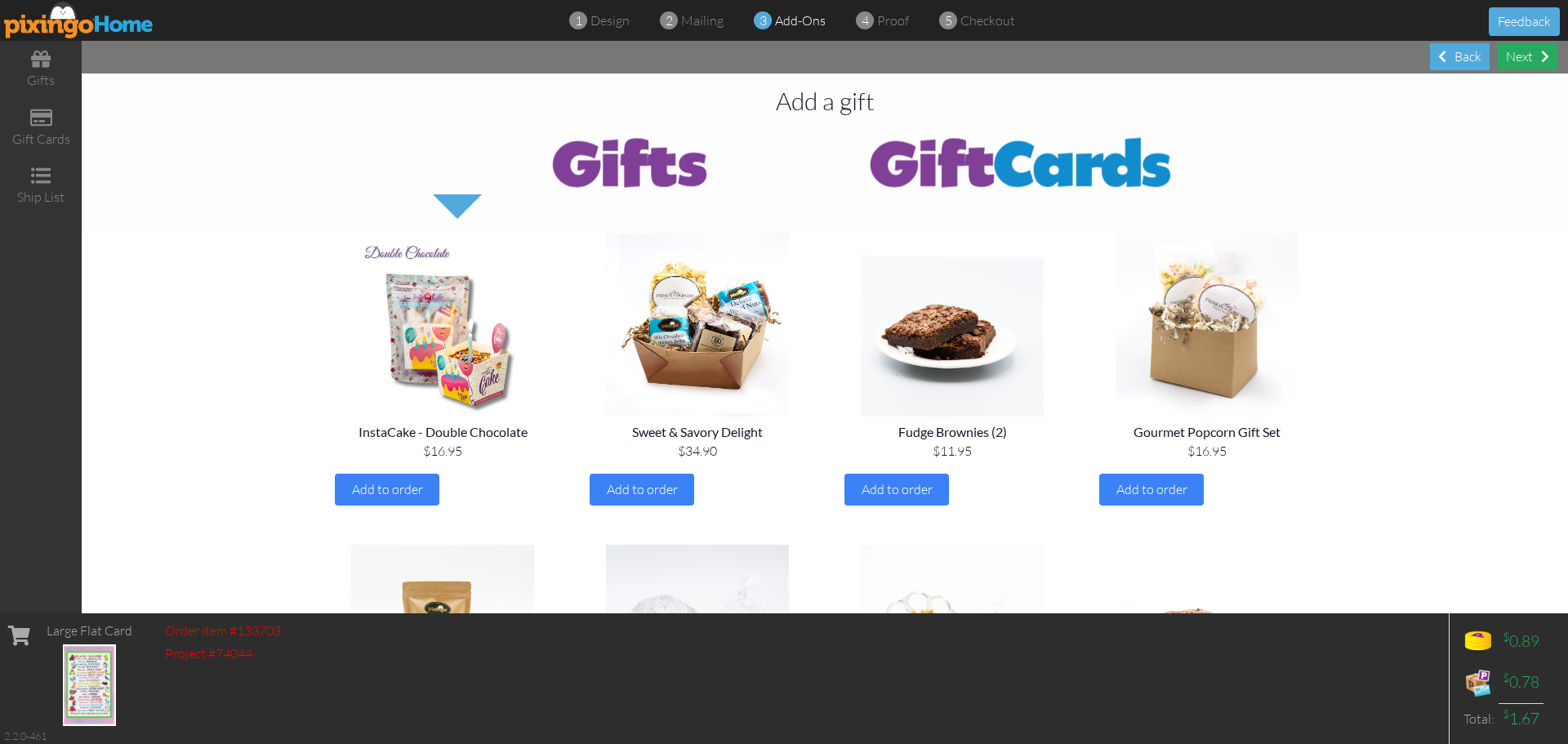 click on "Next" at bounding box center (1527, 56) 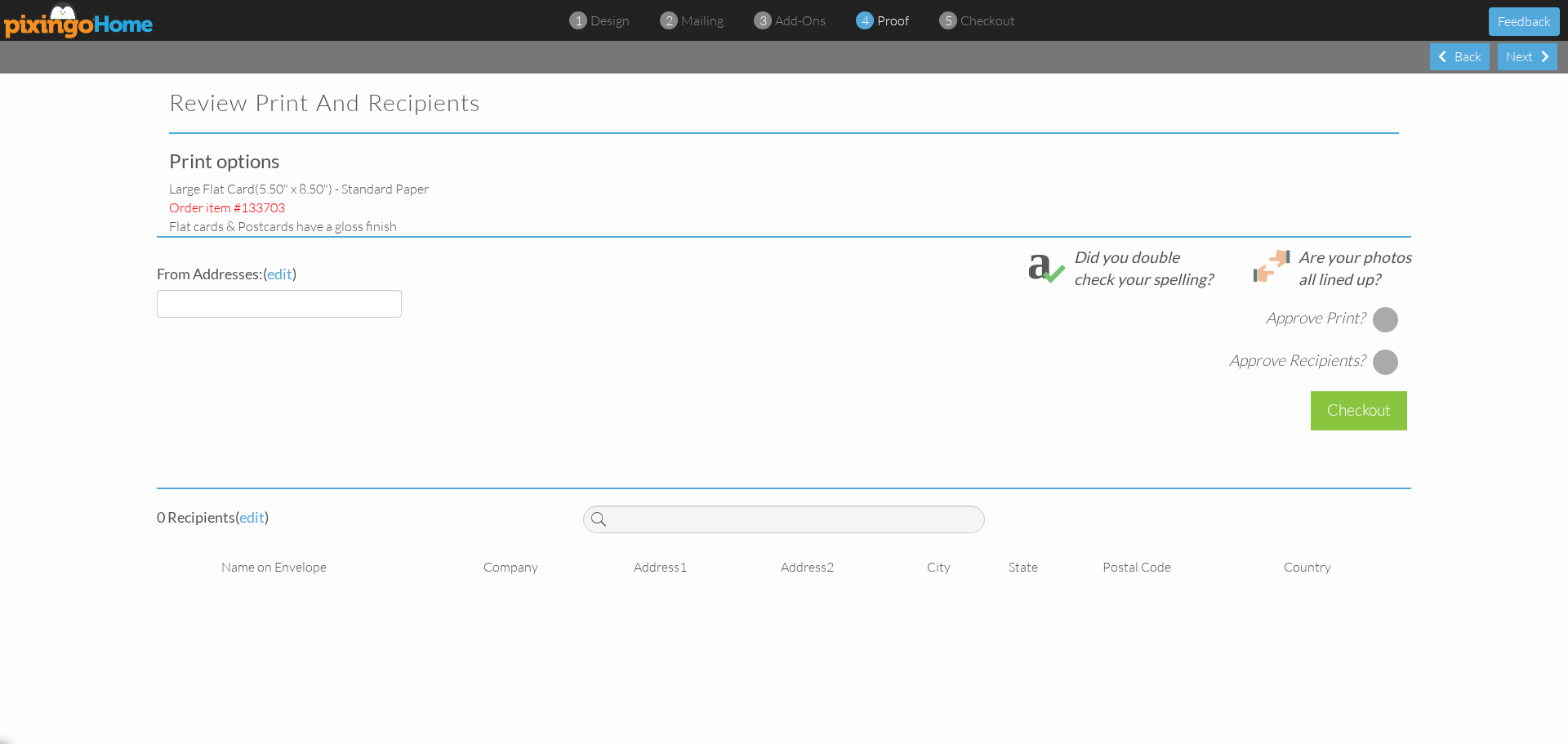 select on "object:3261" 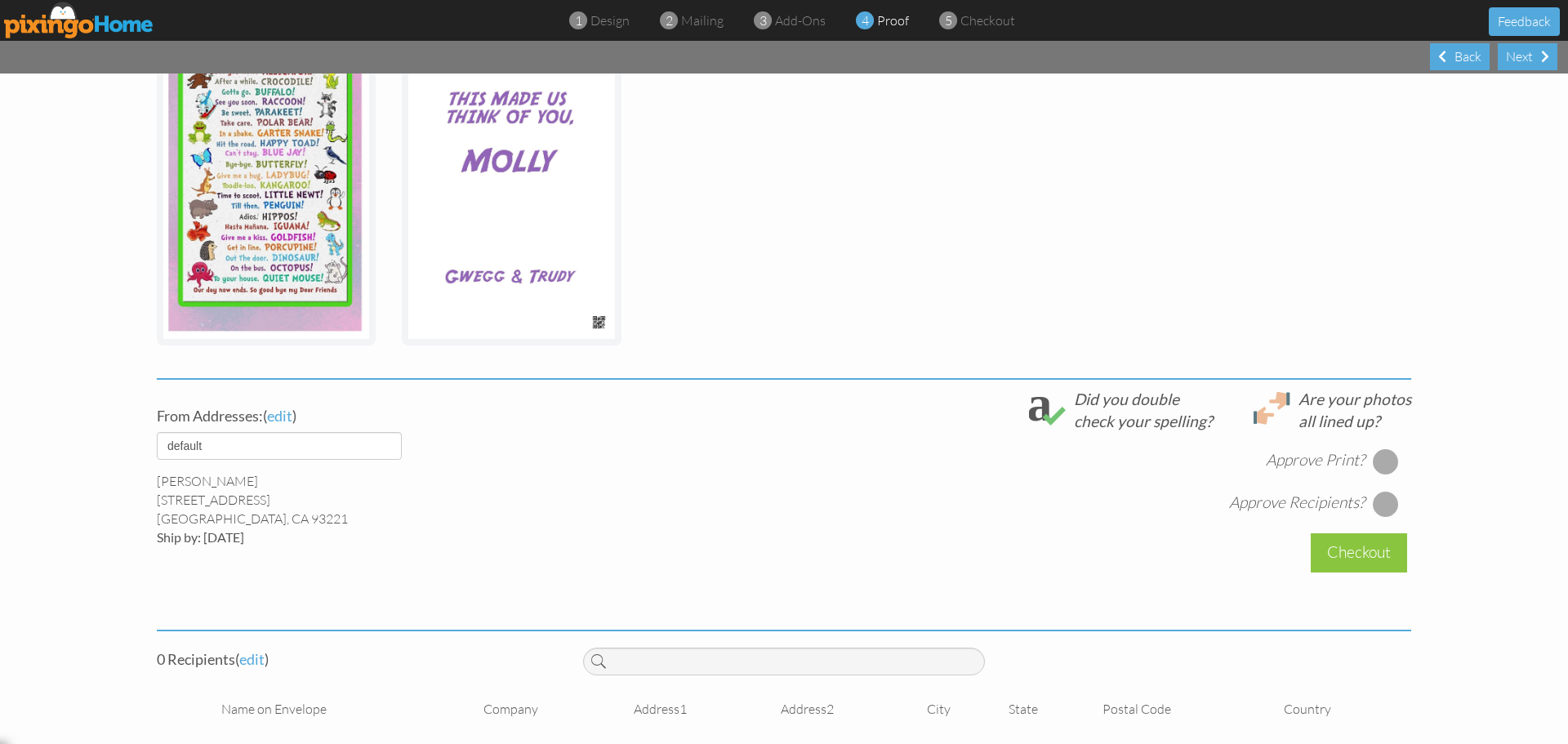 scroll, scrollTop: 300, scrollLeft: 0, axis: vertical 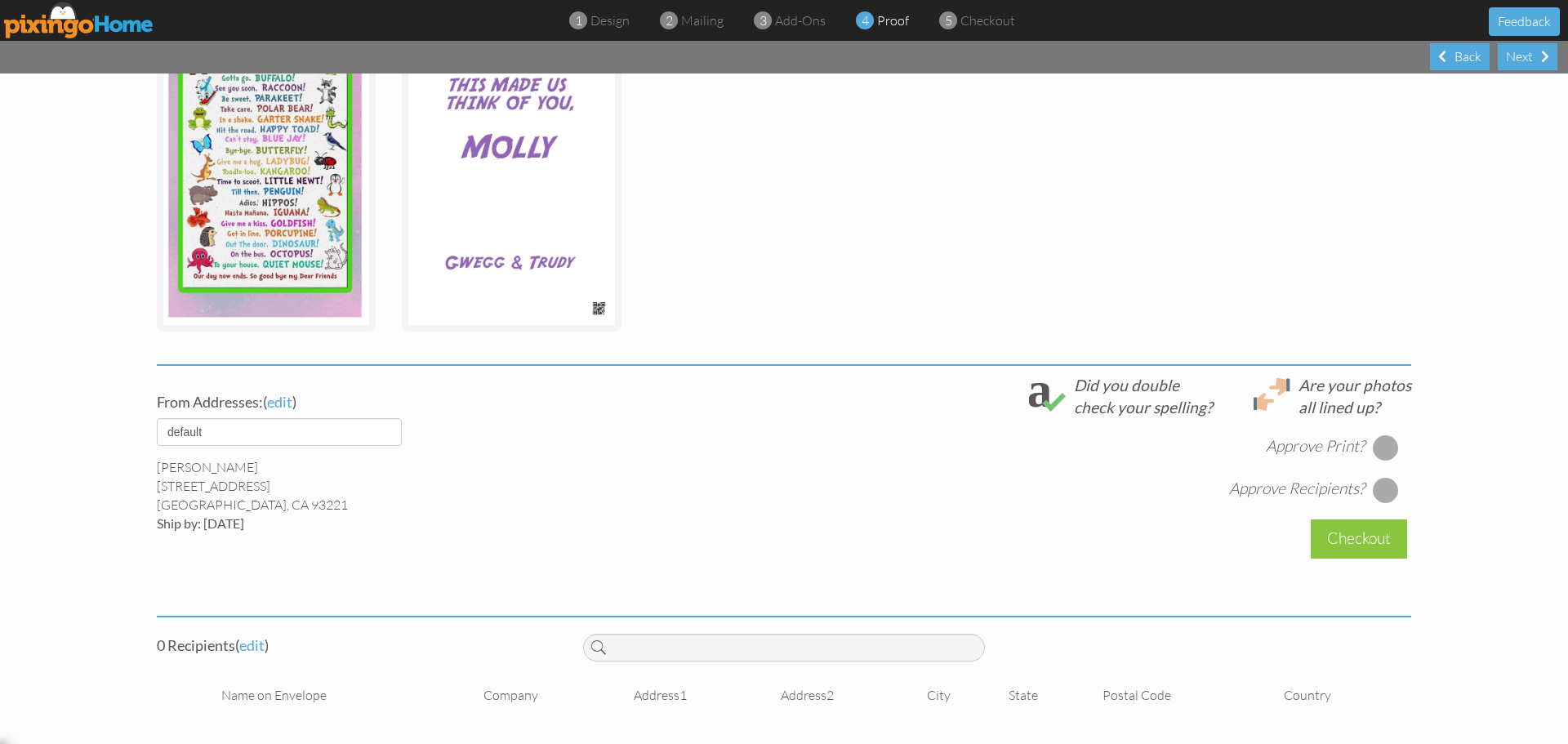 click at bounding box center [1386, 448] 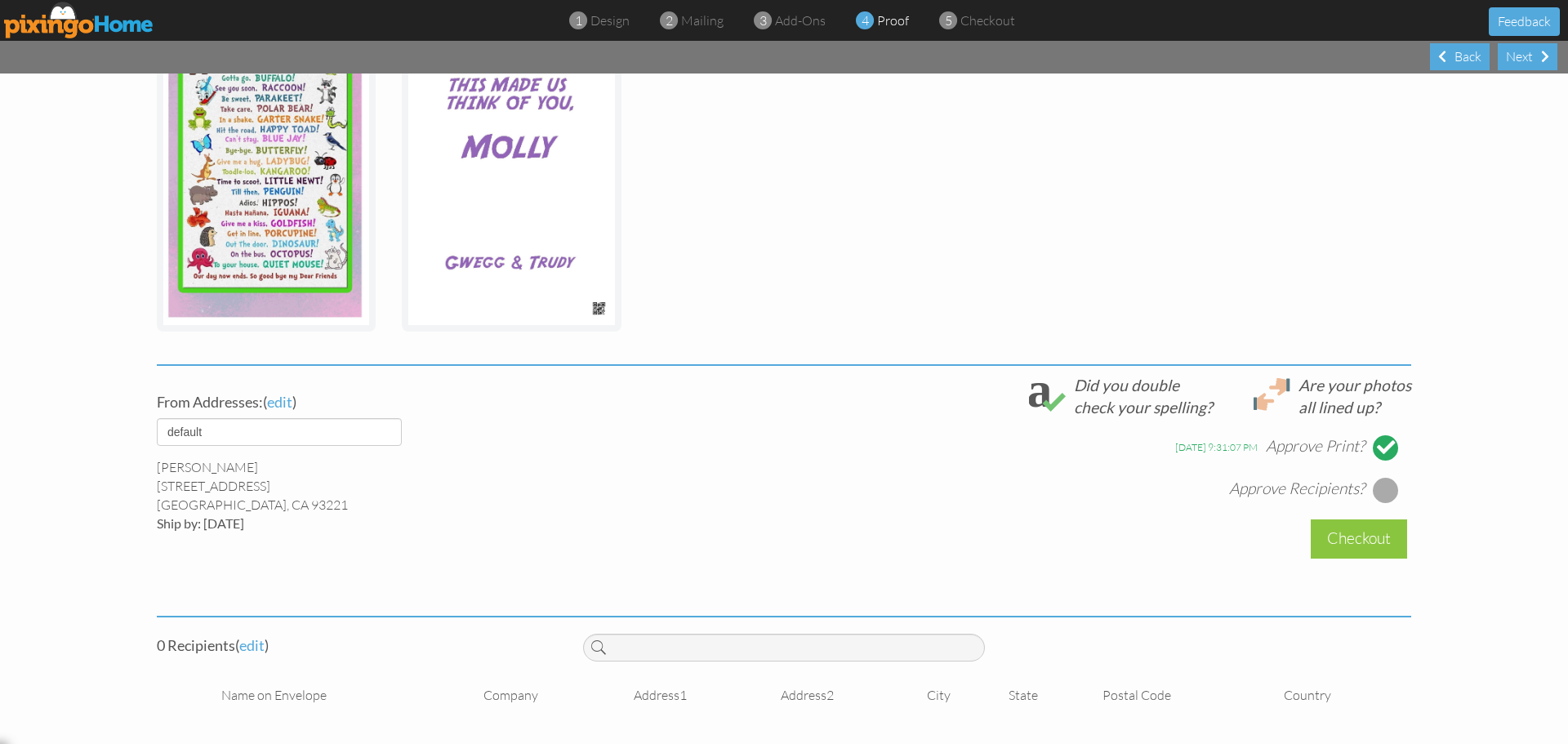 click at bounding box center (1386, 490) 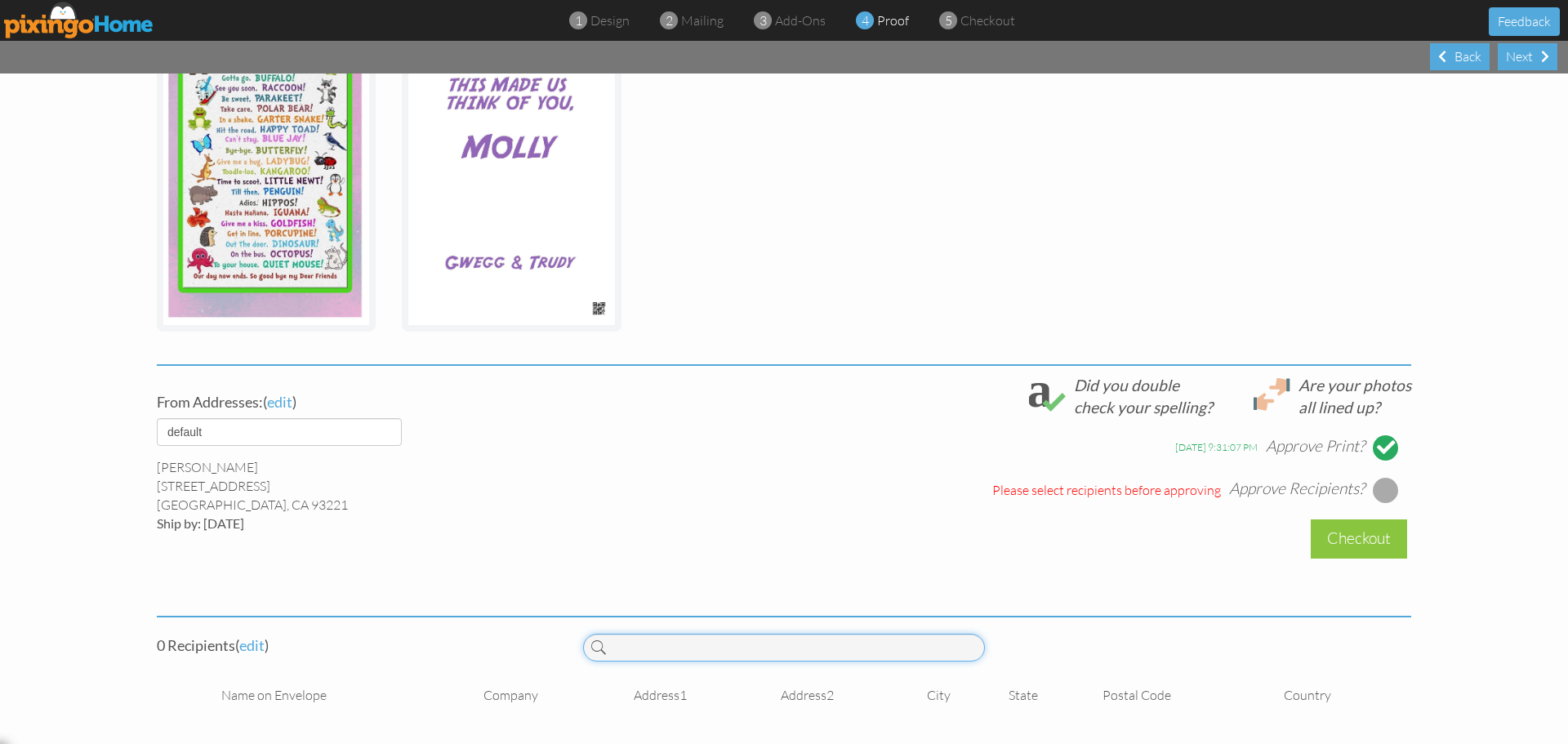 click at bounding box center [784, 648] 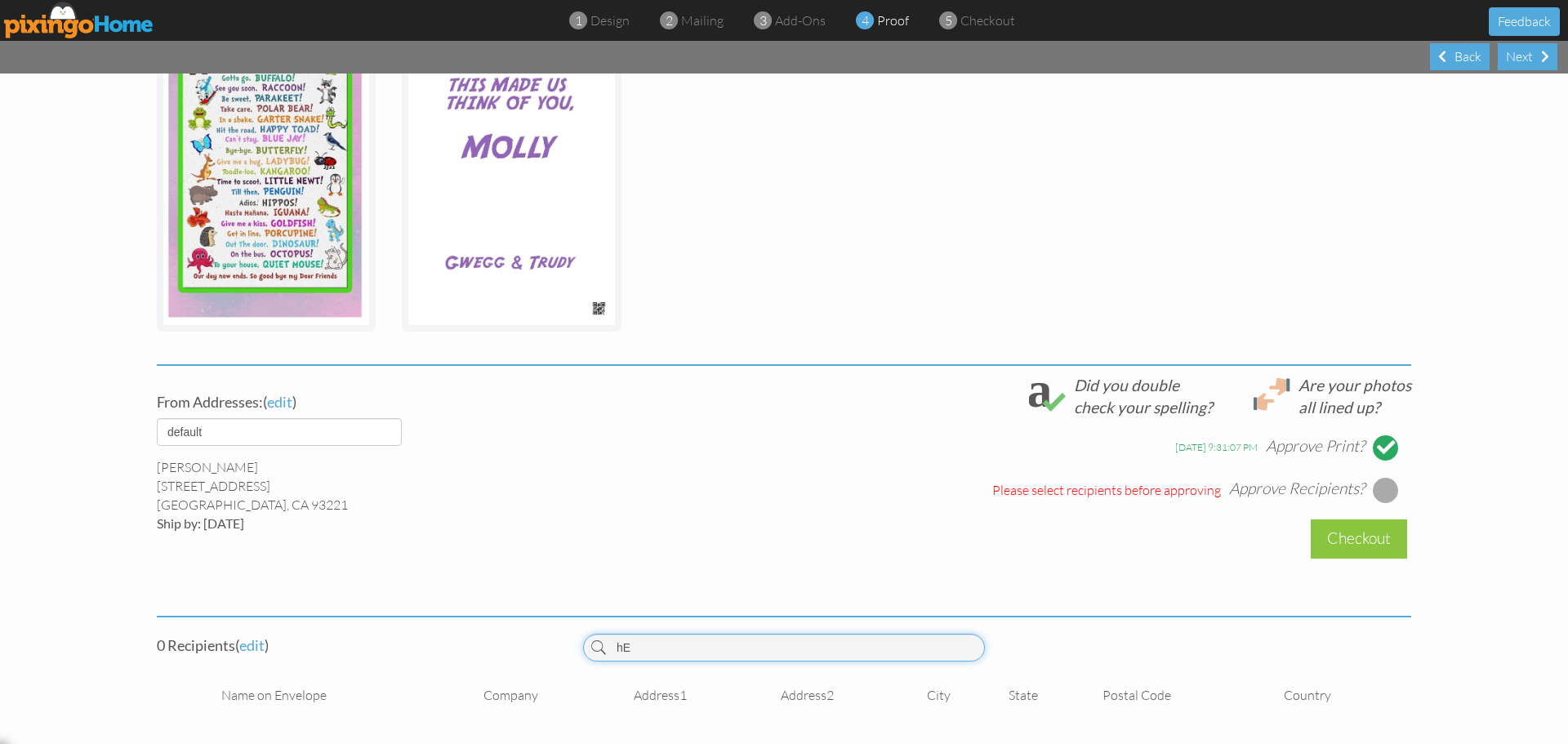 type on "h" 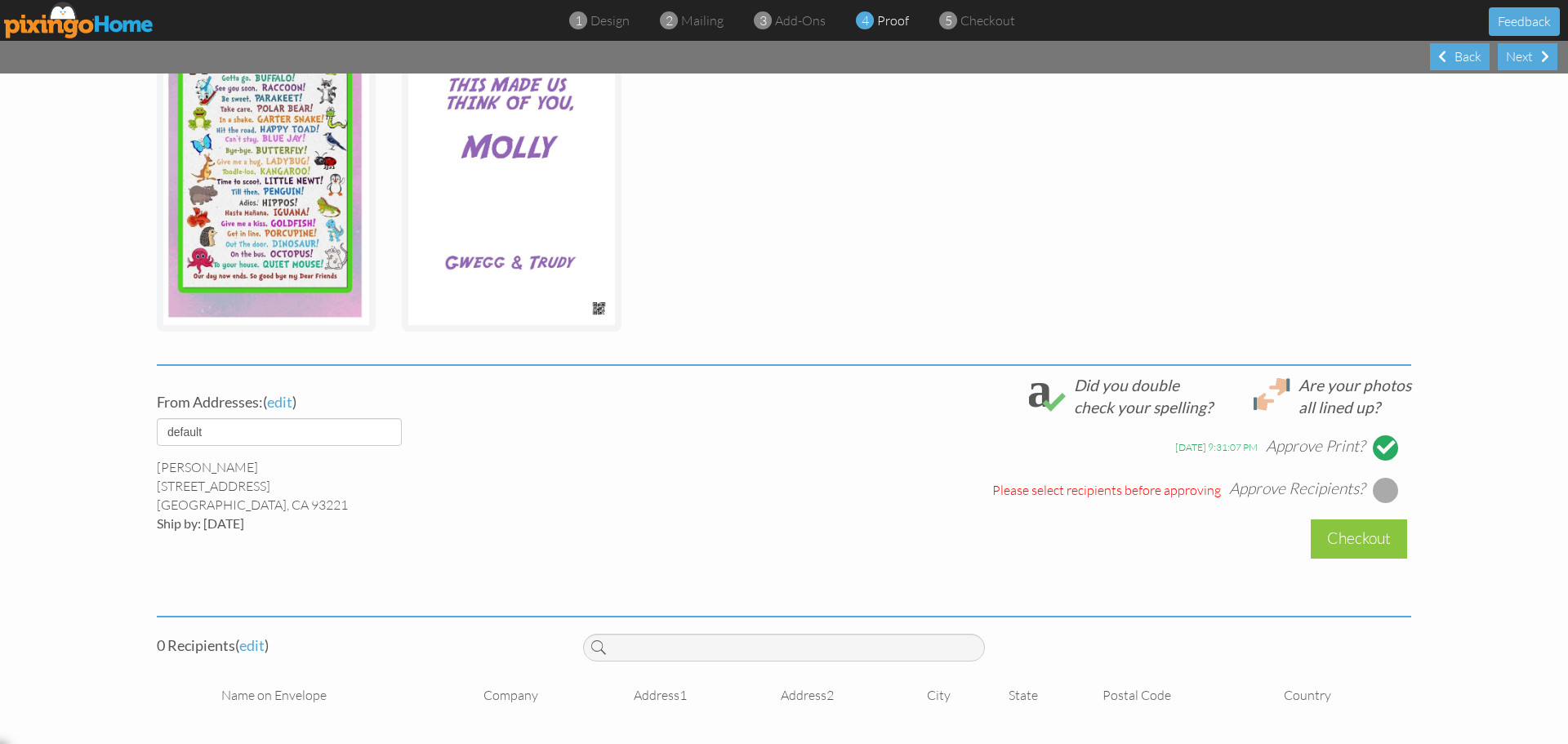 click at bounding box center (599, 648) 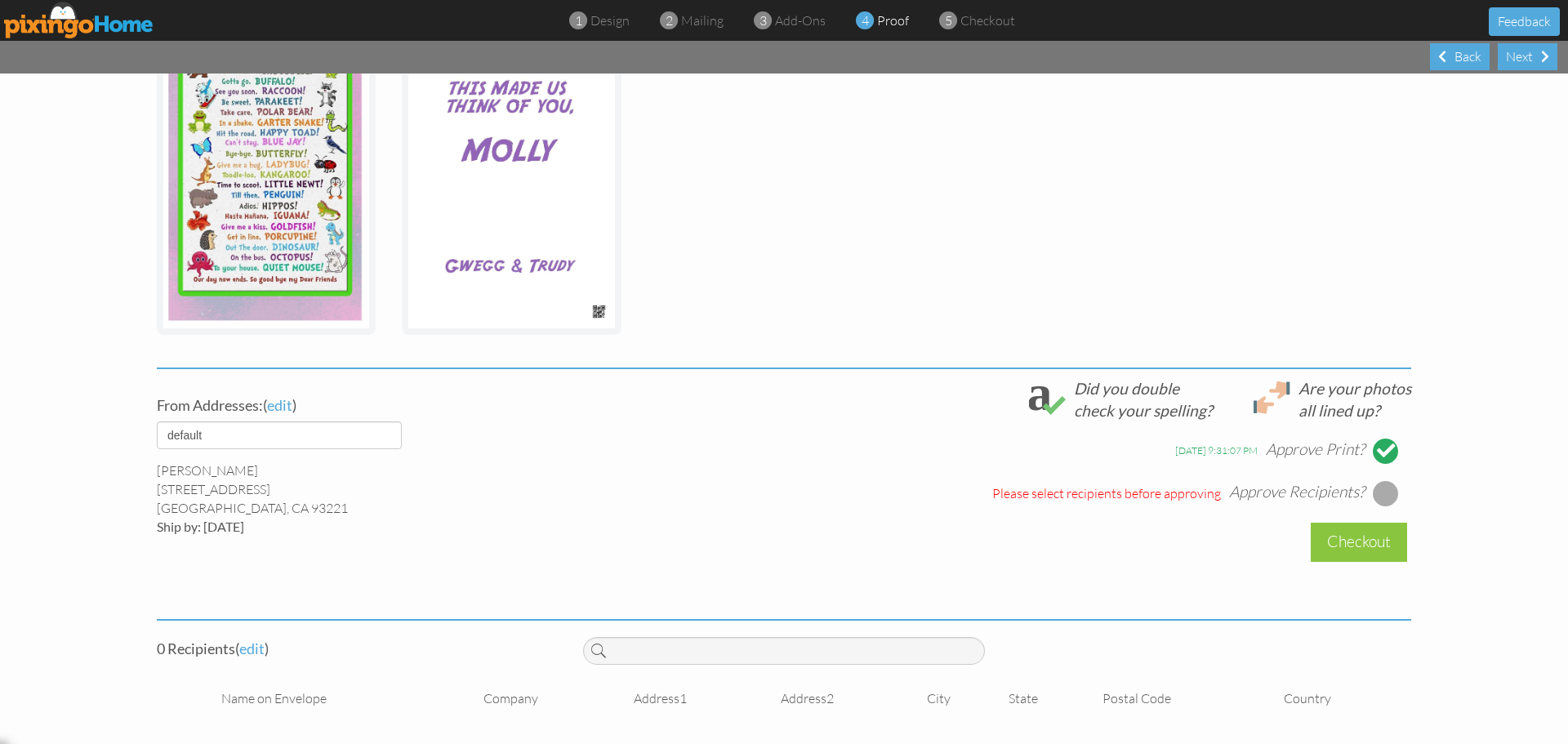 scroll, scrollTop: 300, scrollLeft: 0, axis: vertical 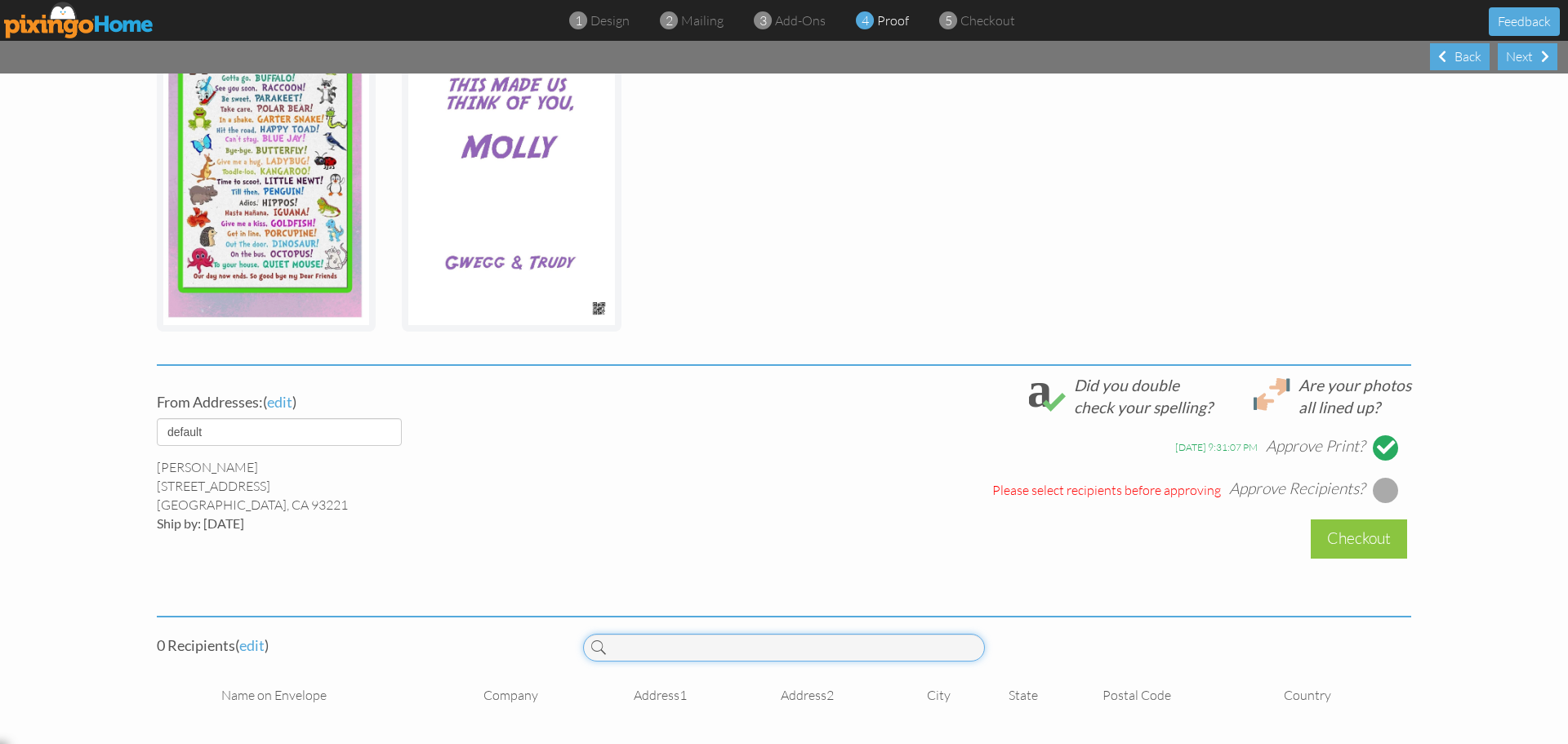 click at bounding box center [784, 648] 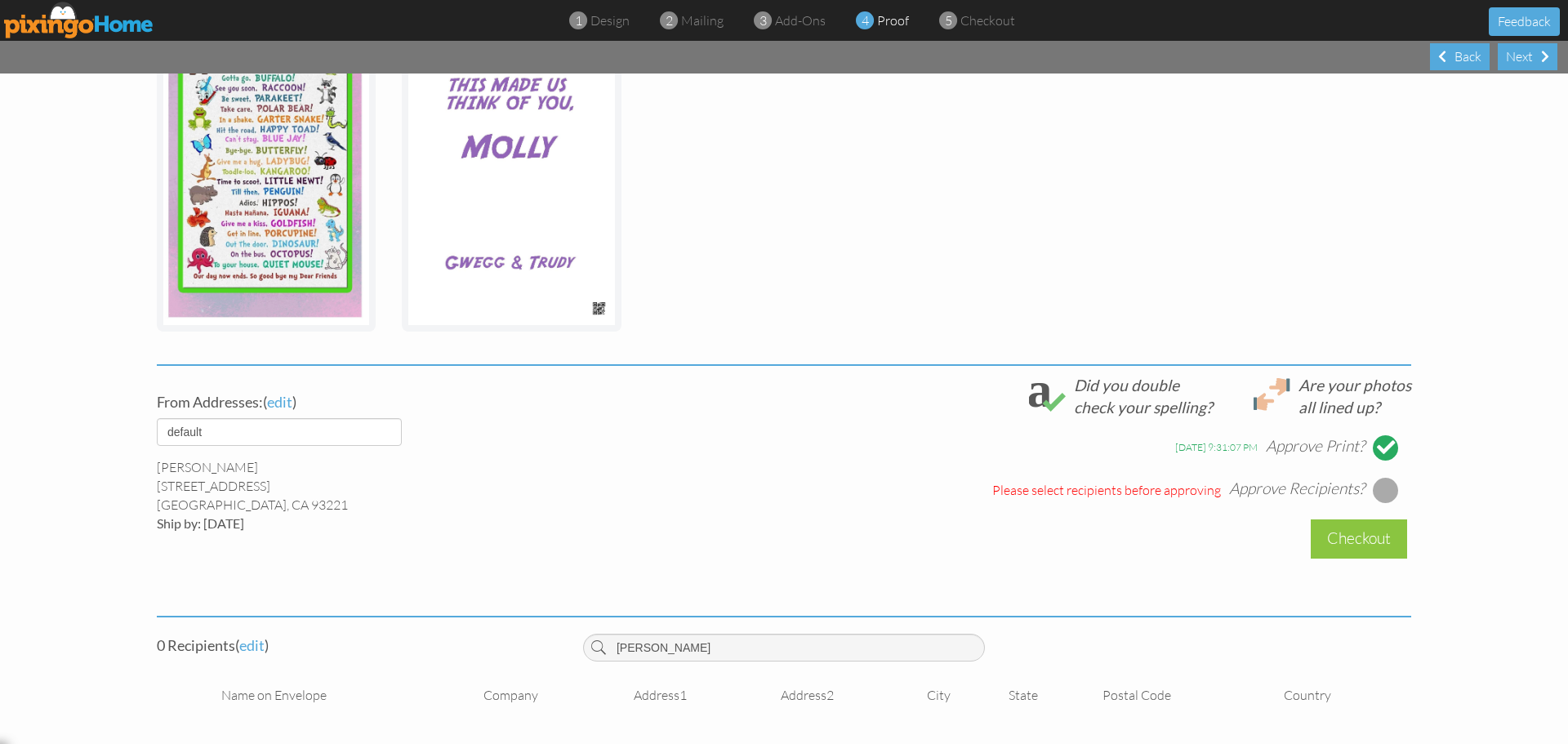 click on "[PERSON_NAME]" at bounding box center [784, 648] 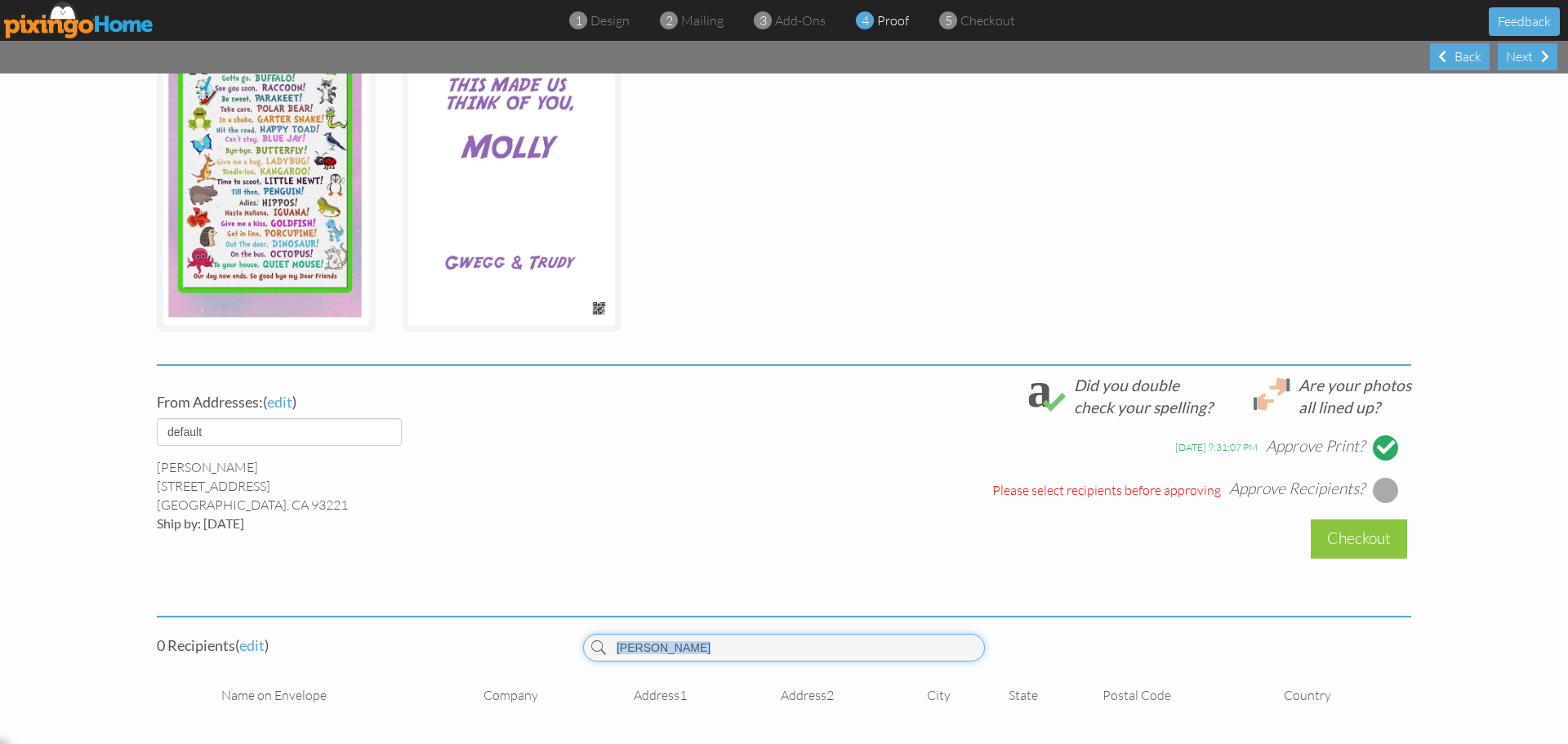 click on "[PERSON_NAME]" at bounding box center [784, 648] 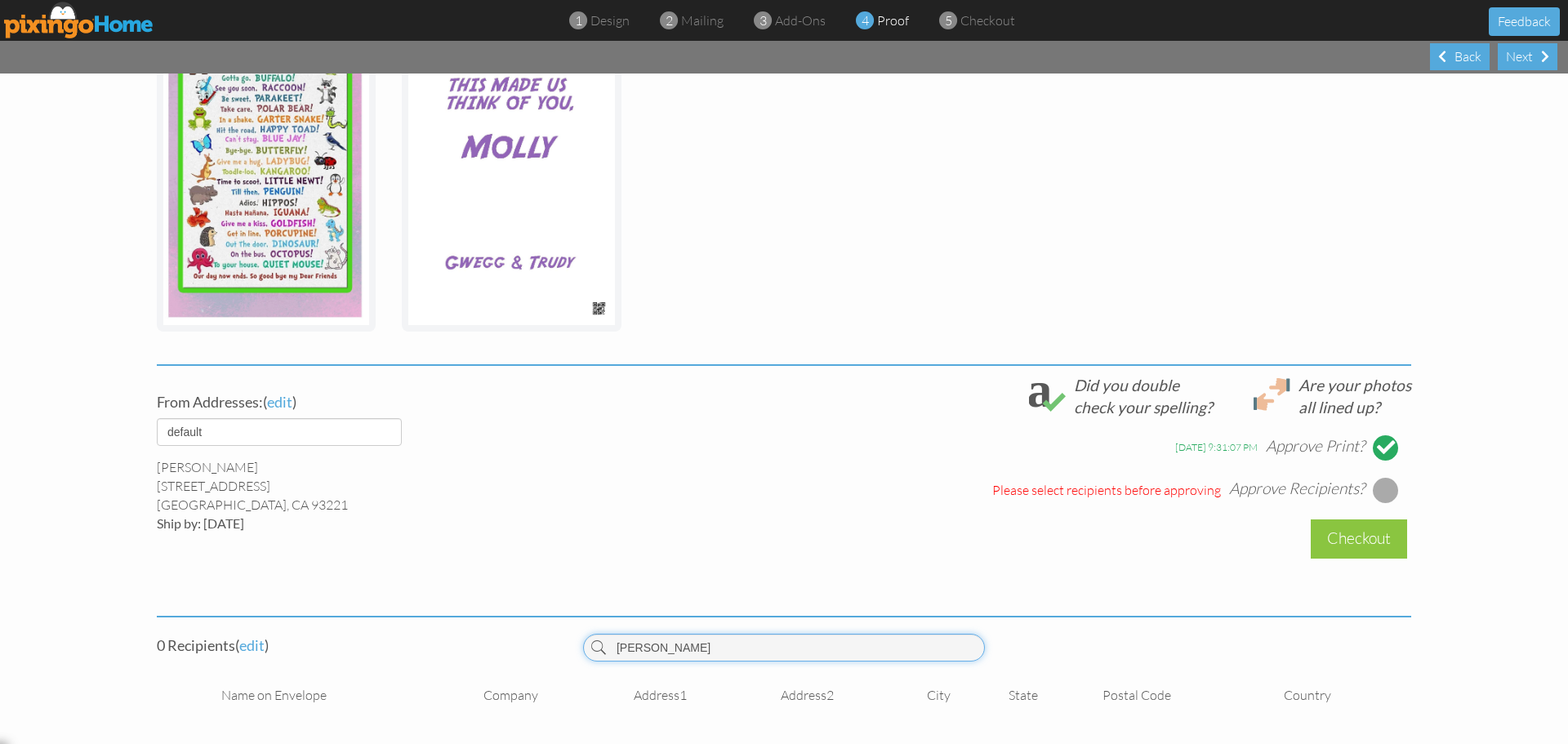 drag, startPoint x: 609, startPoint y: 644, endPoint x: 773, endPoint y: 641, distance: 164.0274 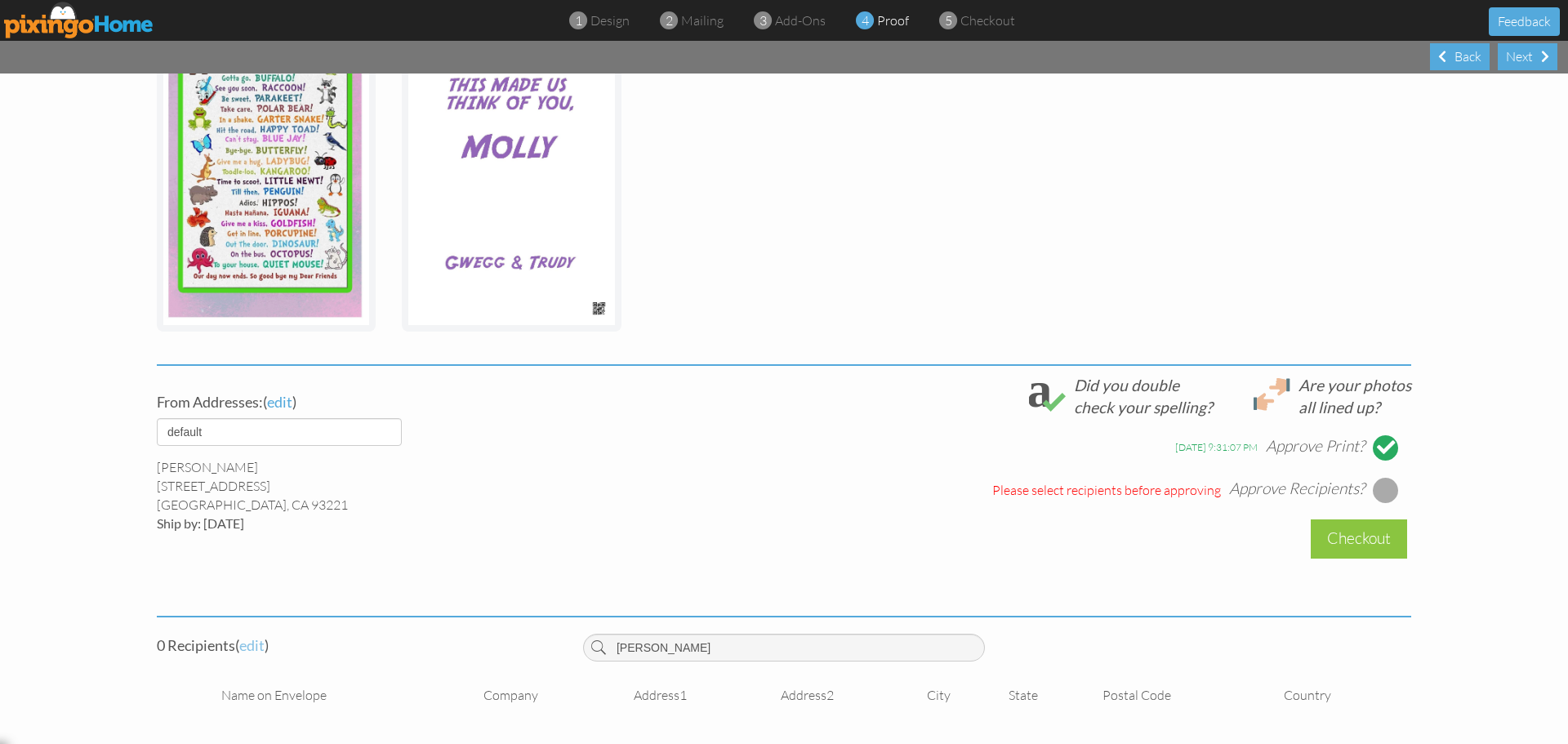 click on "edit" at bounding box center [252, 645] 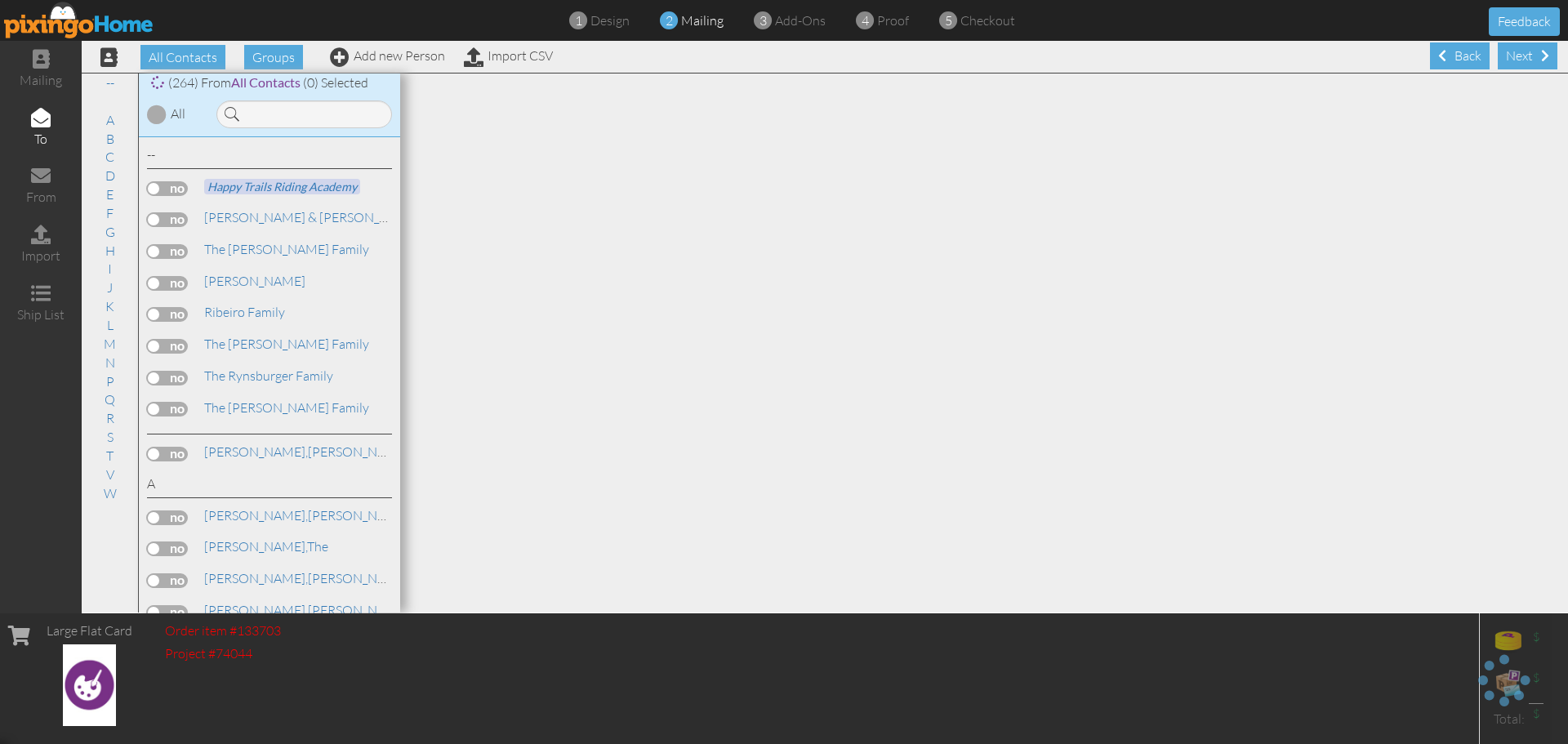 scroll, scrollTop: 1, scrollLeft: 0, axis: vertical 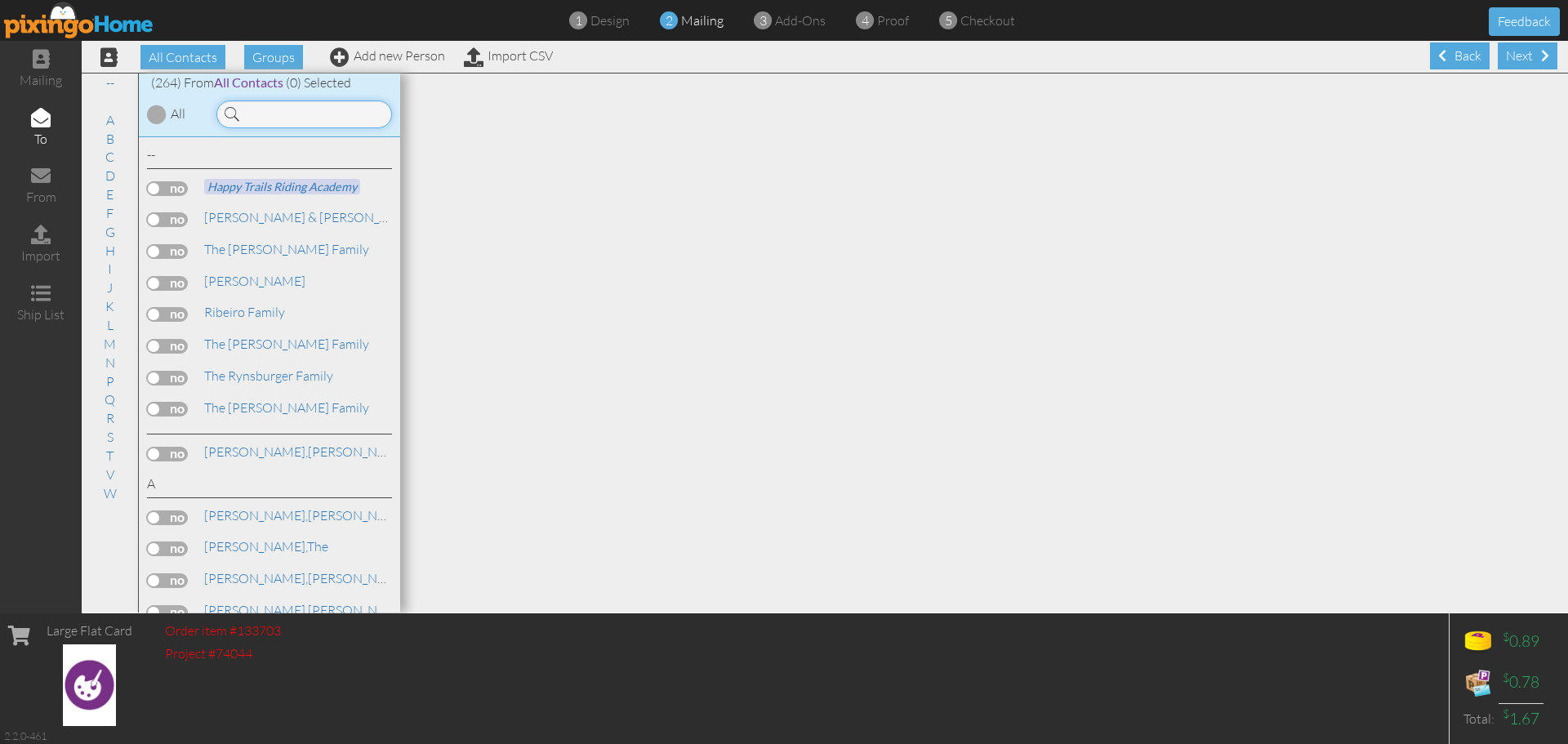 click at bounding box center [304, 114] 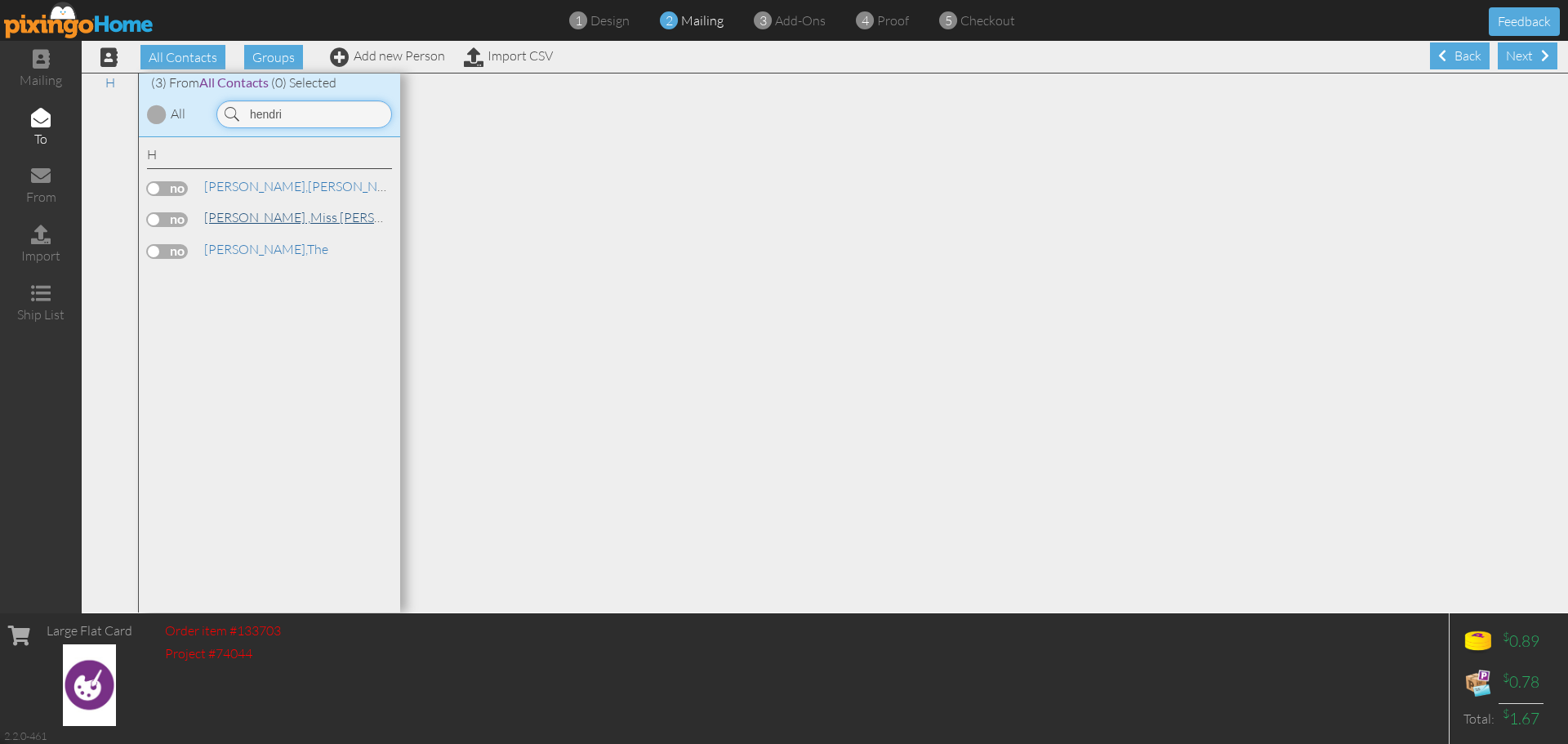 type on "hendri" 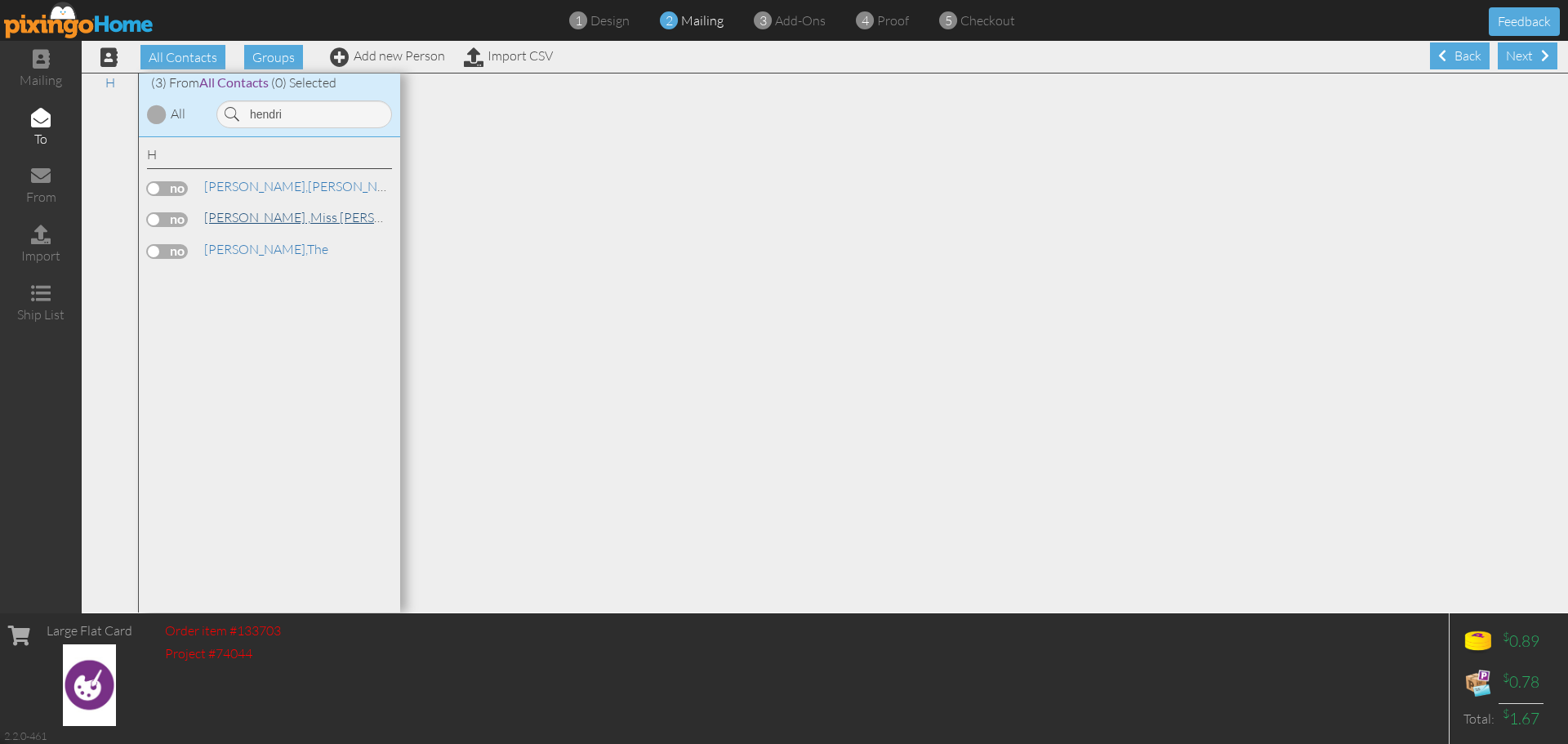 click on "[PERSON_NAME] ," at bounding box center [257, 217] 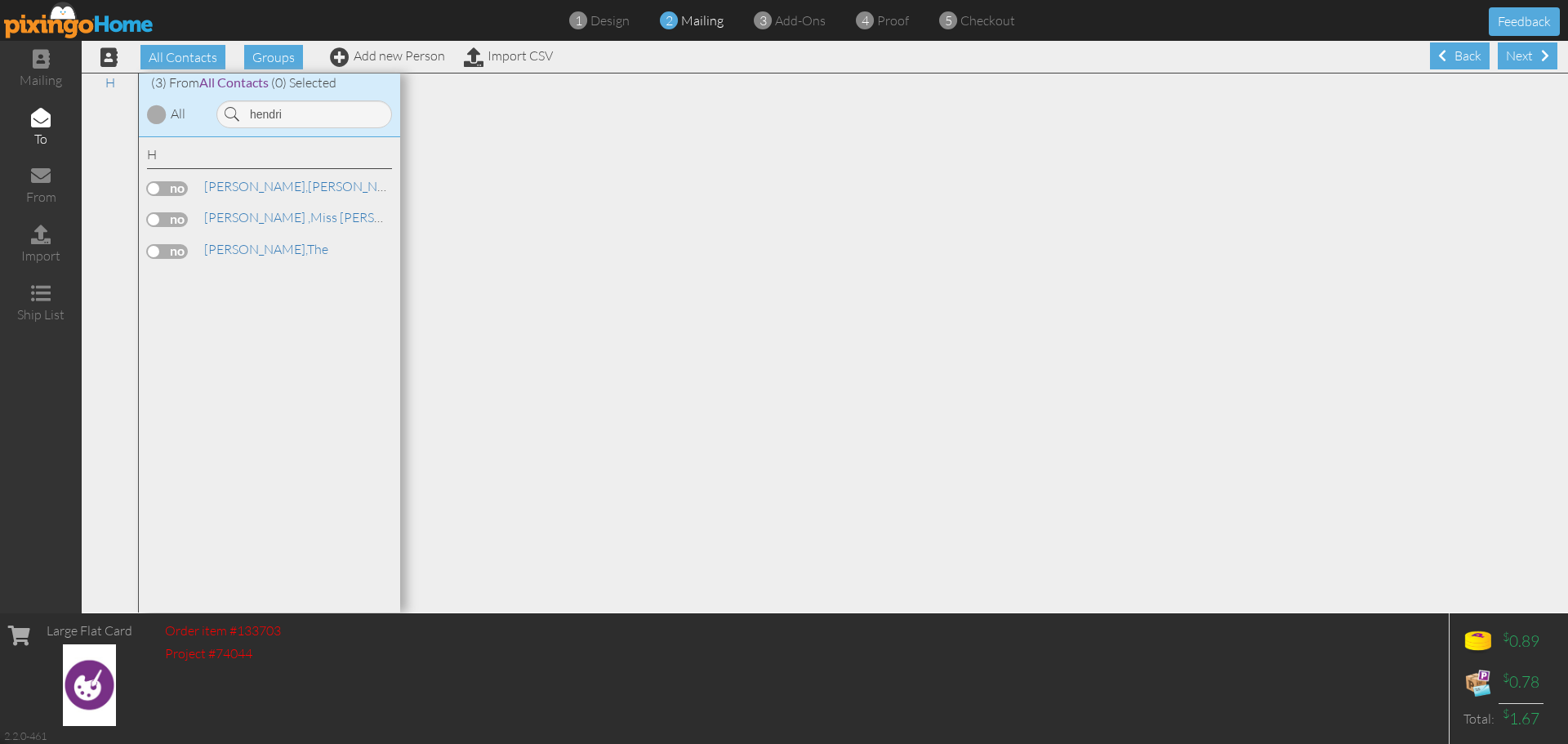 click at bounding box center (167, 220) 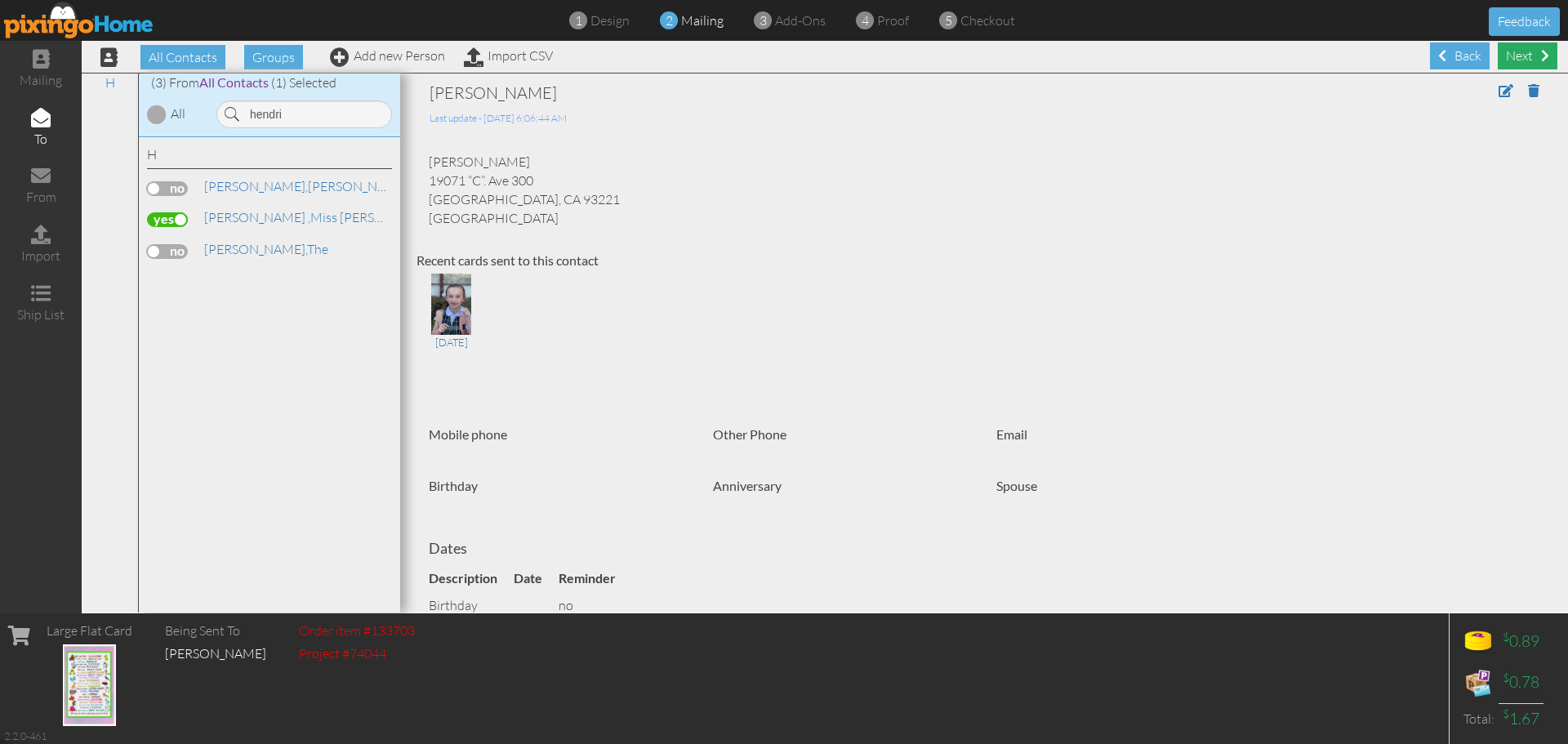 click on "Next" at bounding box center (1527, 56) 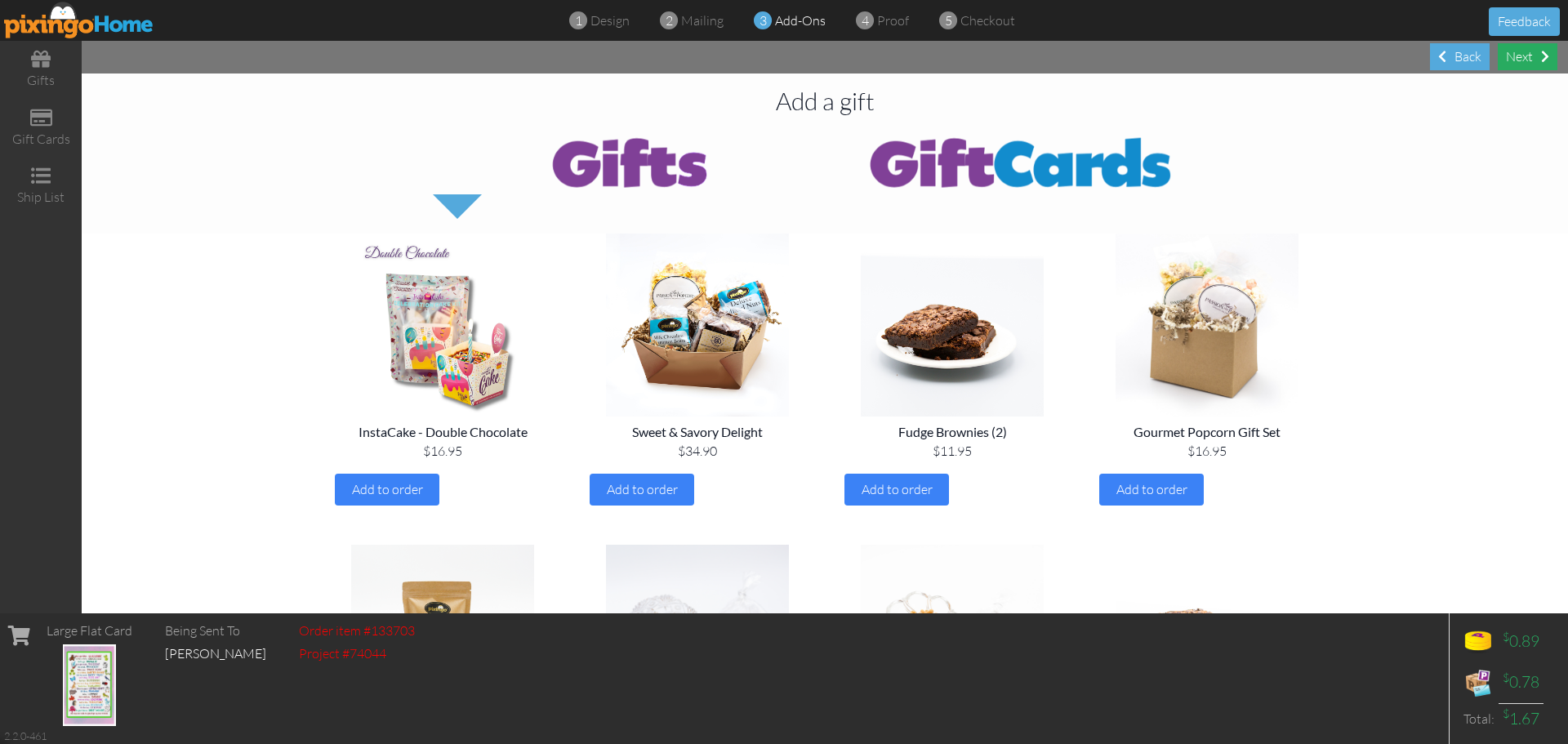 click on "Next" at bounding box center [1527, 56] 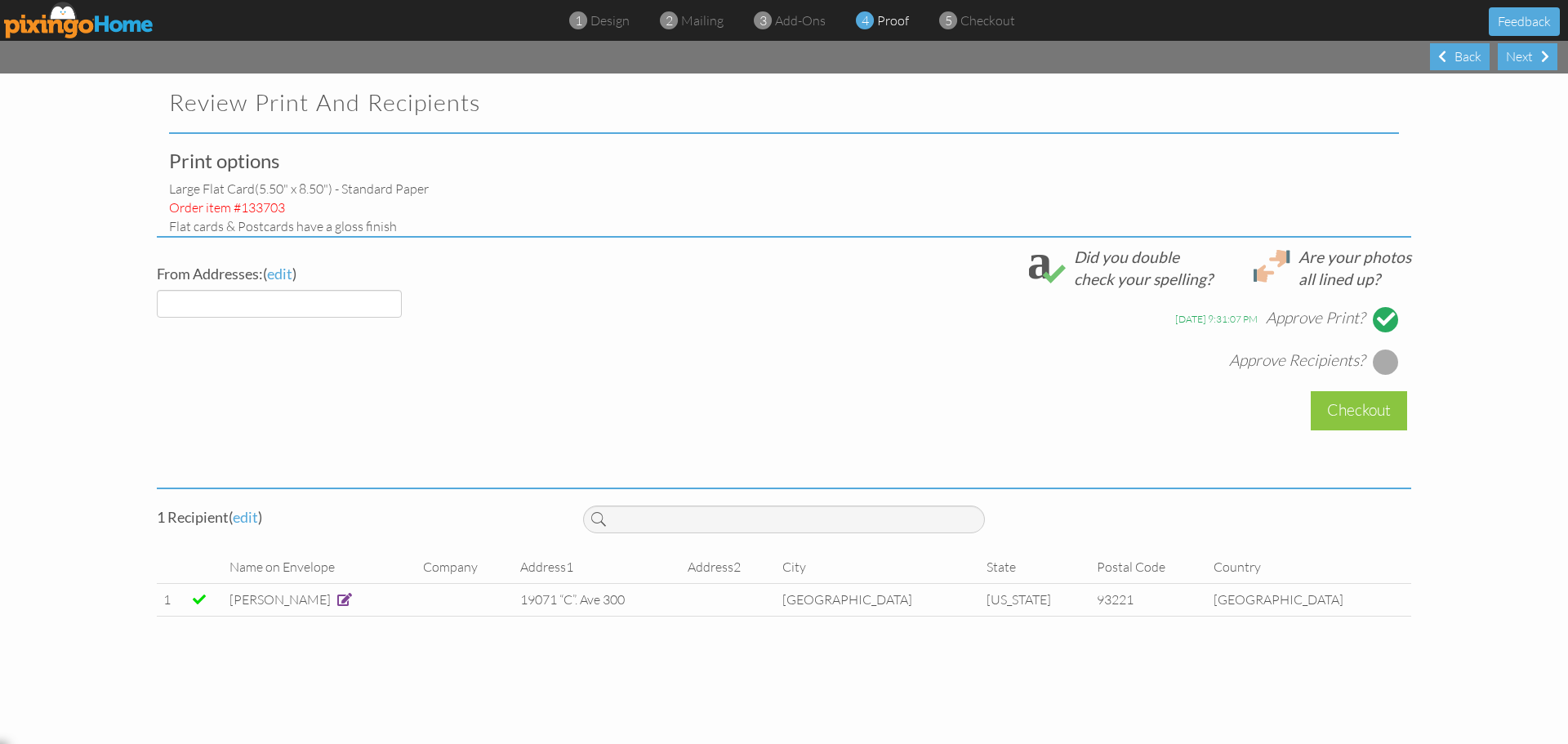 select on "object:4045" 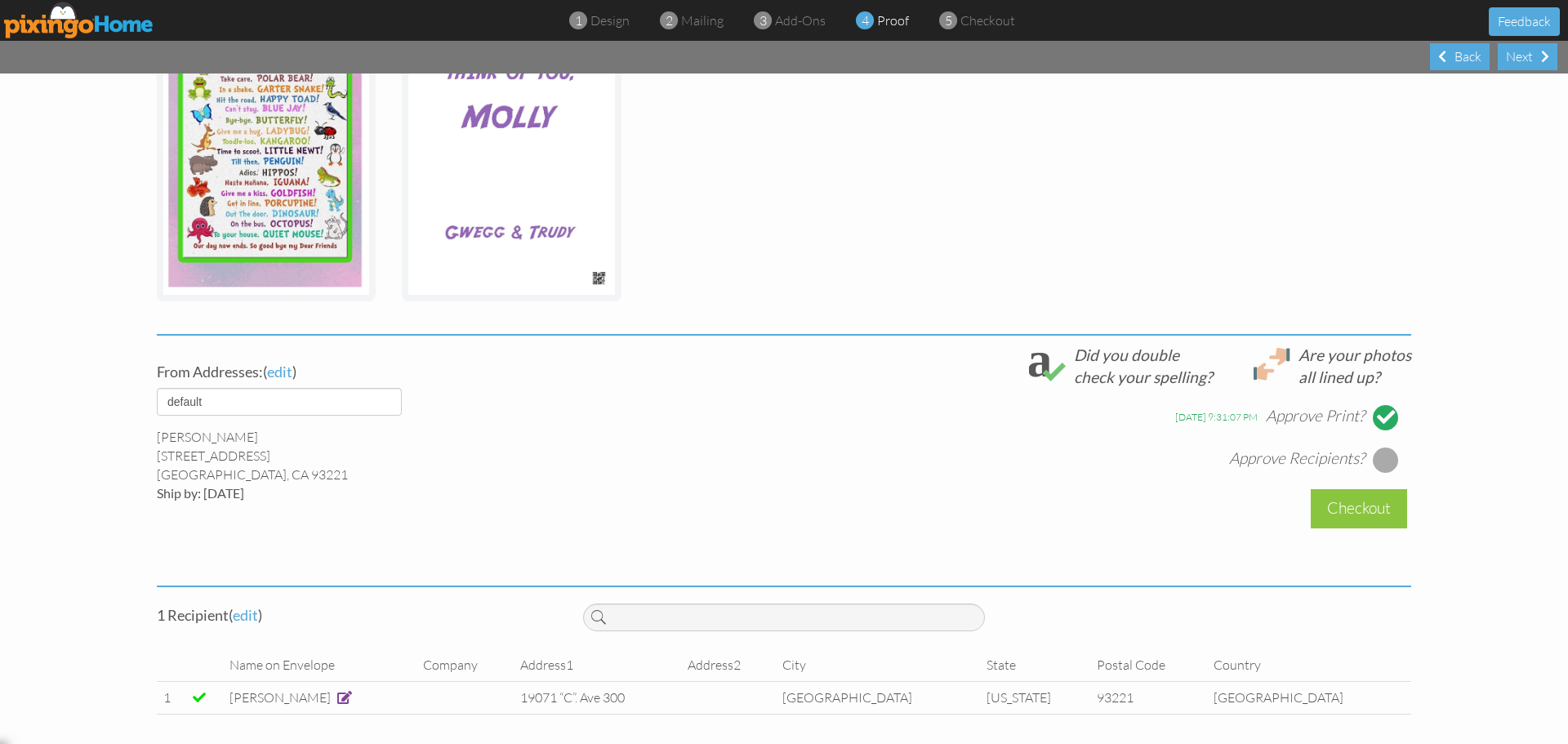 scroll, scrollTop: 333, scrollLeft: 0, axis: vertical 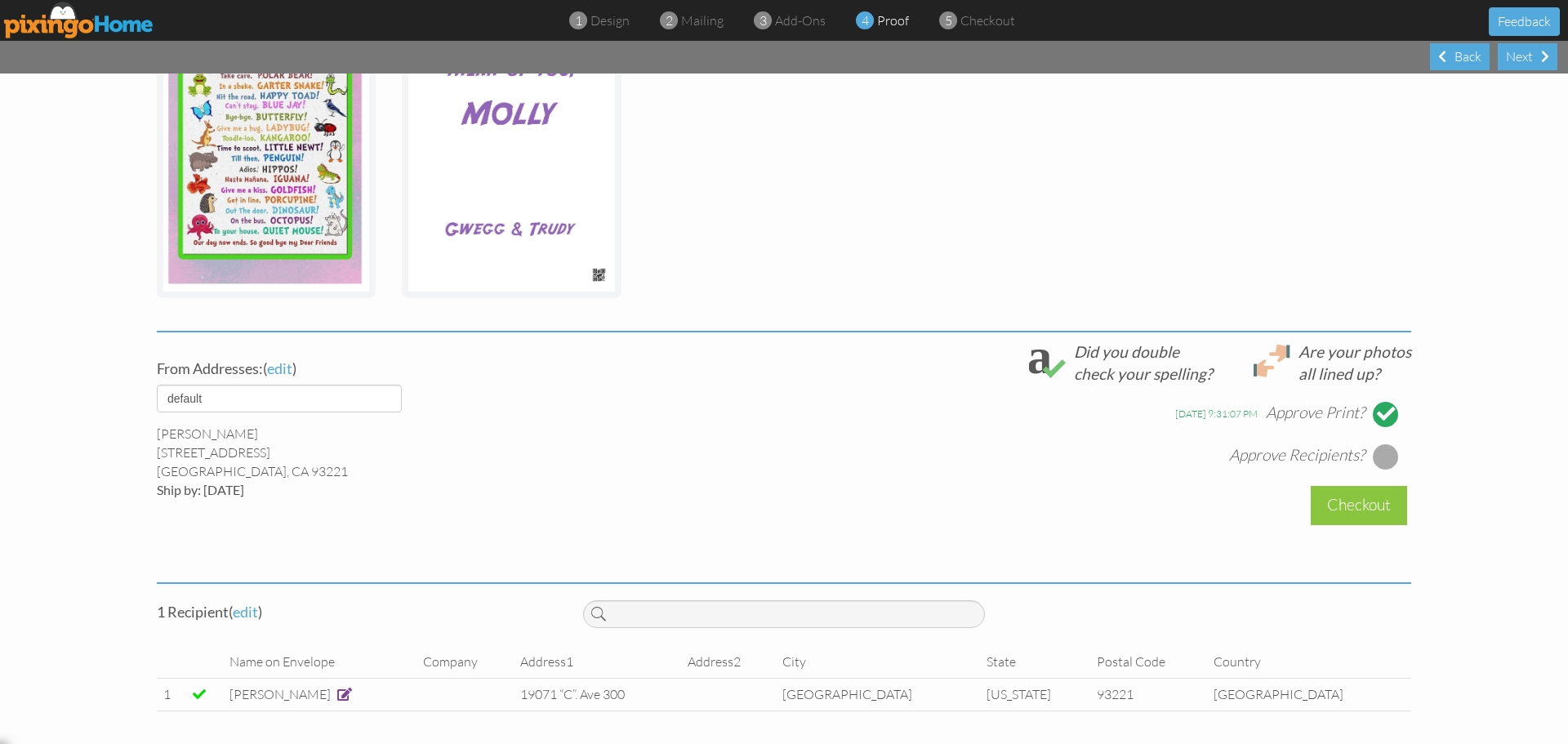 click at bounding box center (1386, 457) 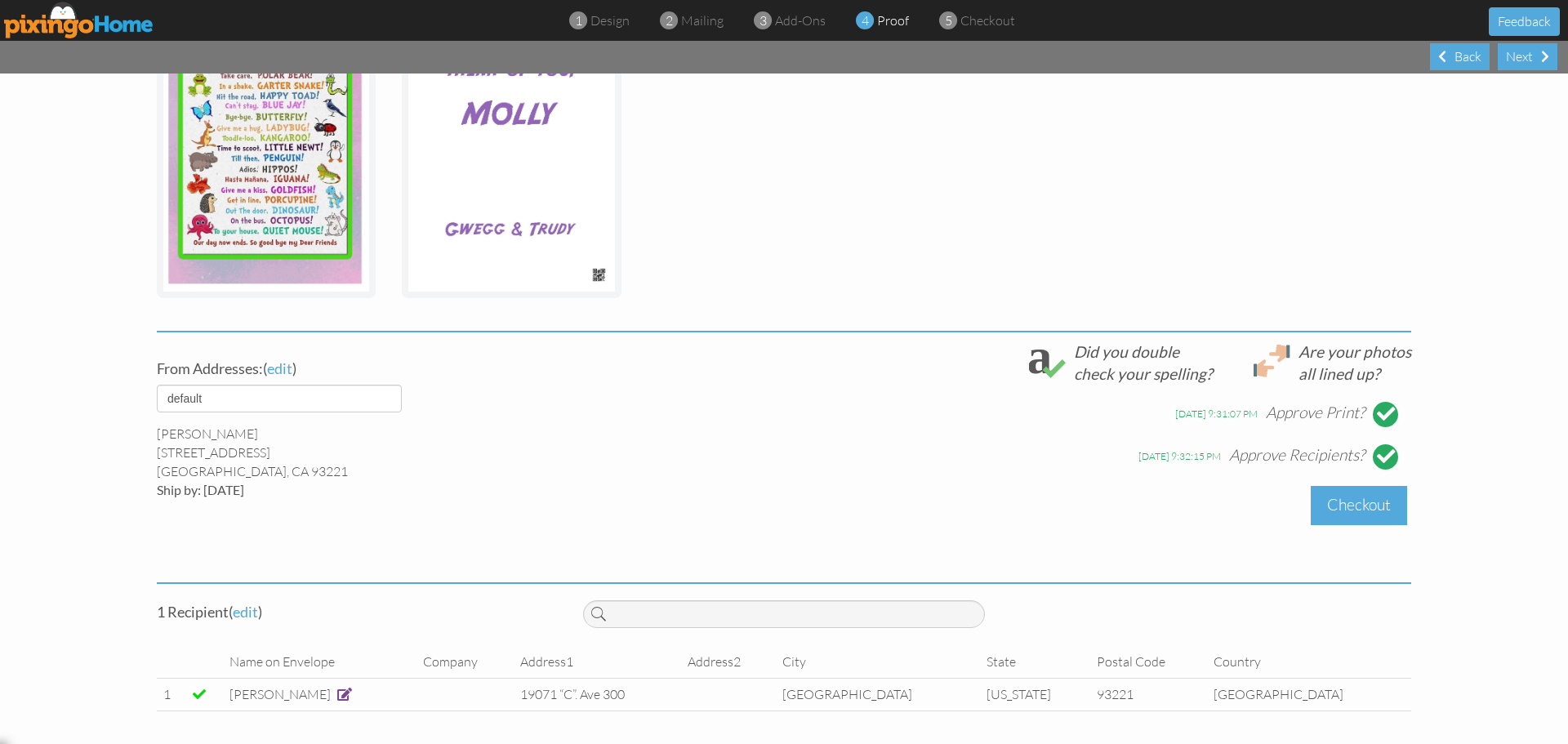 click on "Checkout" at bounding box center [1359, 505] 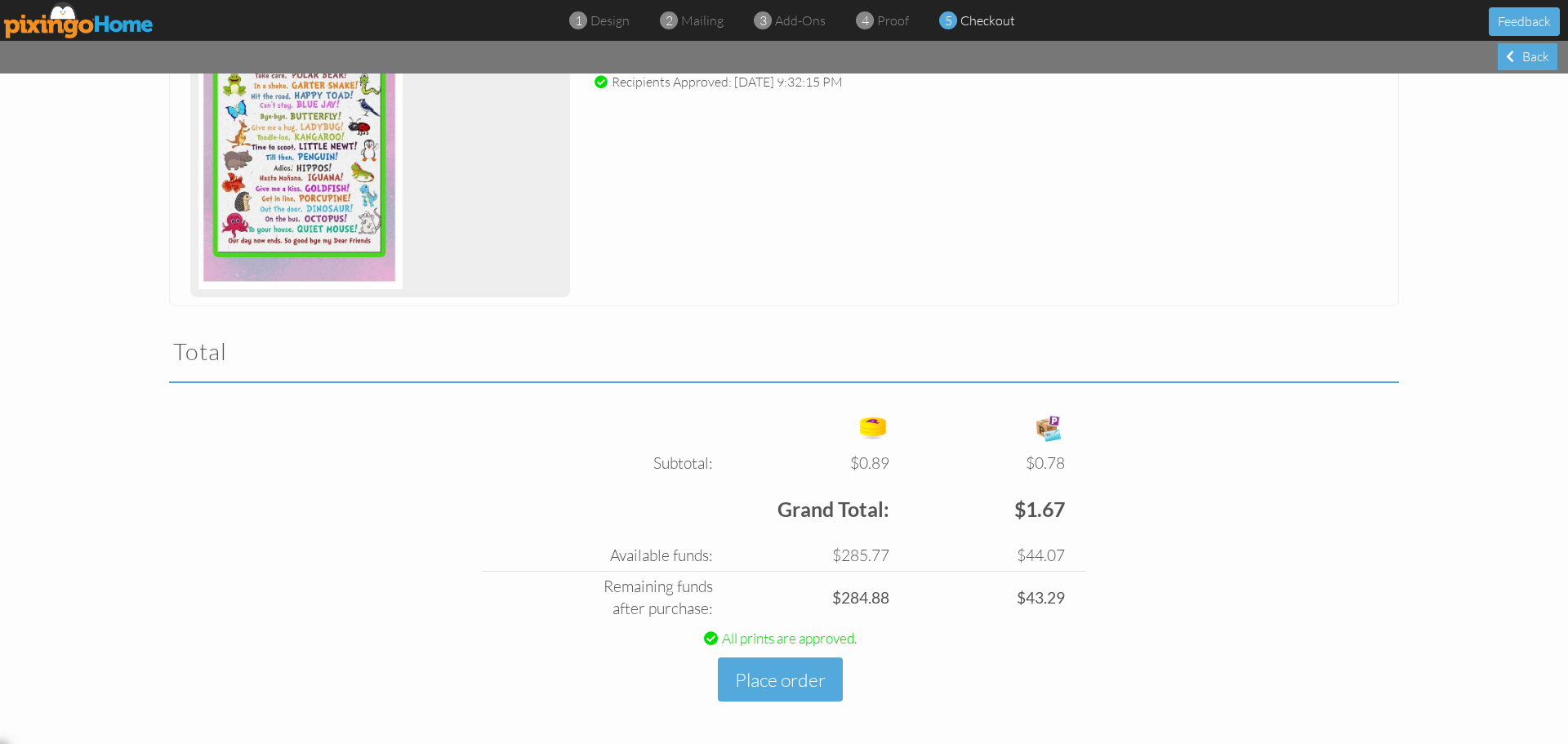 scroll, scrollTop: 309, scrollLeft: 0, axis: vertical 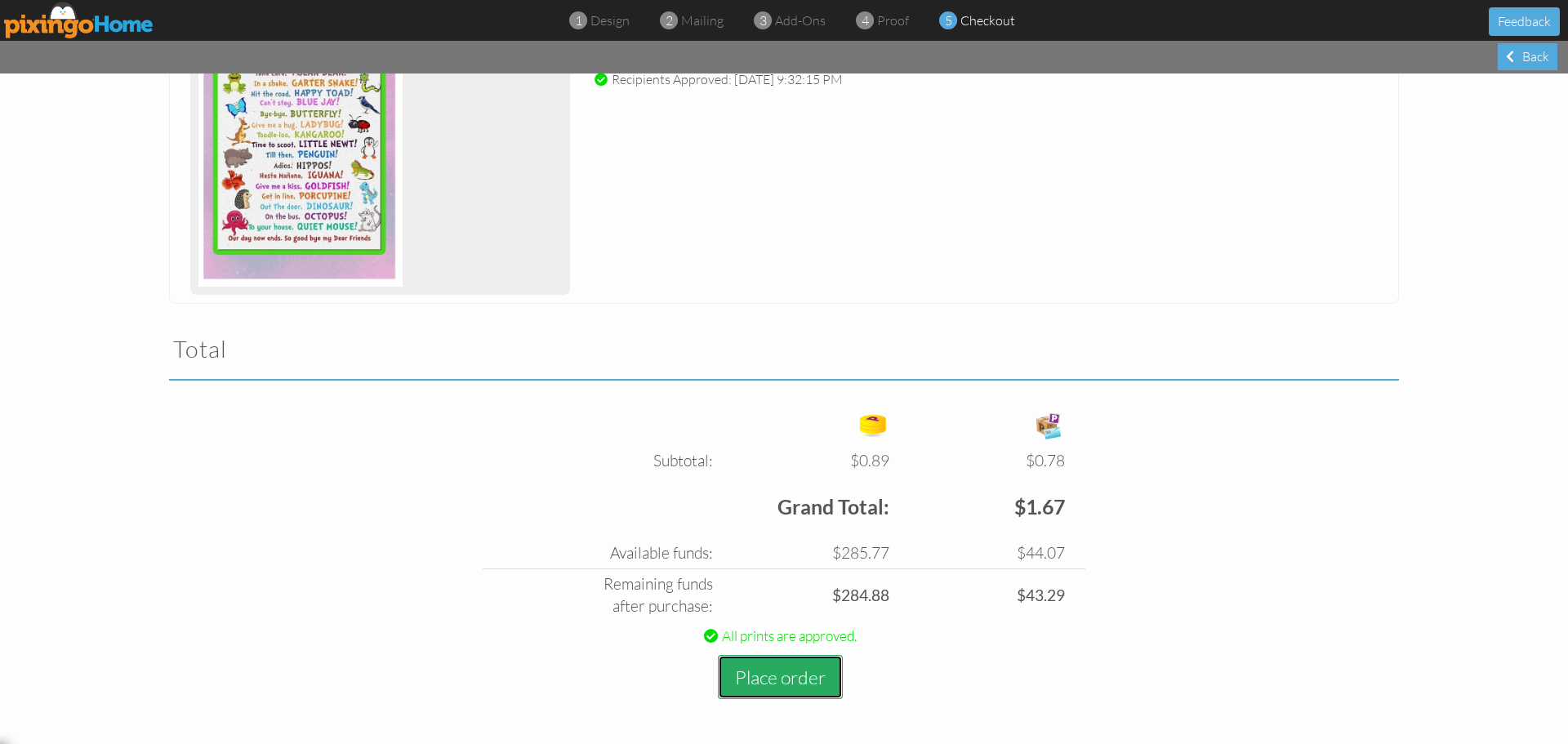 click on "Place order" at bounding box center [780, 677] 